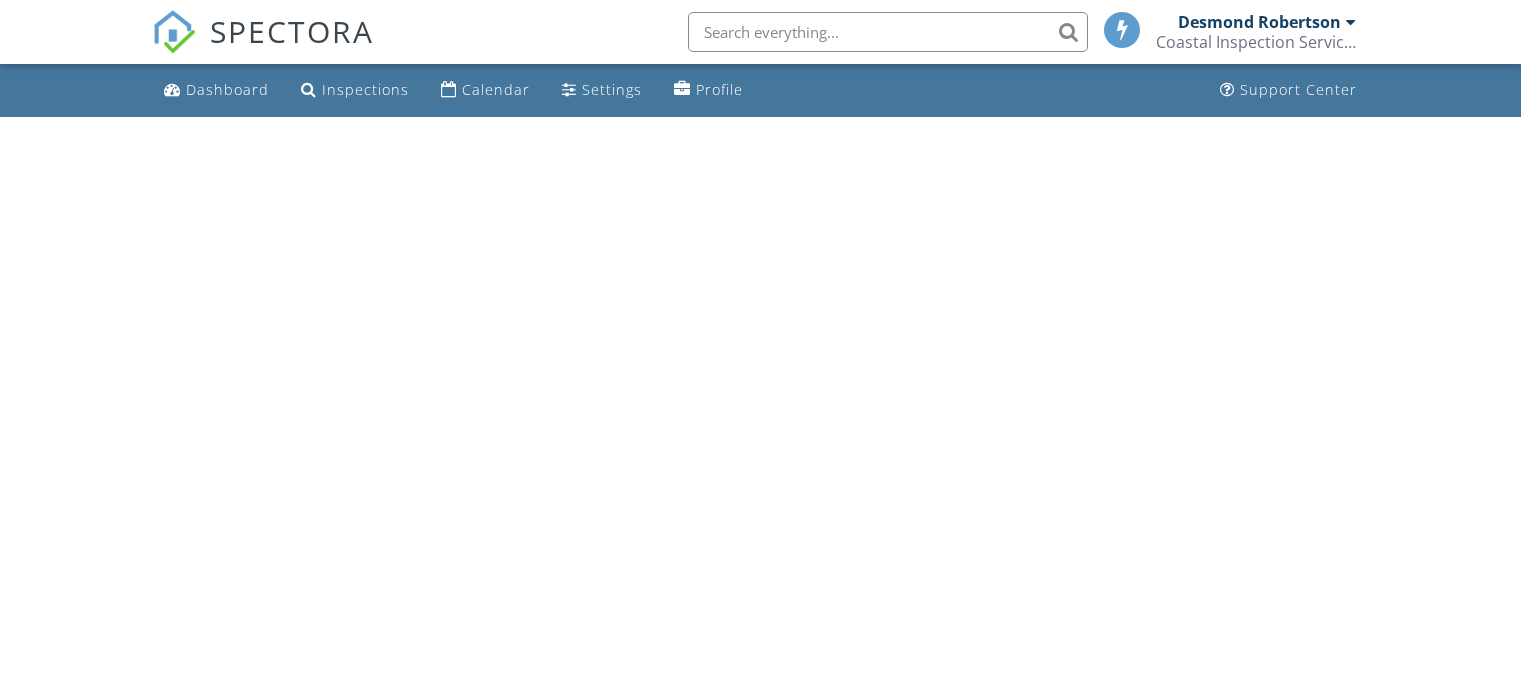 scroll, scrollTop: 0, scrollLeft: 0, axis: both 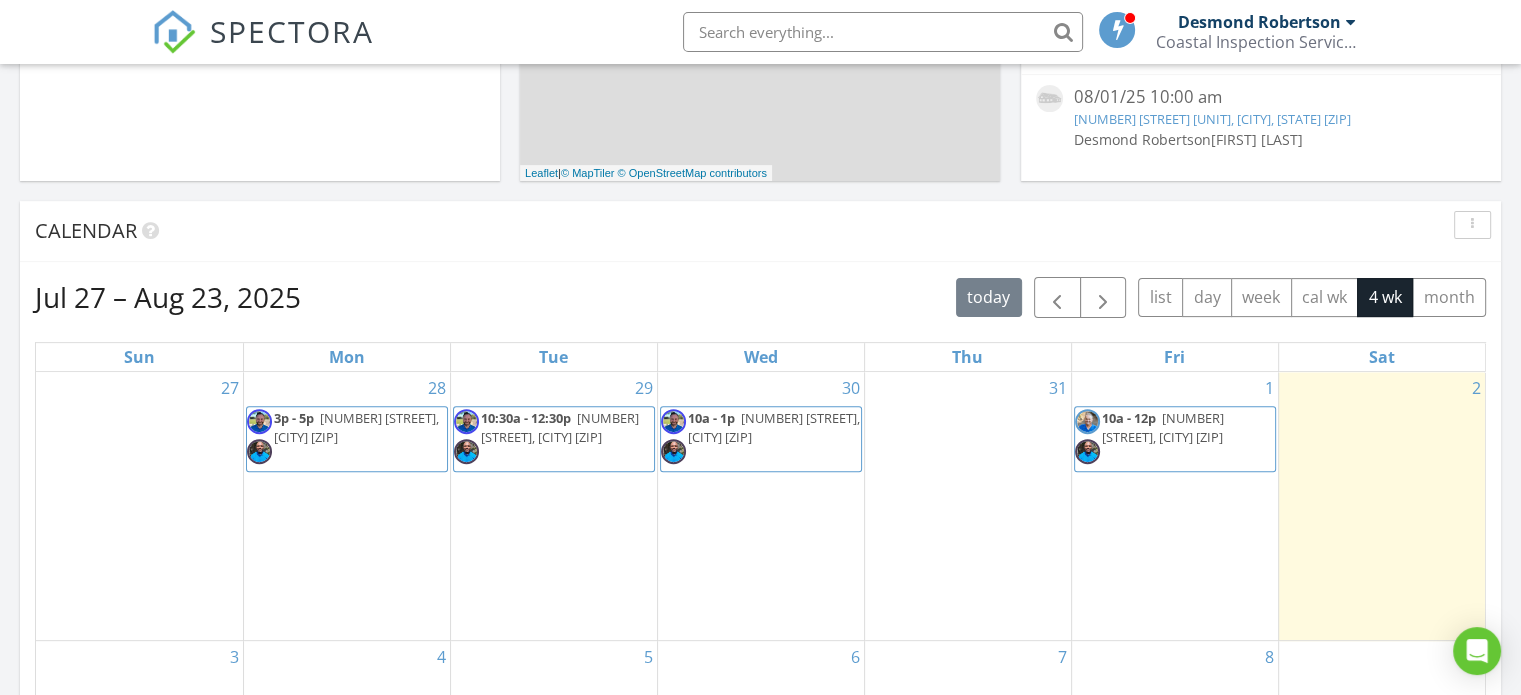 click on "[DATE] [TIME] [NUMBER] [STREET] [UNIT], [CITY], [STATE] [ZIP]
[FIRST] [LAST]
[FIRST] [LAST]" at bounding box center [1260, 129] 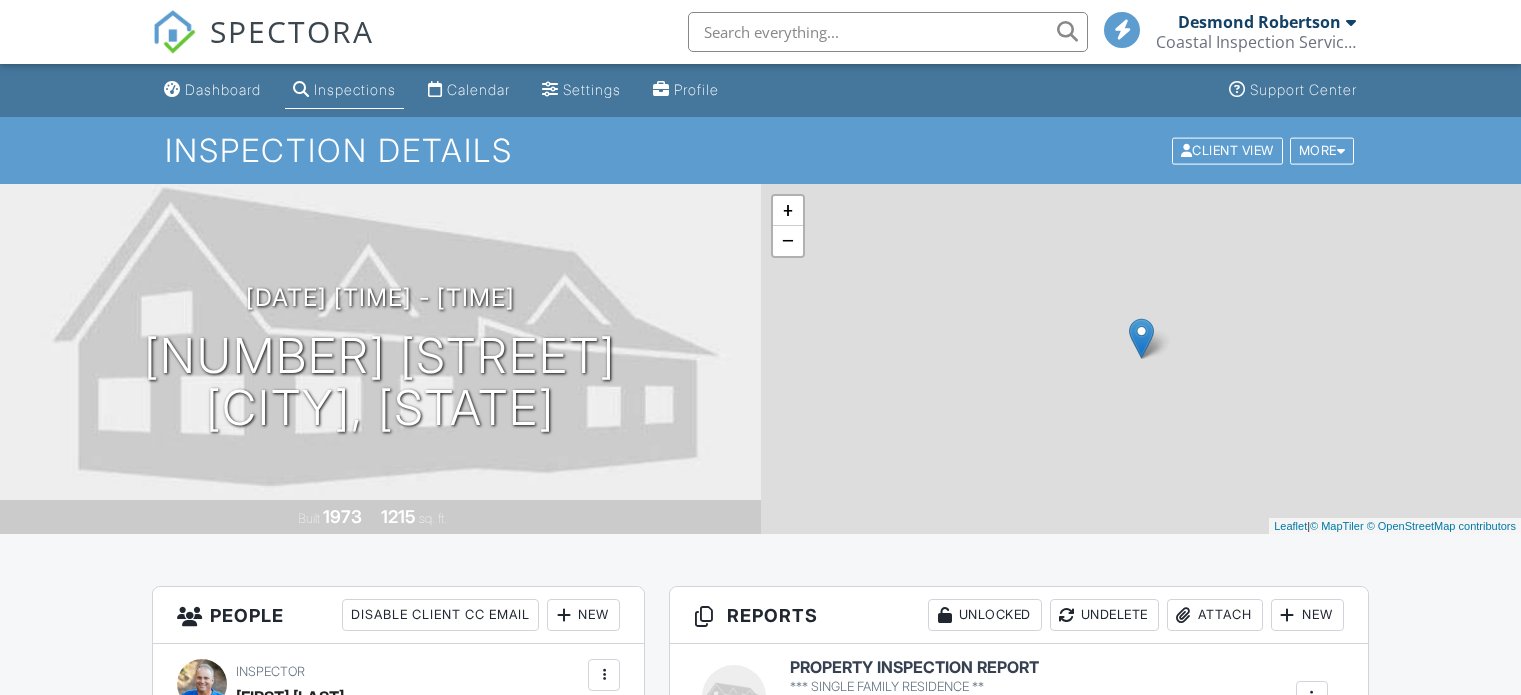 scroll, scrollTop: 0, scrollLeft: 0, axis: both 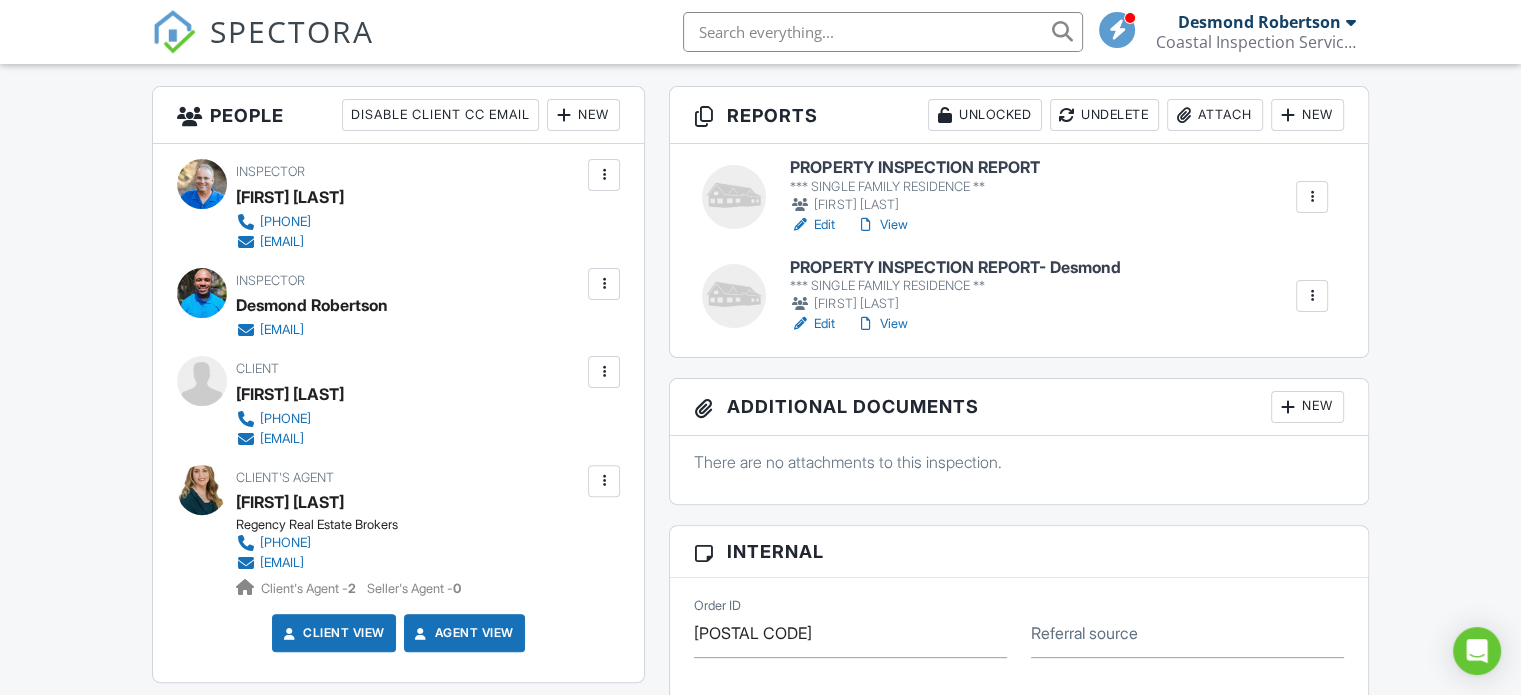 click on "*** SINGLE FAMILY RESIDENCE **" at bounding box center [955, 286] 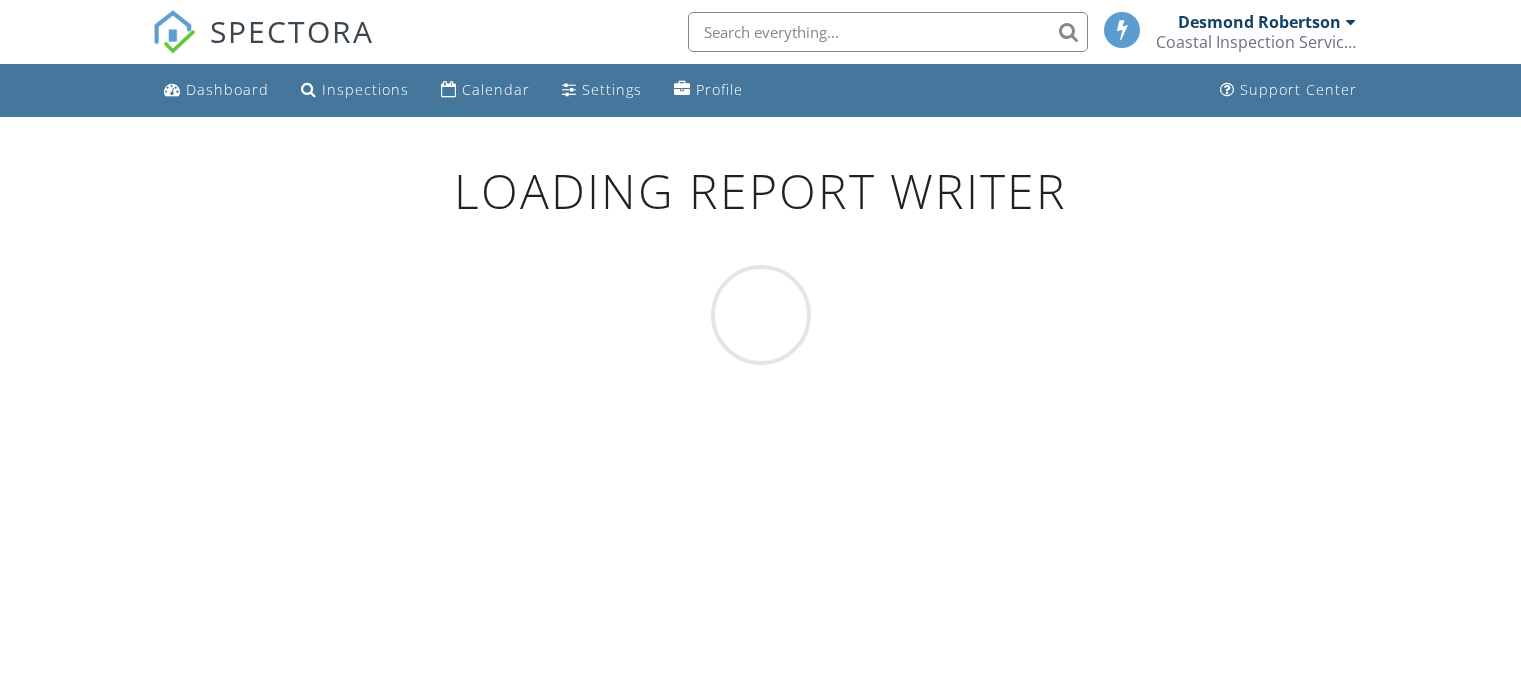 scroll, scrollTop: 0, scrollLeft: 0, axis: both 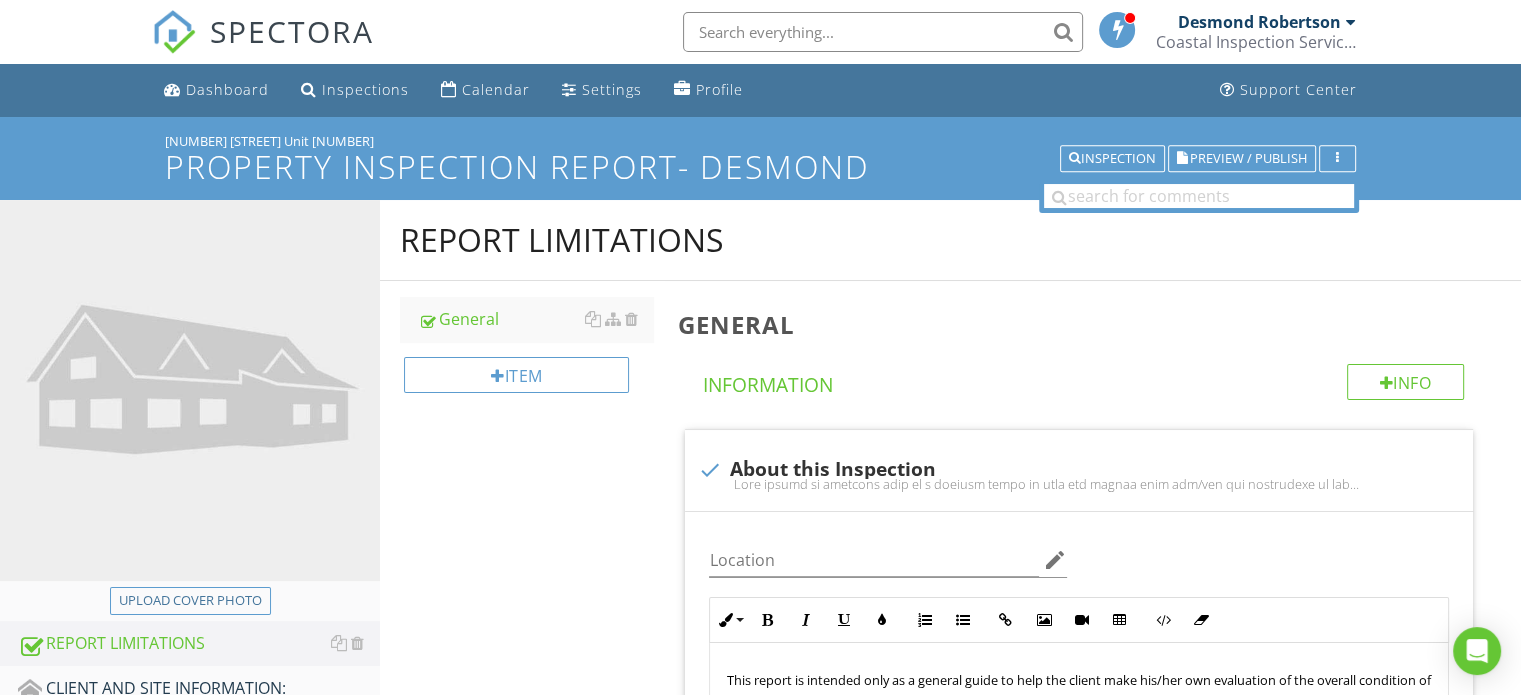 click at bounding box center [190, 390] 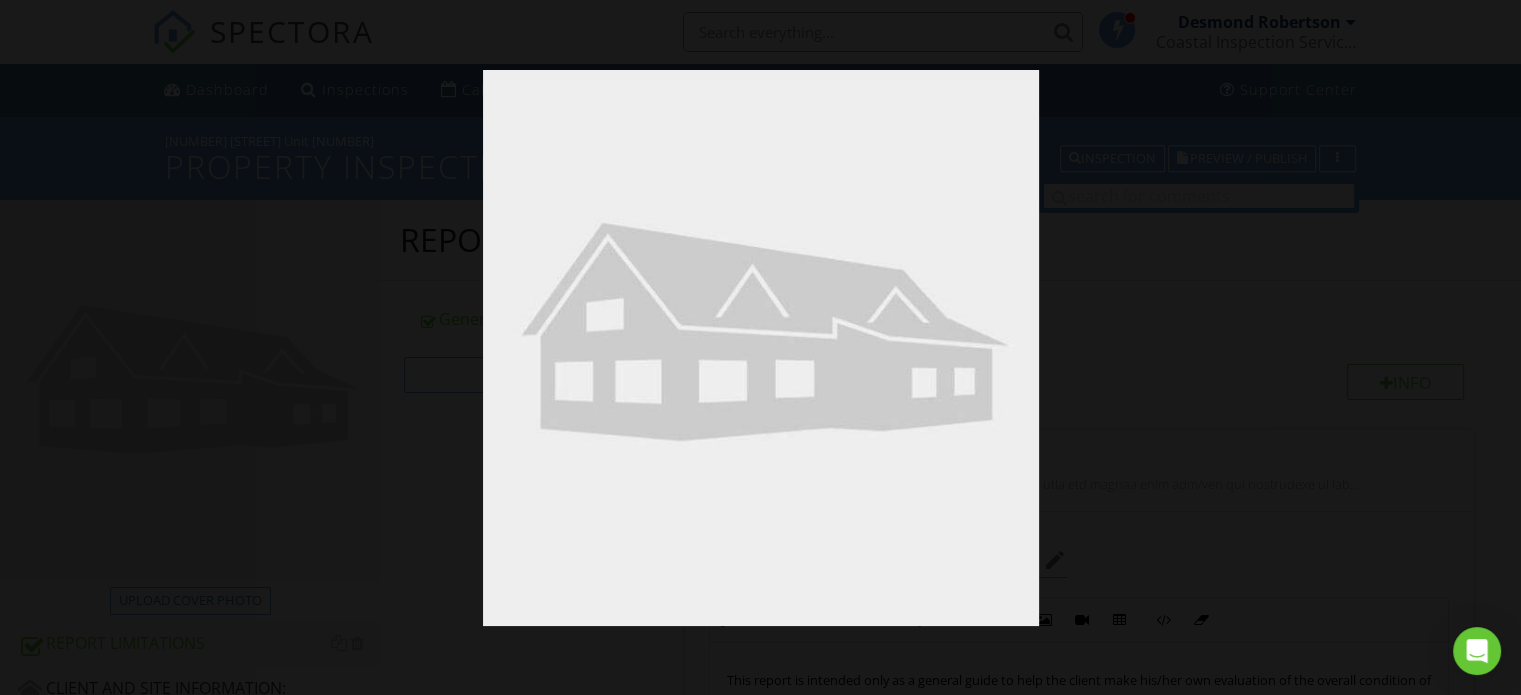 click at bounding box center (760, 347) 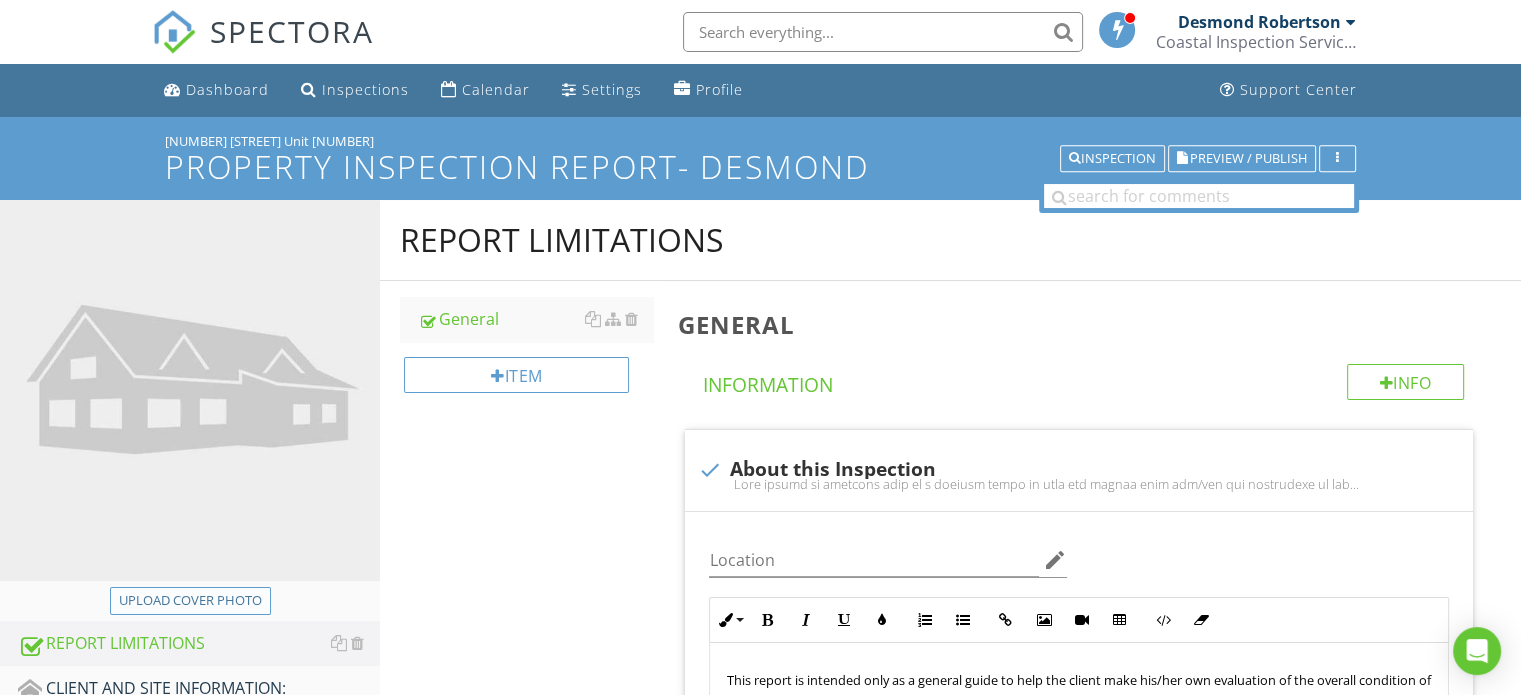 click on "Upload cover photo" at bounding box center (190, 601) 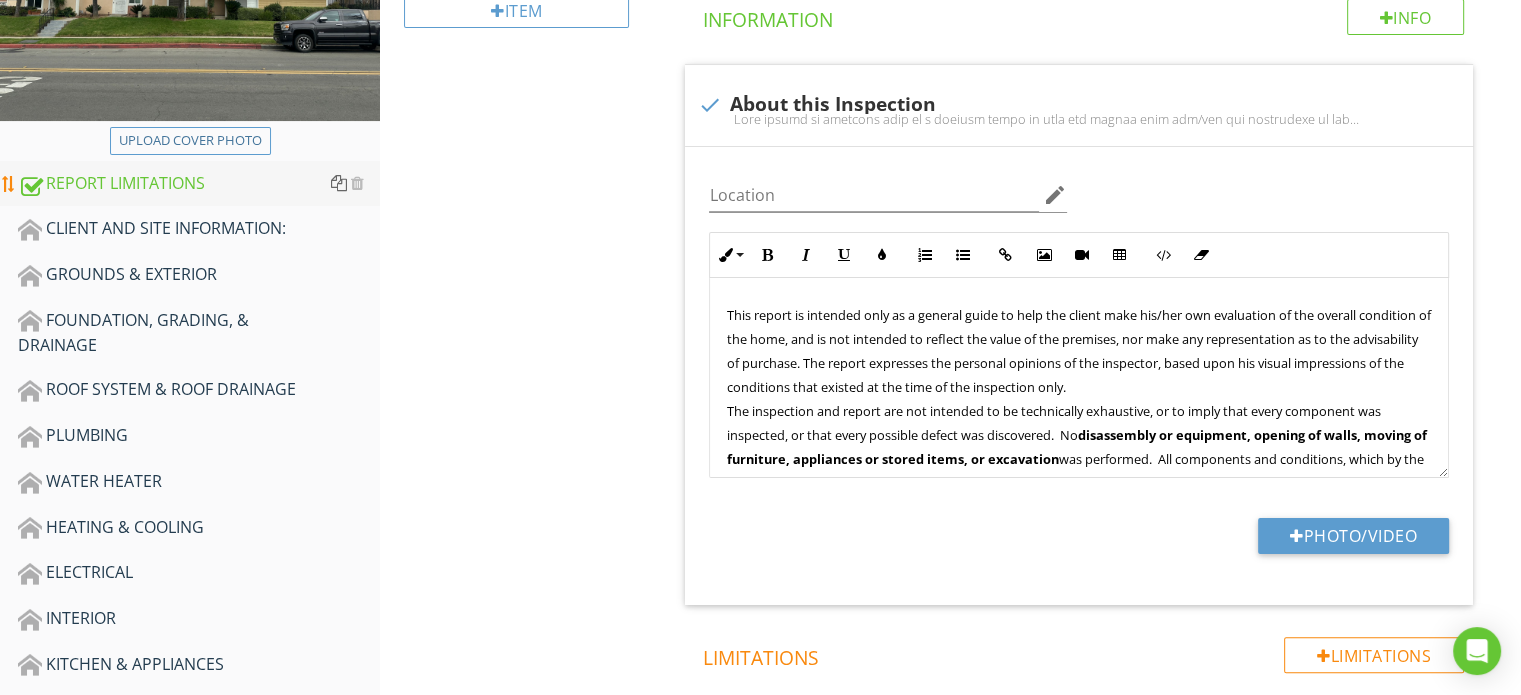 scroll, scrollTop: 200, scrollLeft: 0, axis: vertical 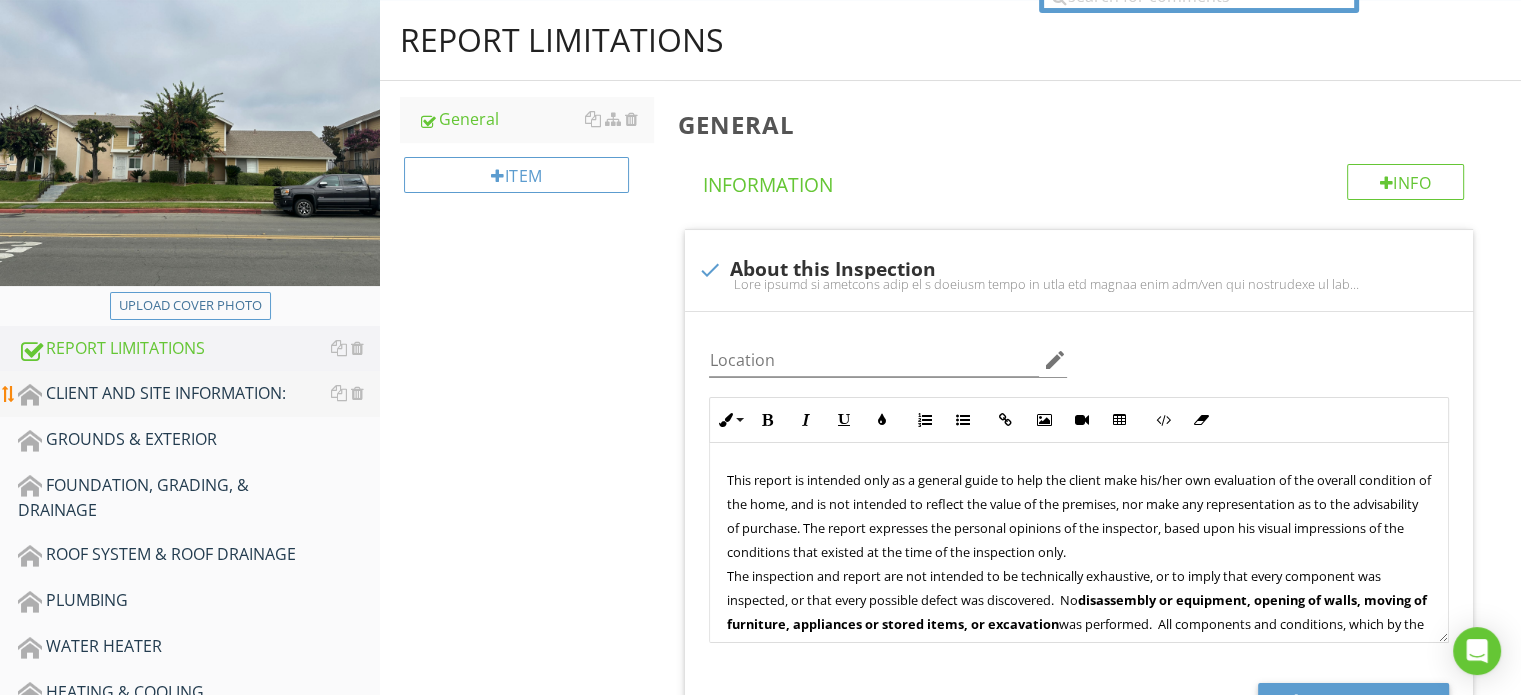 click on "CLIENT AND SITE INFORMATION:" at bounding box center (199, 394) 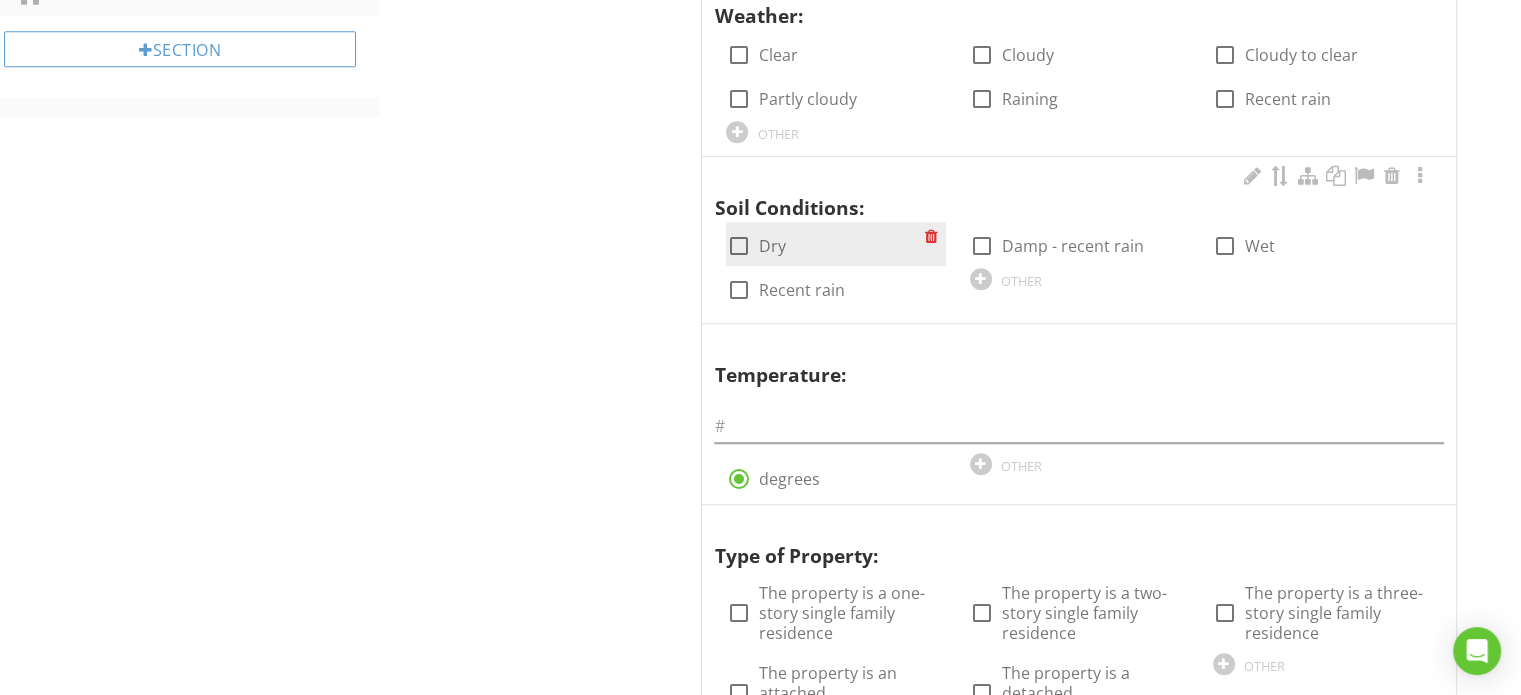 scroll, scrollTop: 1100, scrollLeft: 0, axis: vertical 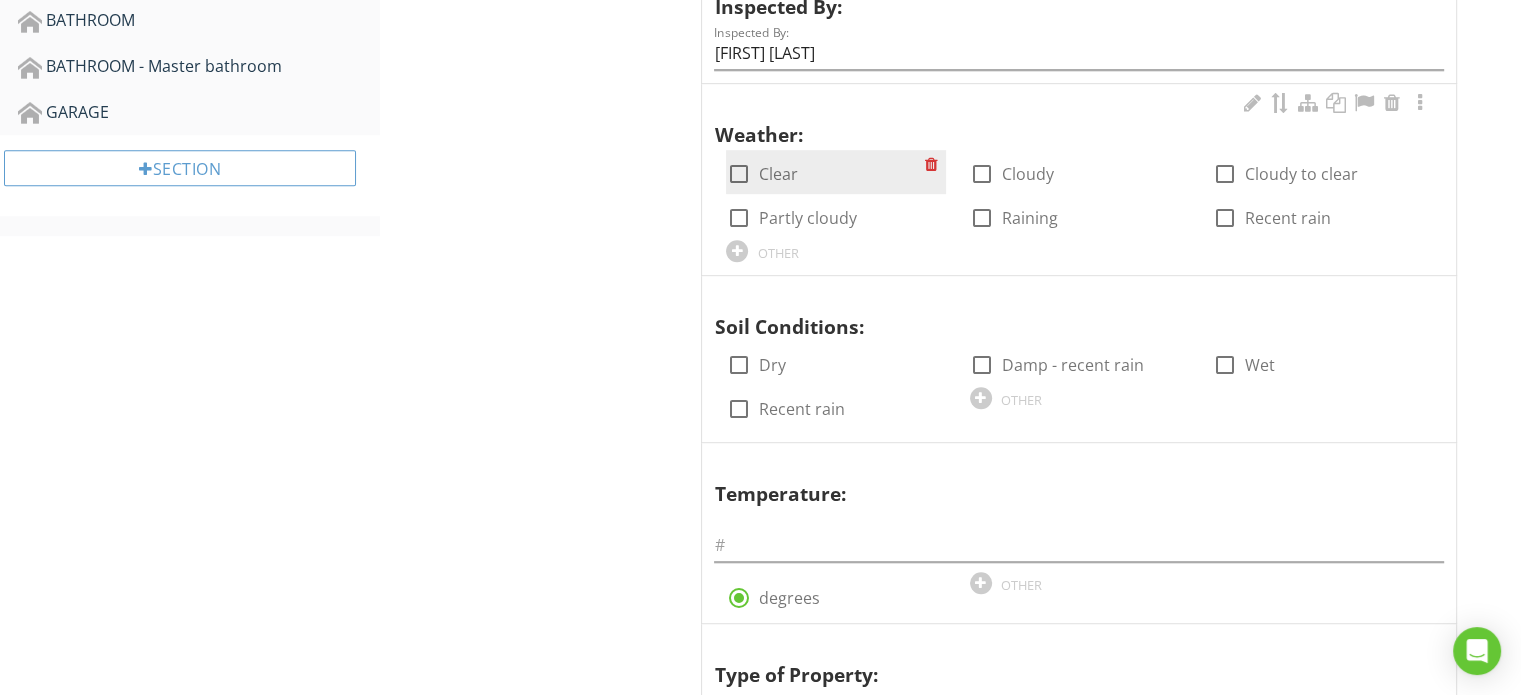 click on "check_box_outline_blank Clear" at bounding box center (761, 174) 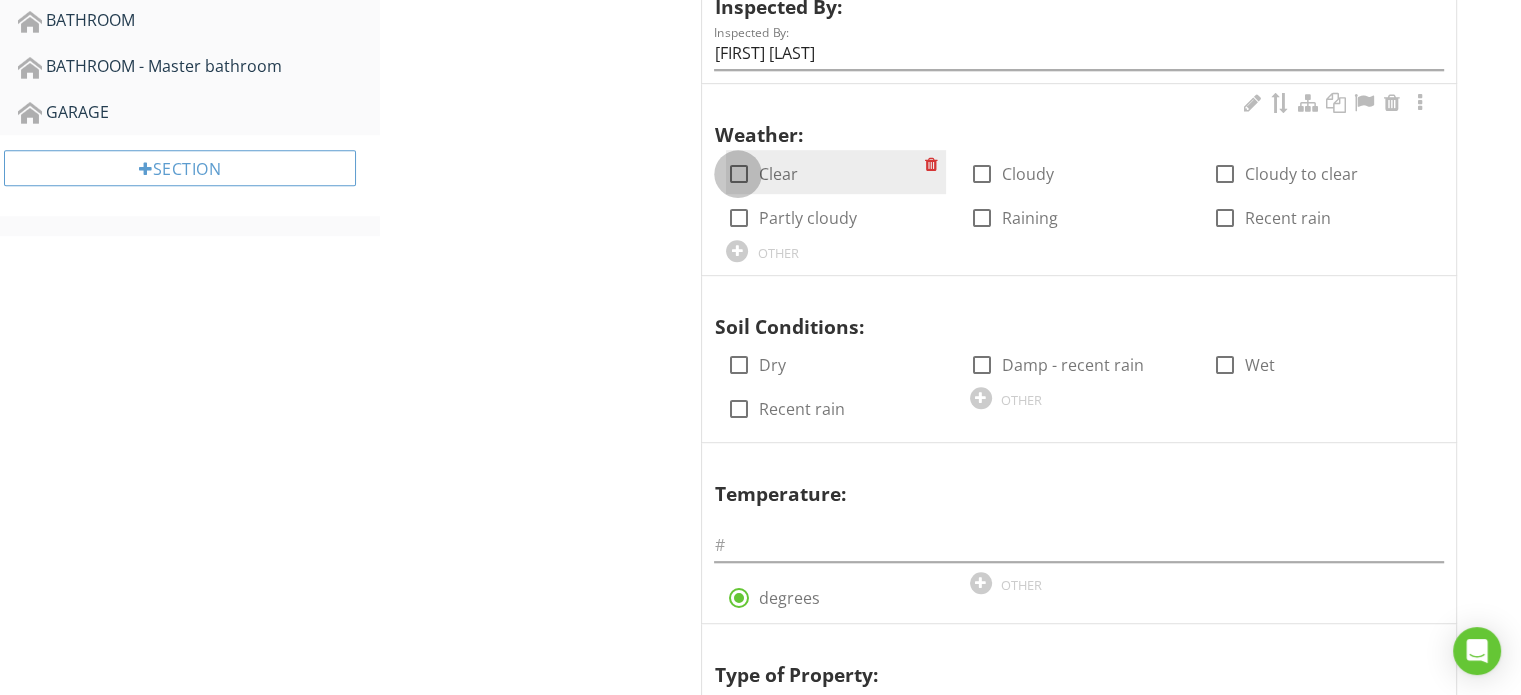 click at bounding box center (738, 174) 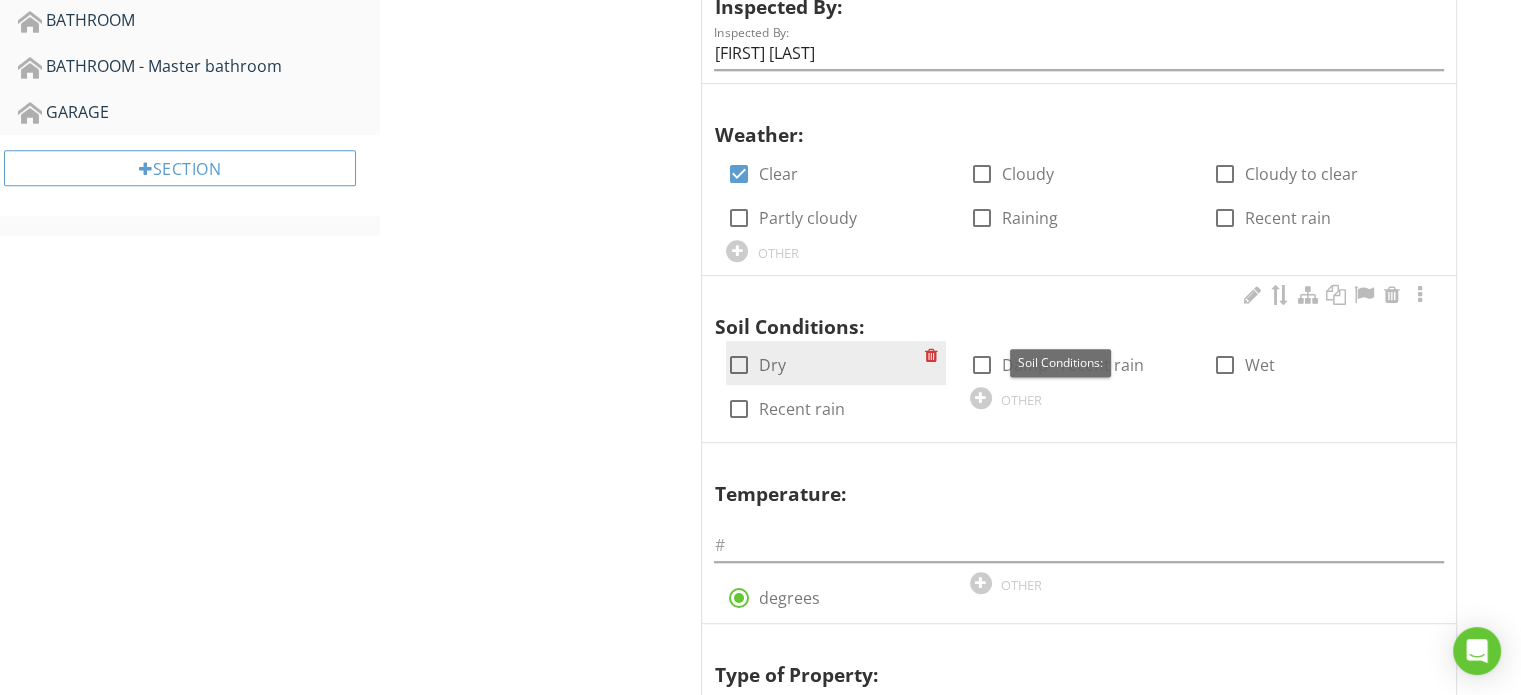click on "check_box_outline_blank Dry" at bounding box center (825, 363) 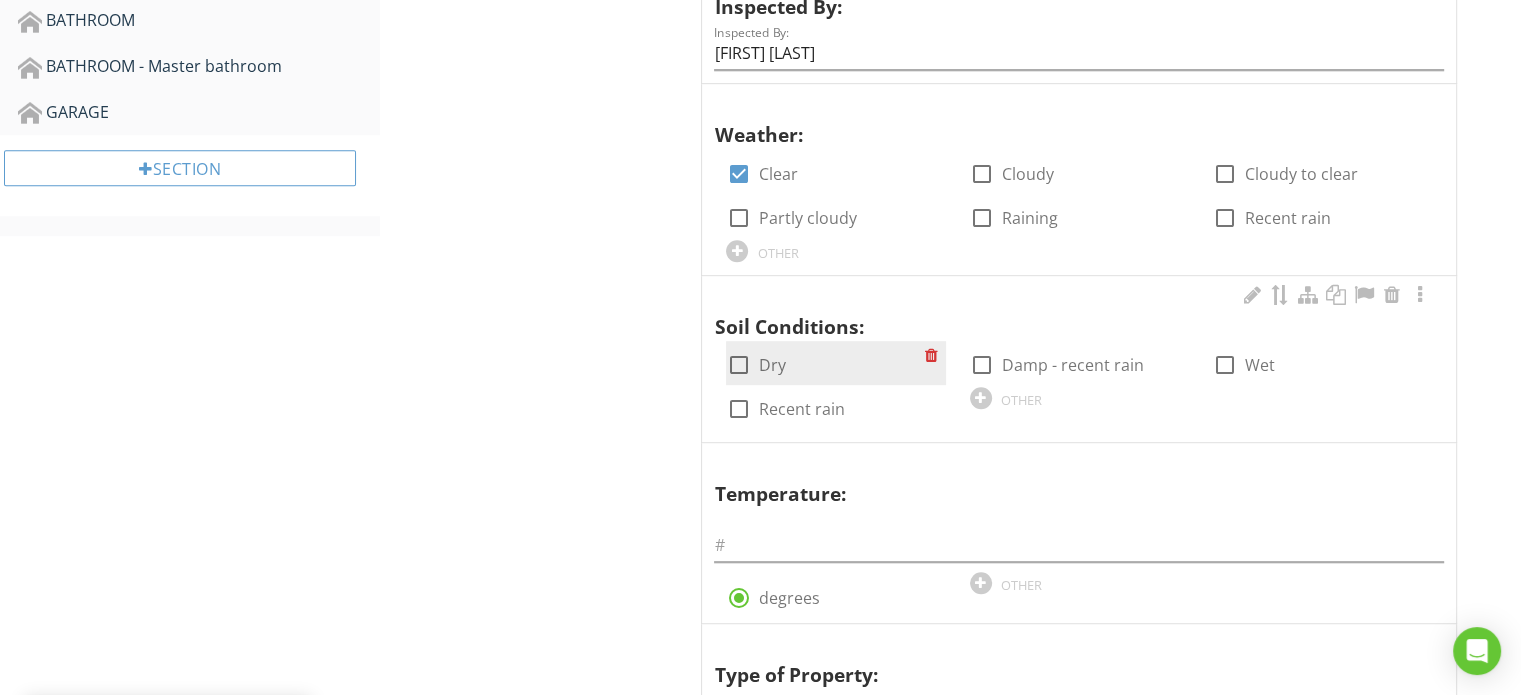 click at bounding box center [738, 365] 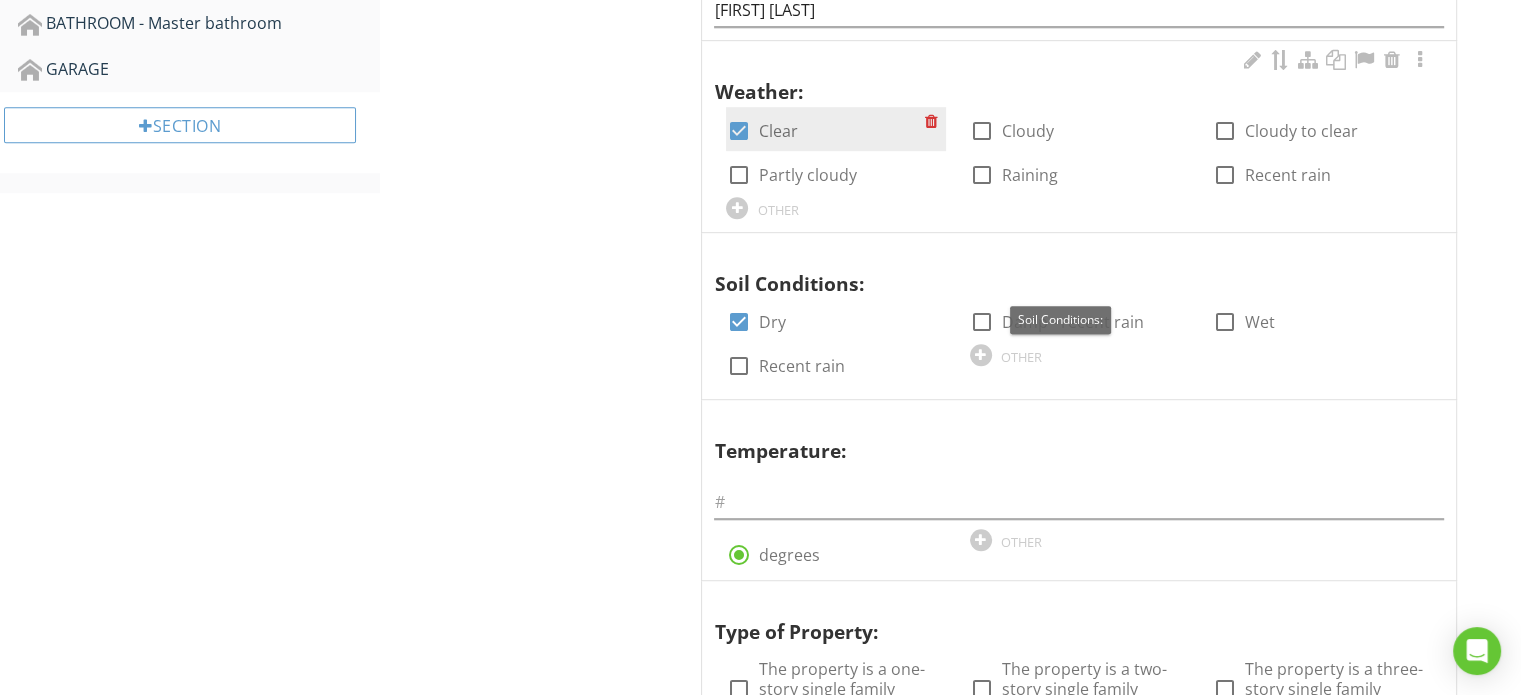 scroll, scrollTop: 1100, scrollLeft: 0, axis: vertical 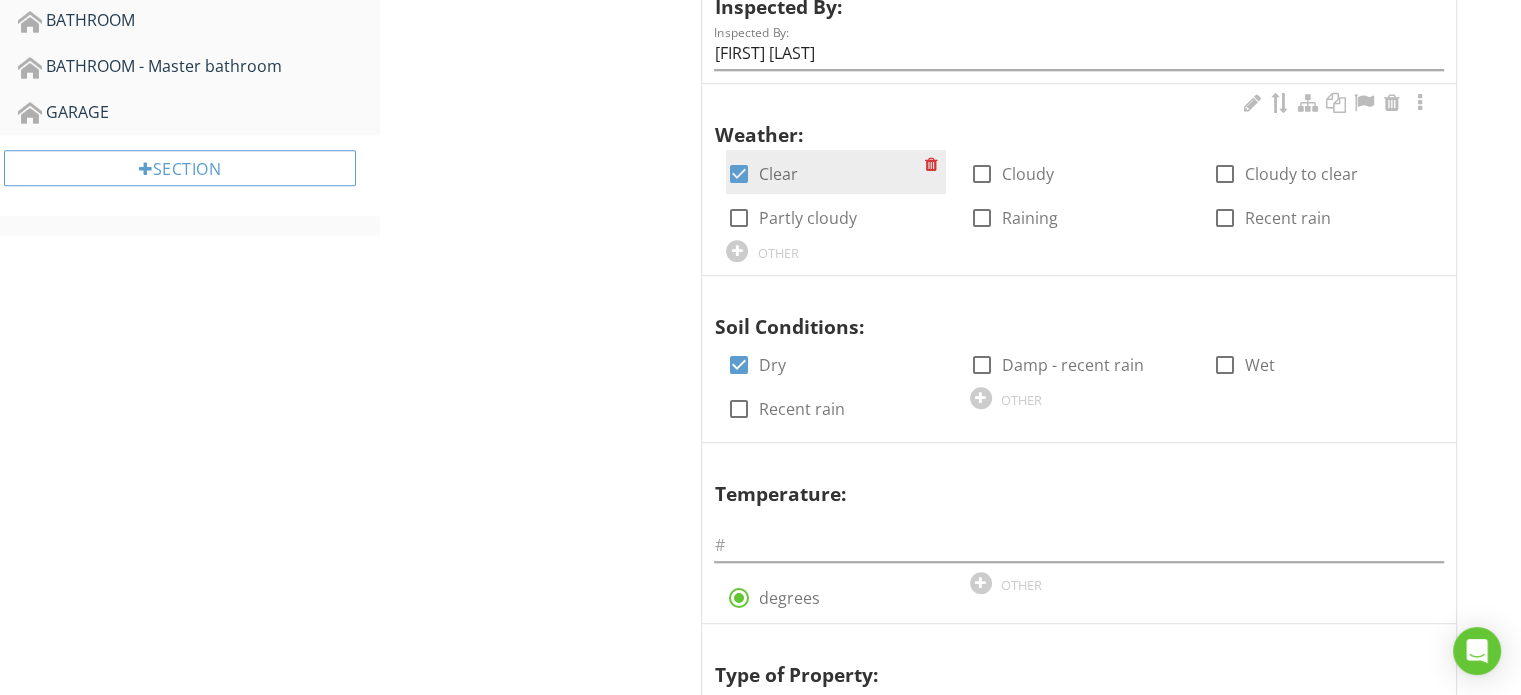click at bounding box center (738, 174) 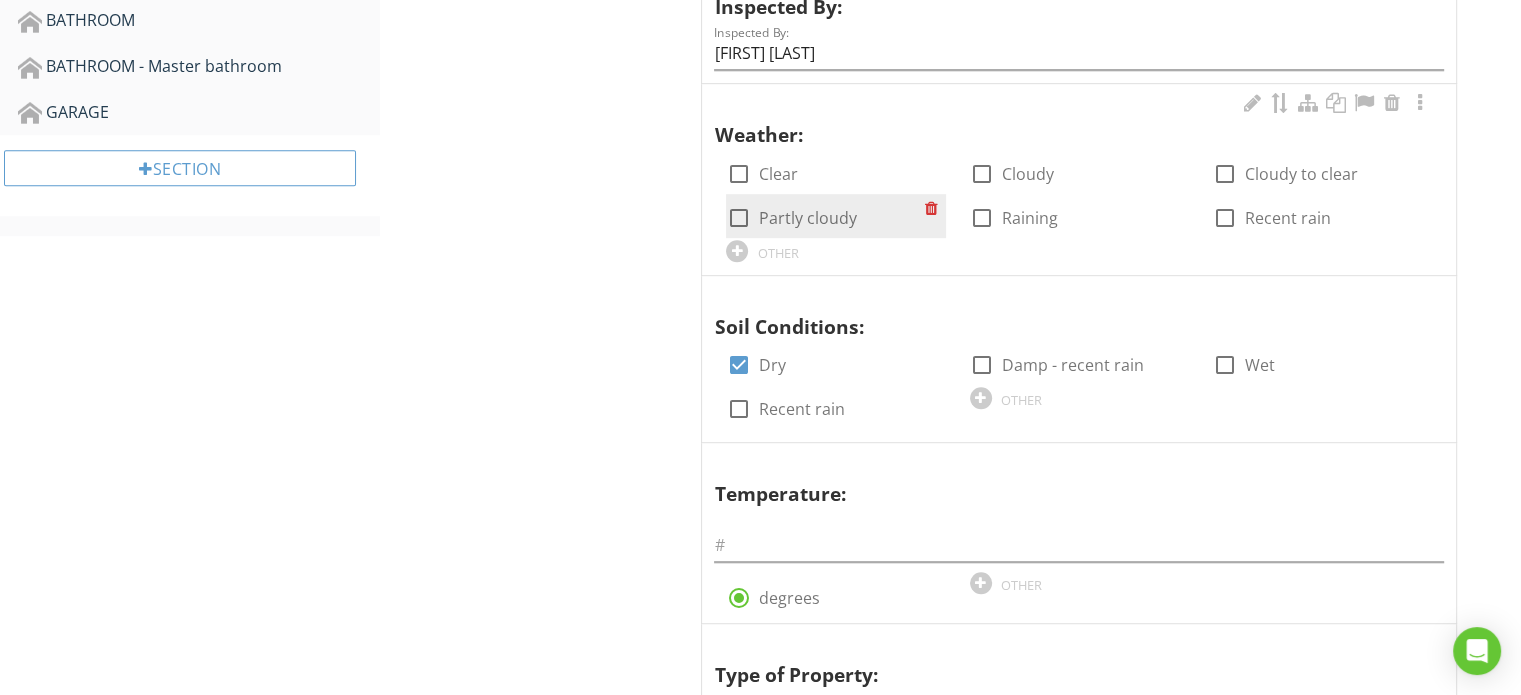 click on "Partly cloudy" at bounding box center (807, 218) 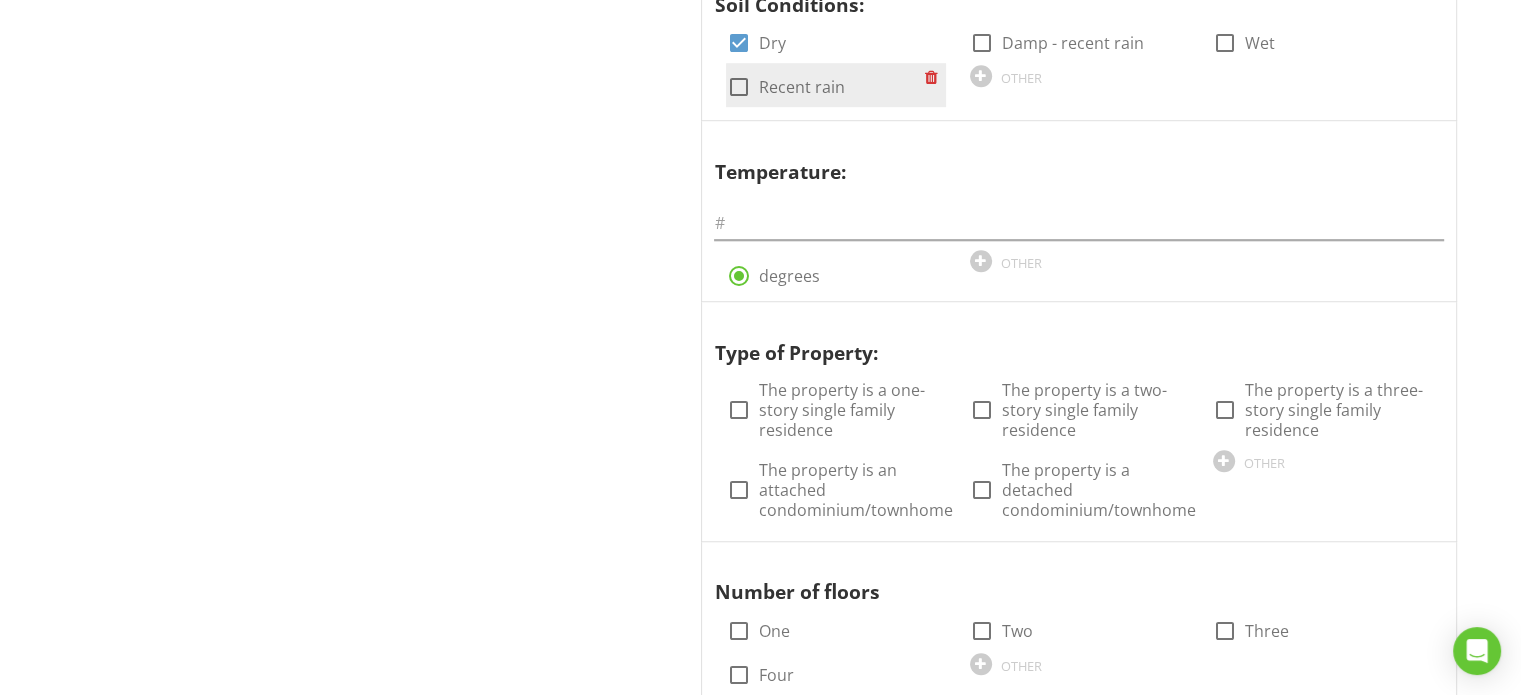 scroll, scrollTop: 1300, scrollLeft: 0, axis: vertical 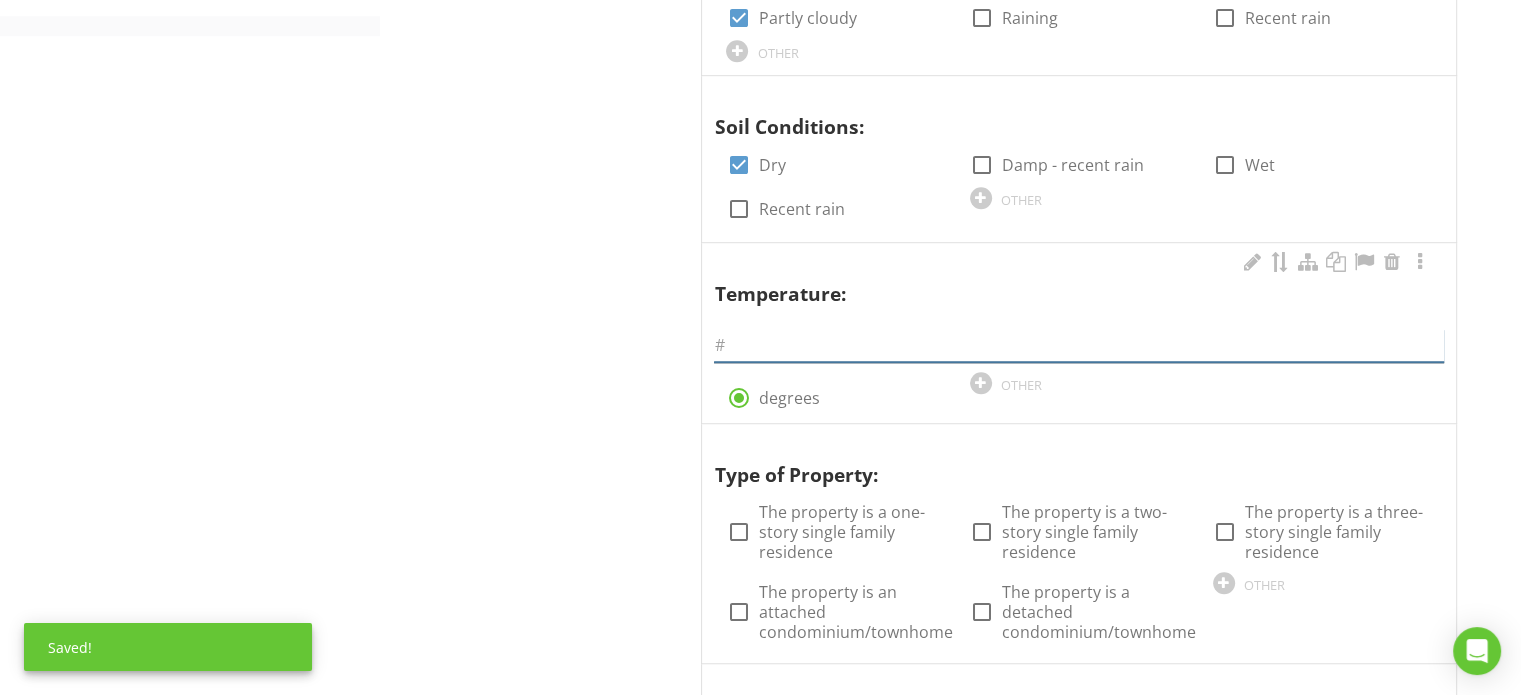 click at bounding box center [1079, 345] 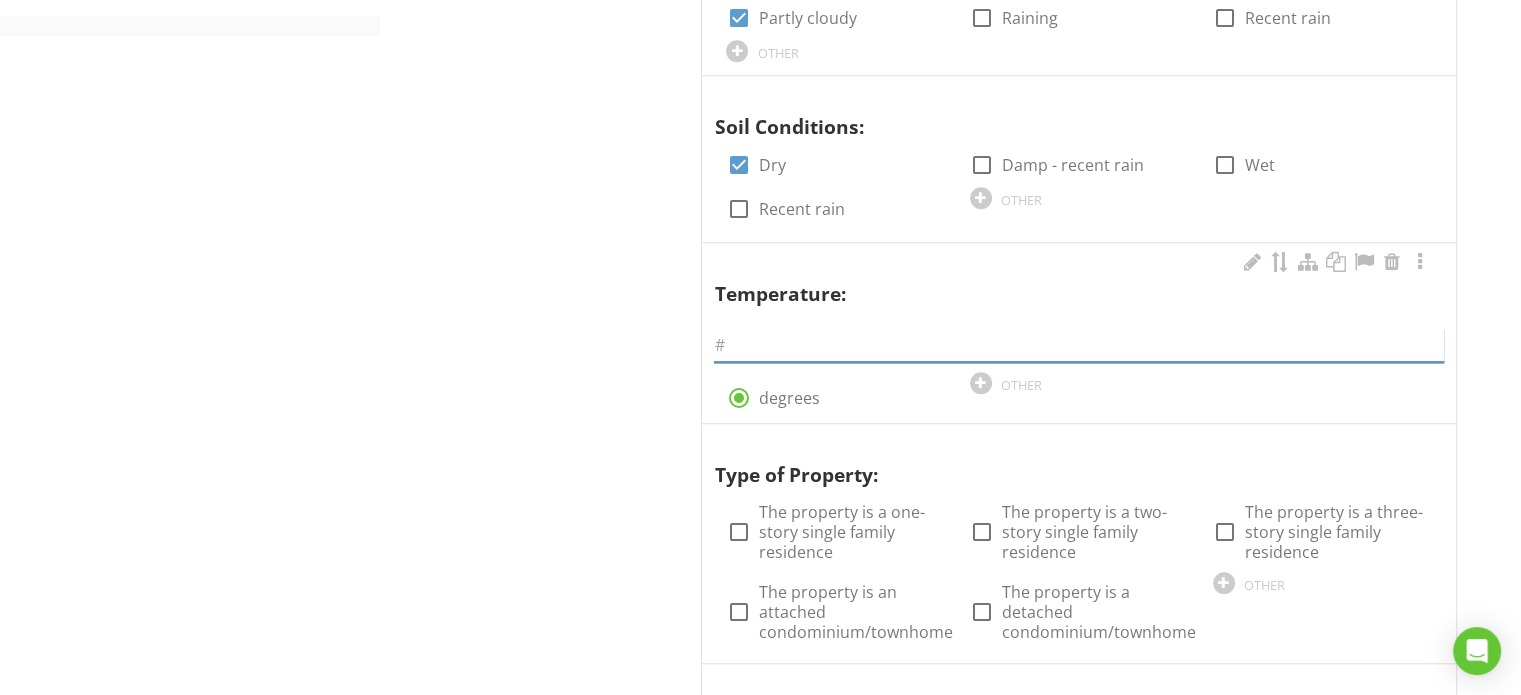 click at bounding box center [1079, 345] 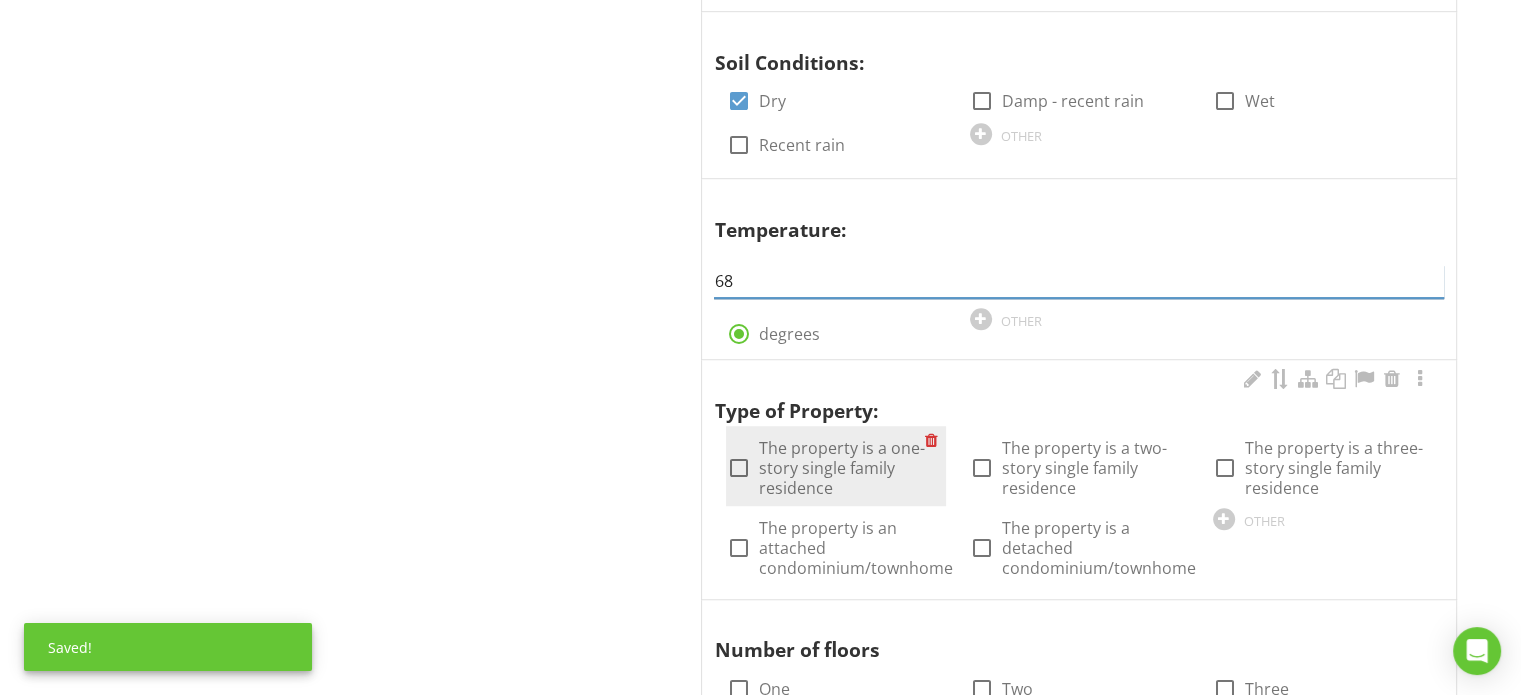 scroll, scrollTop: 1400, scrollLeft: 0, axis: vertical 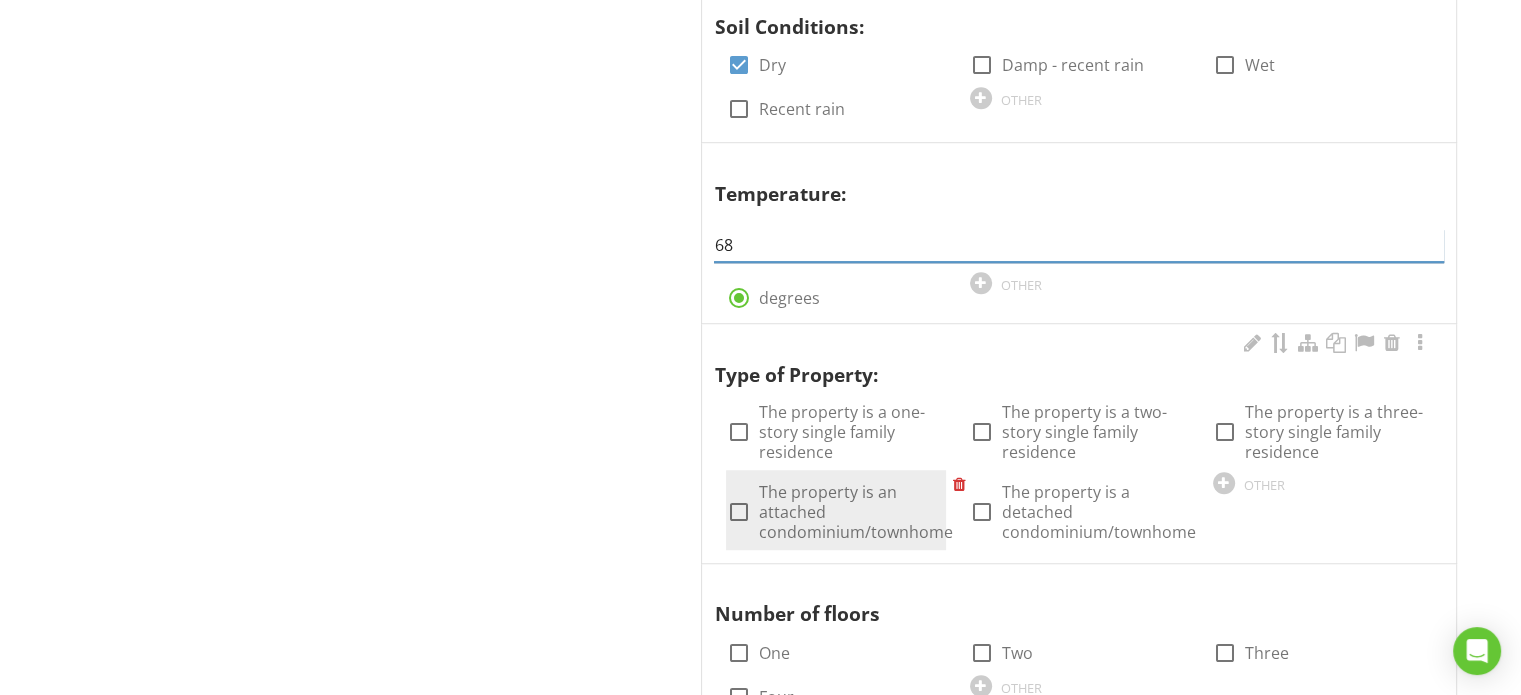 type on "68" 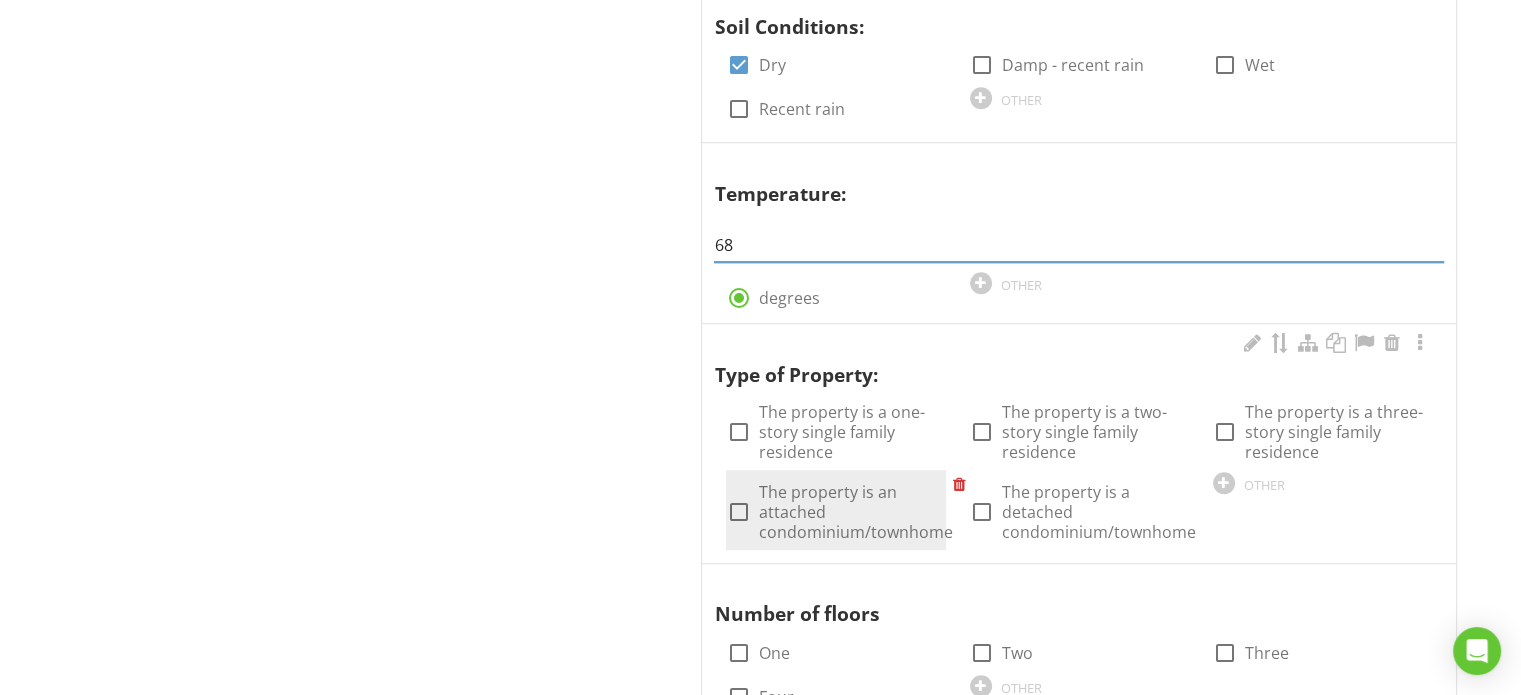 click on "The property is an attached condominium/townhome" at bounding box center (855, 512) 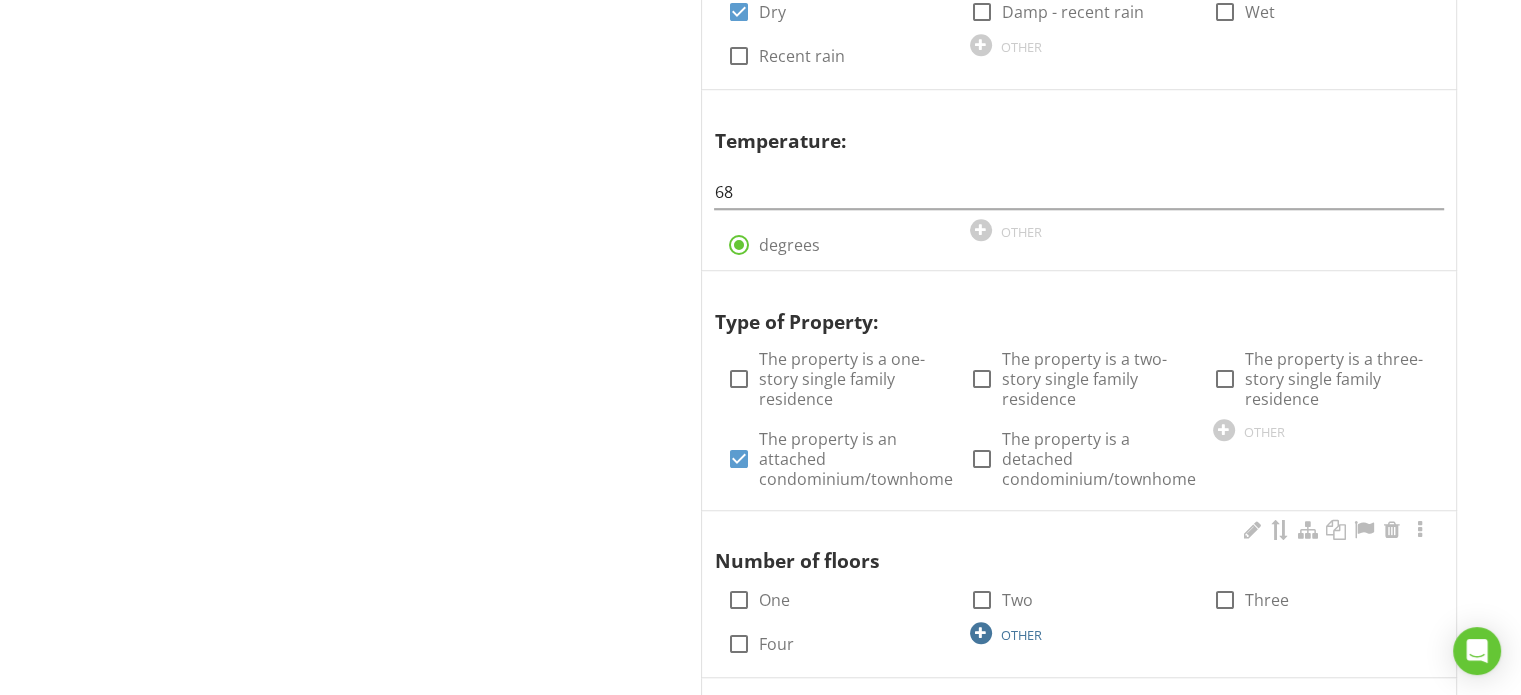scroll, scrollTop: 1600, scrollLeft: 0, axis: vertical 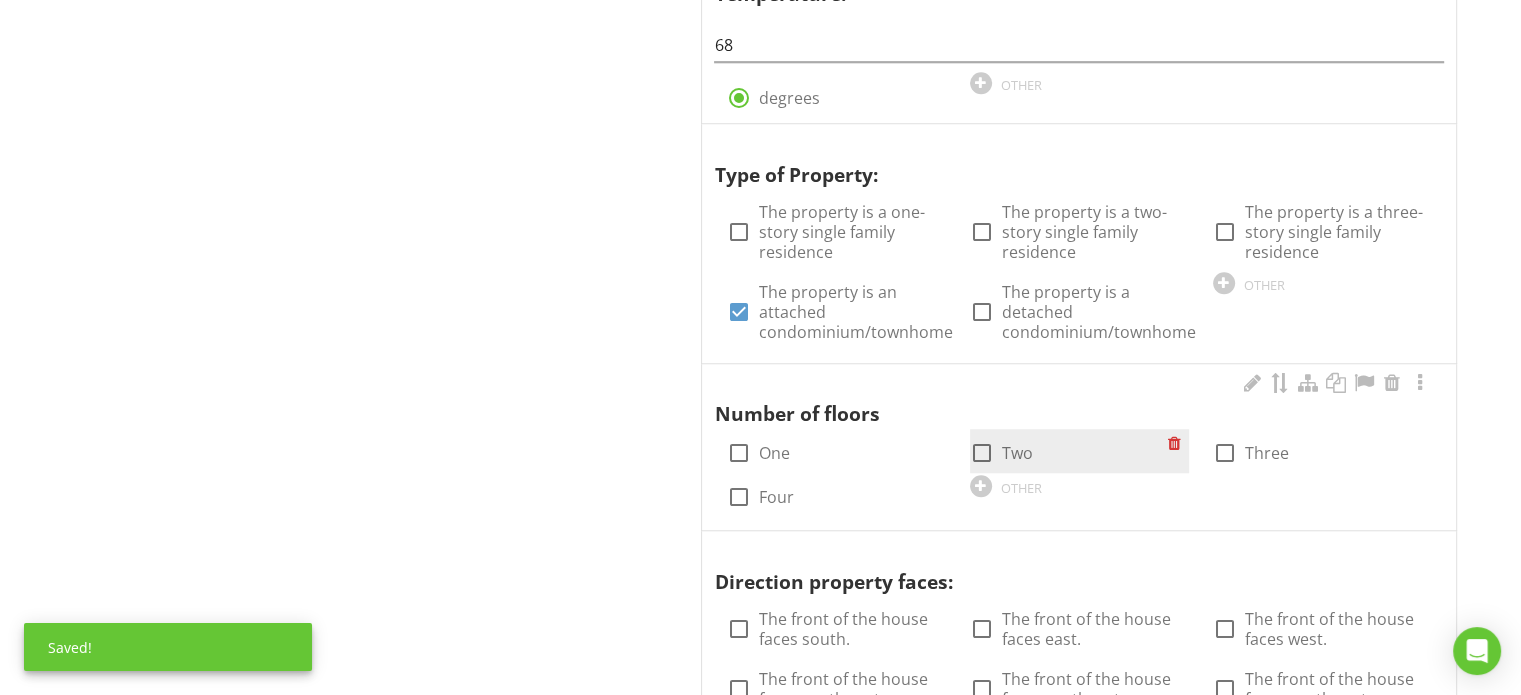 click on "check_box_outline_blank Two" at bounding box center [1069, 451] 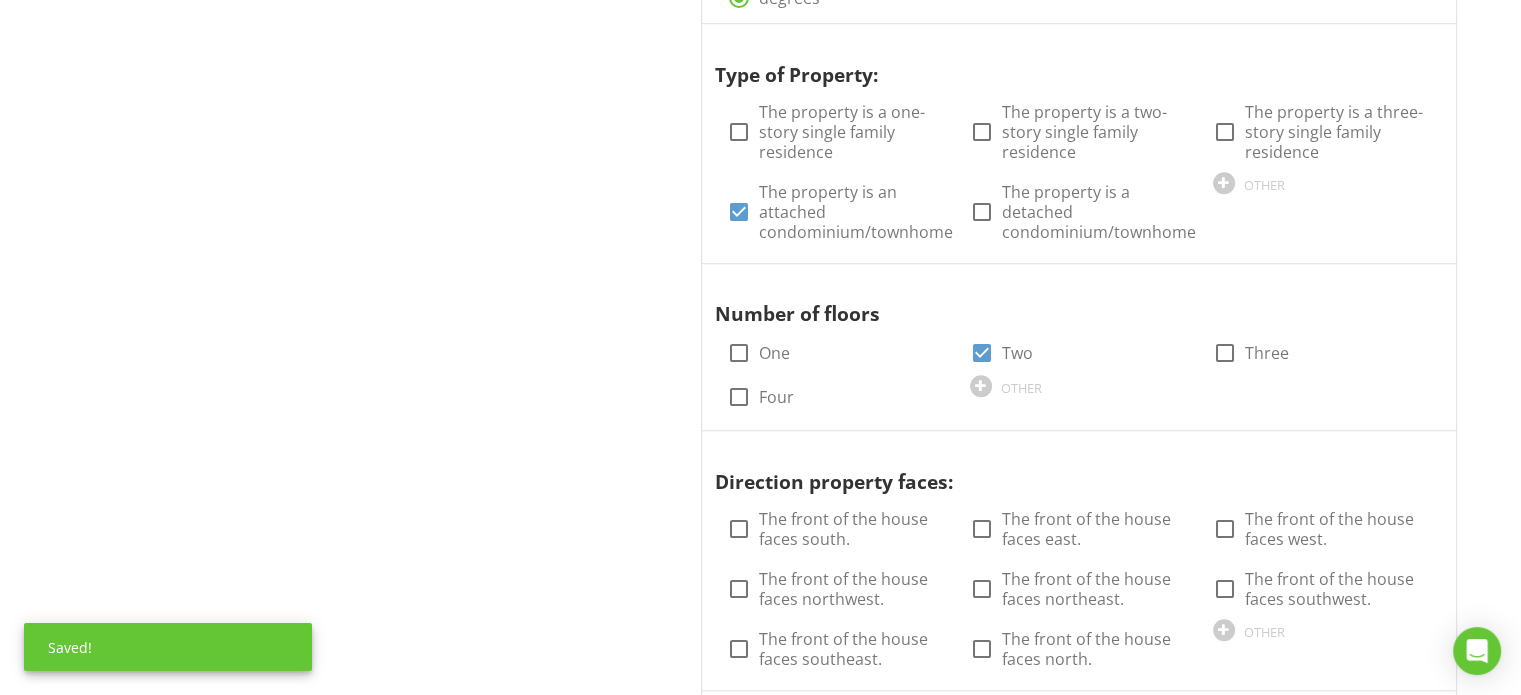 scroll, scrollTop: 1900, scrollLeft: 0, axis: vertical 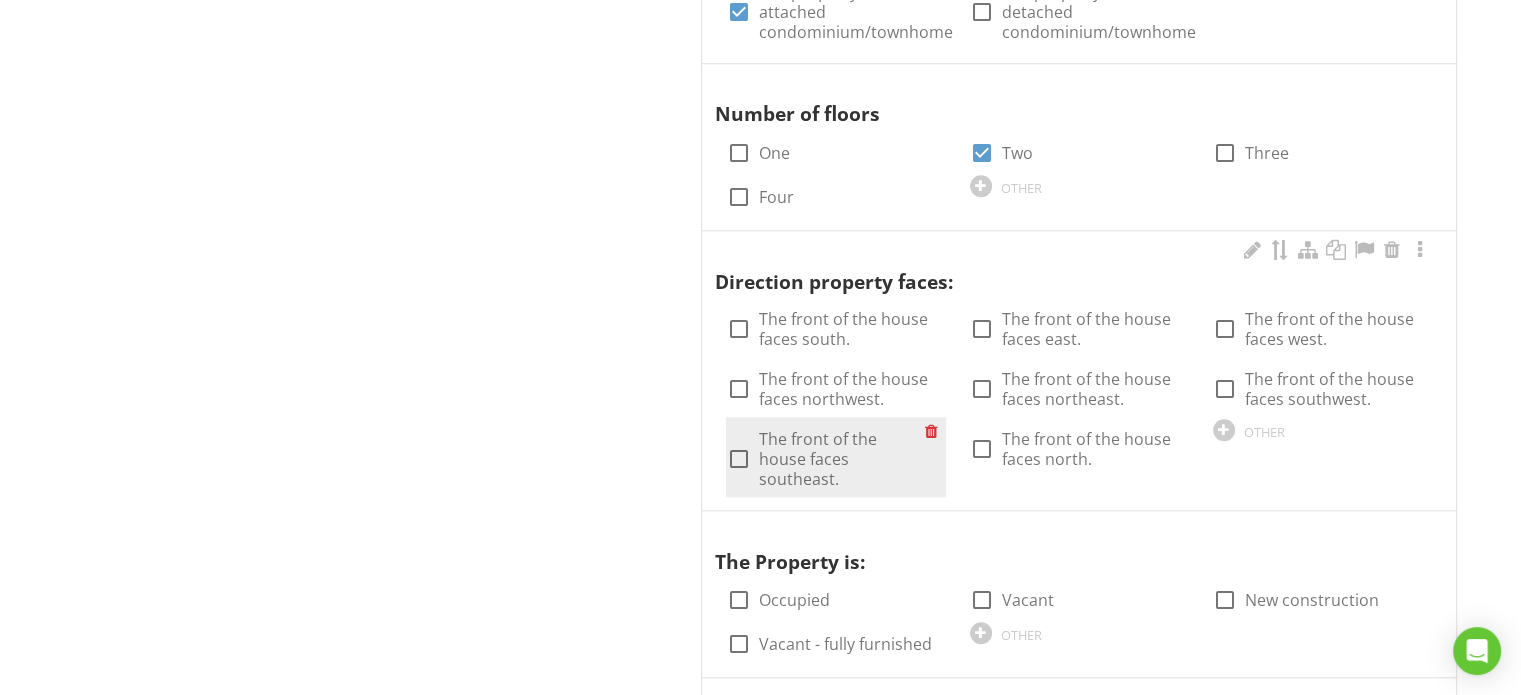 click on "The front of the house faces southeast." at bounding box center (841, 459) 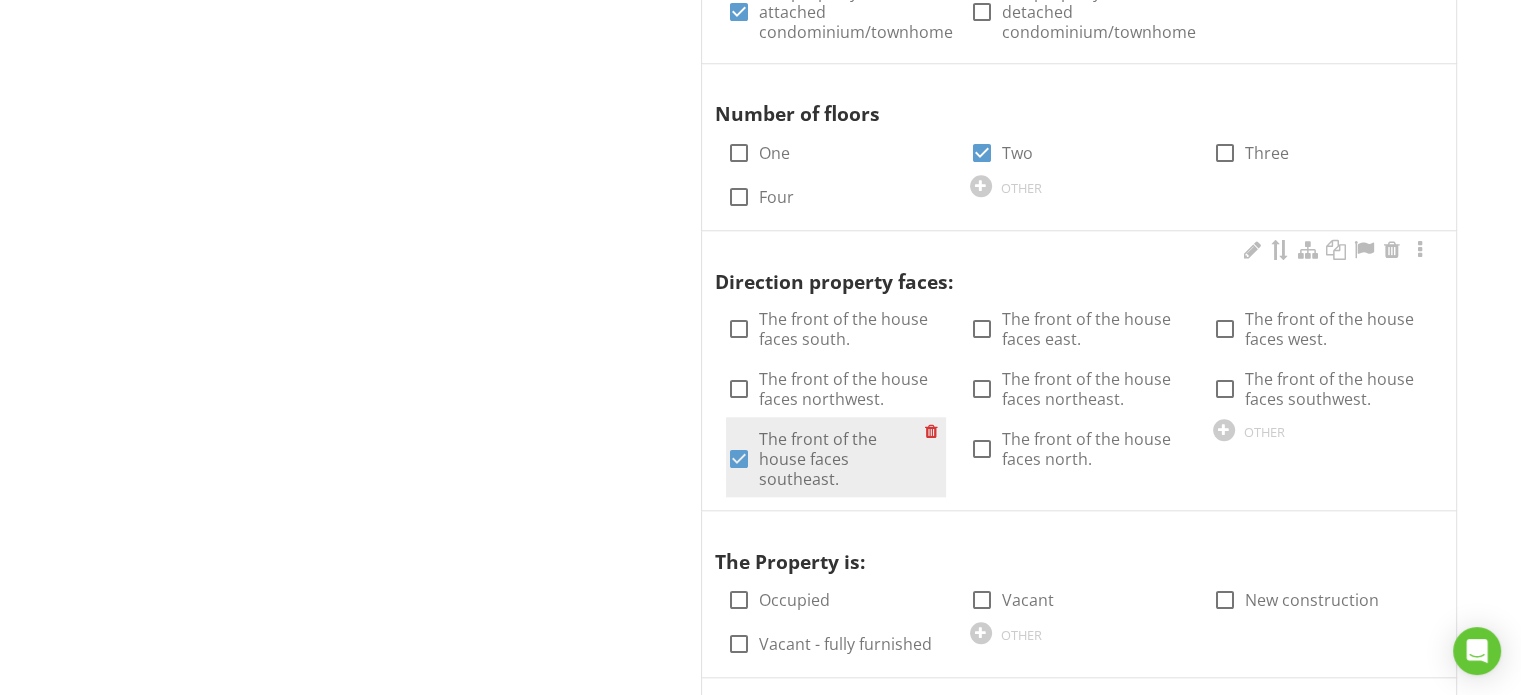 click on "The front of the house faces southeast." at bounding box center [841, 459] 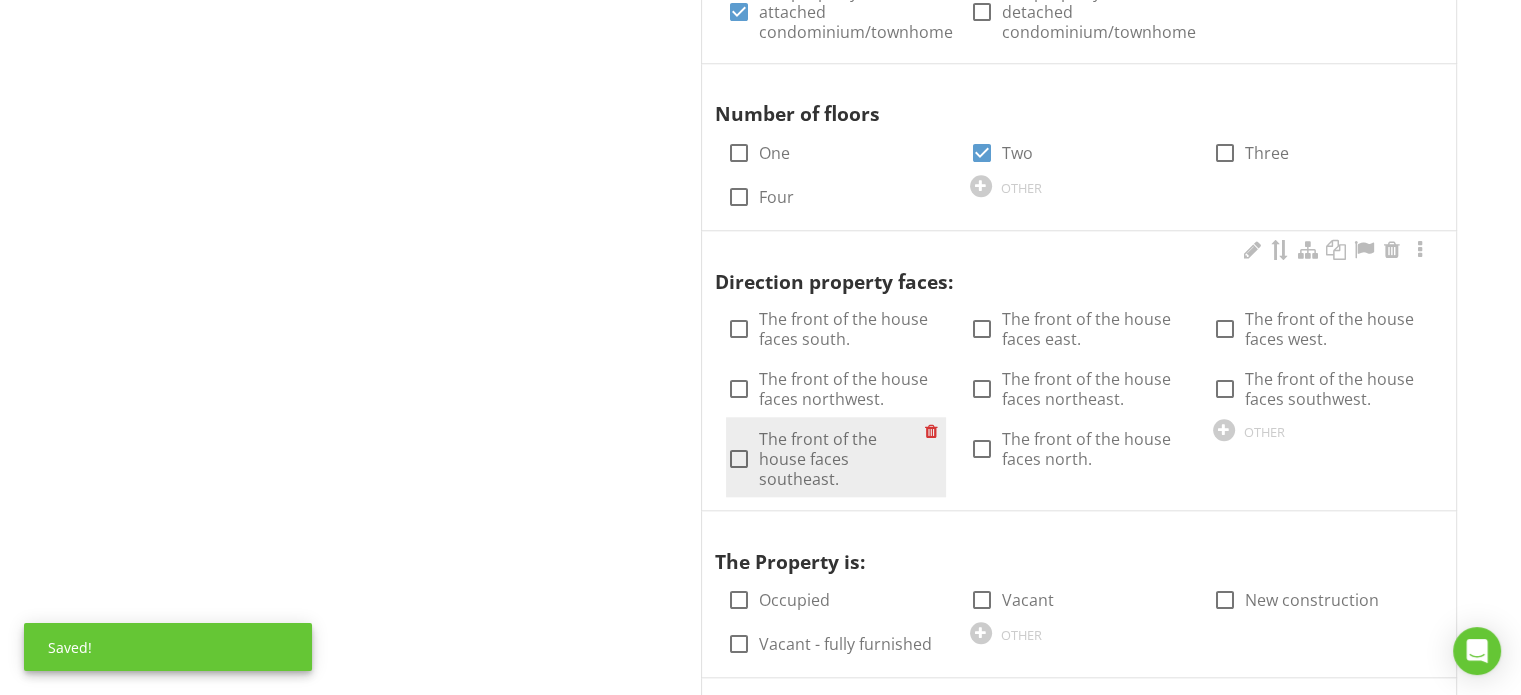 click on "The front of the house faces southeast." at bounding box center (841, 459) 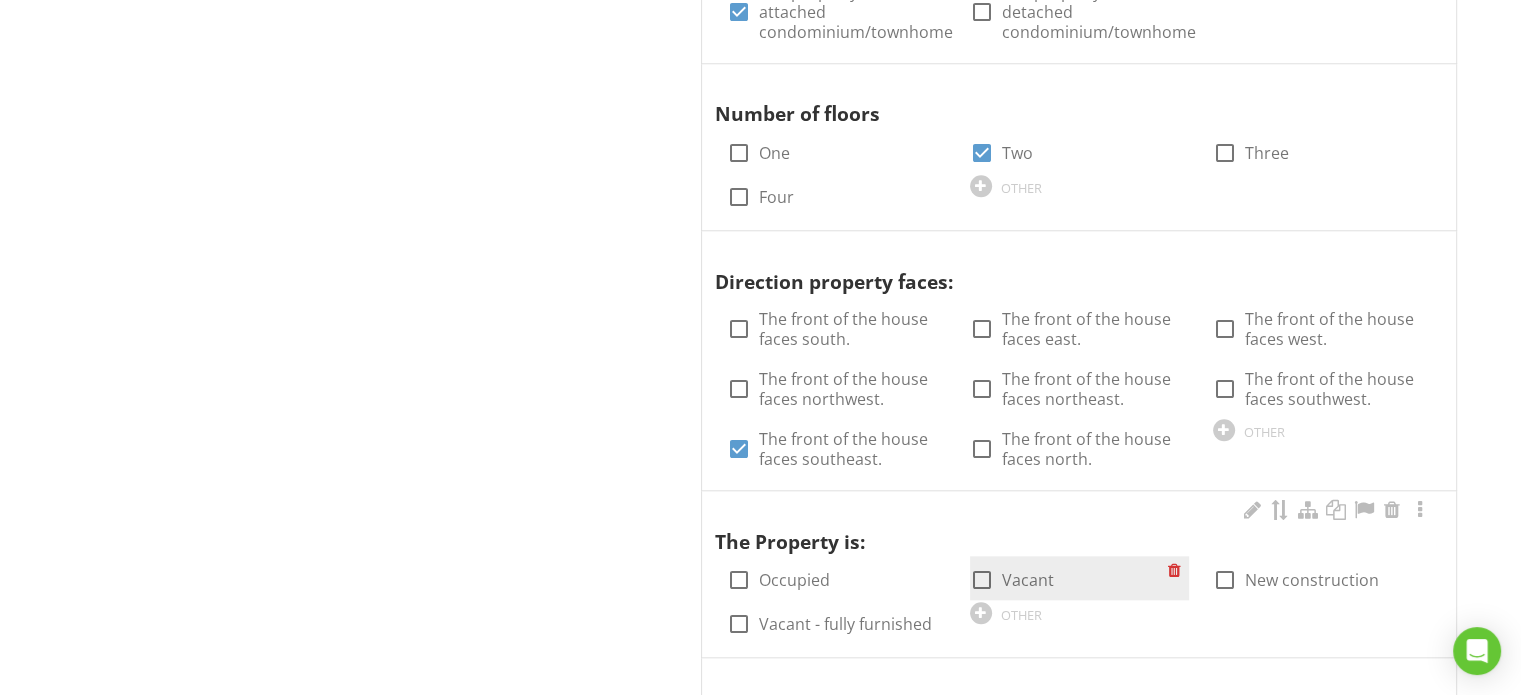 click on "check_box_outline_blank Vacant" at bounding box center [1069, 578] 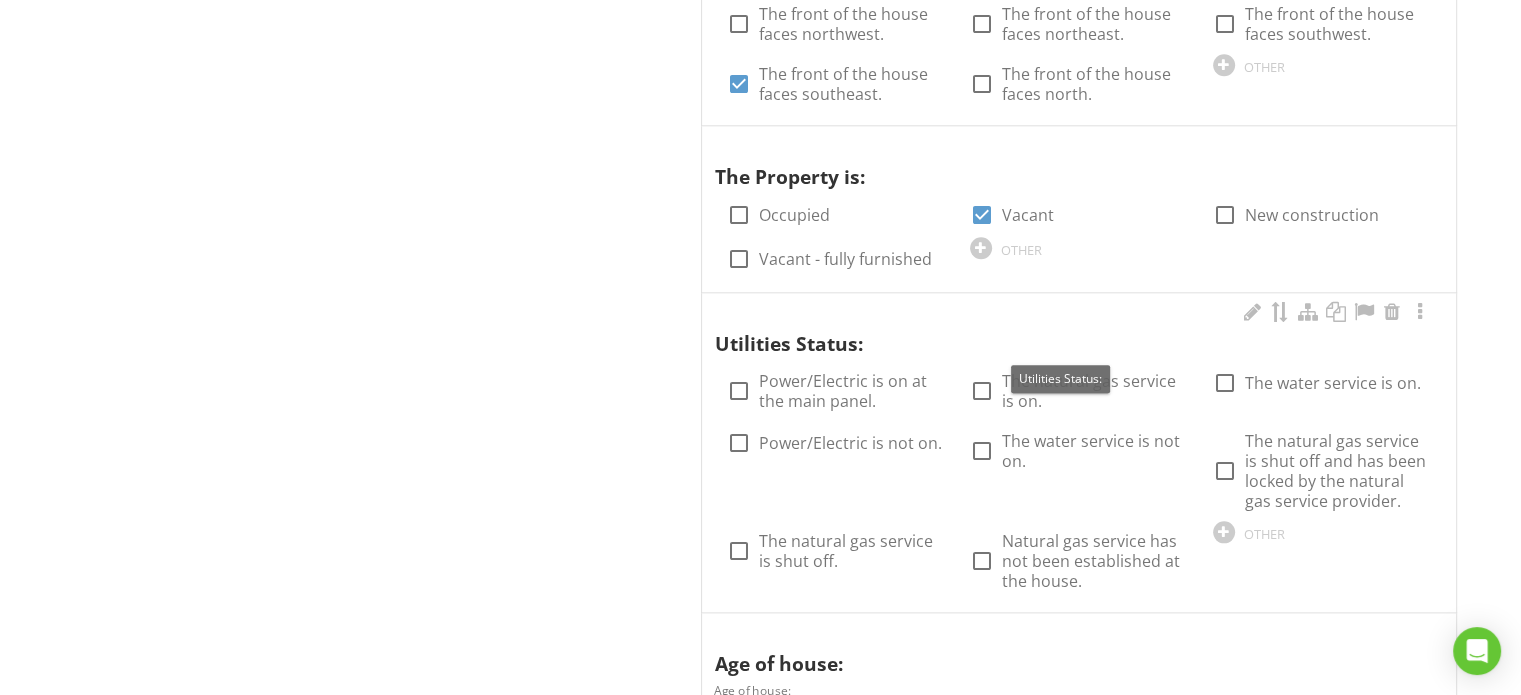 scroll, scrollTop: 2300, scrollLeft: 0, axis: vertical 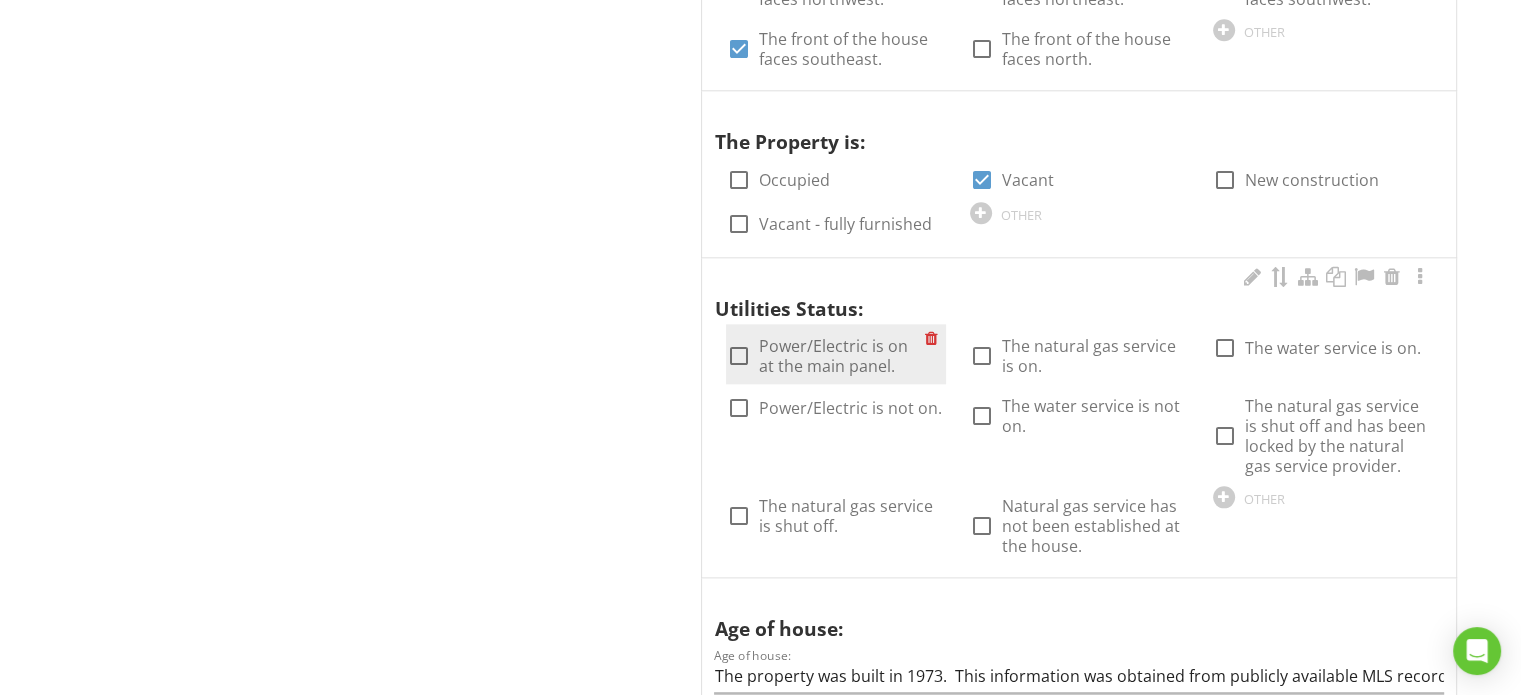 click on "Power/Electric is on at the main panel." at bounding box center [841, 356] 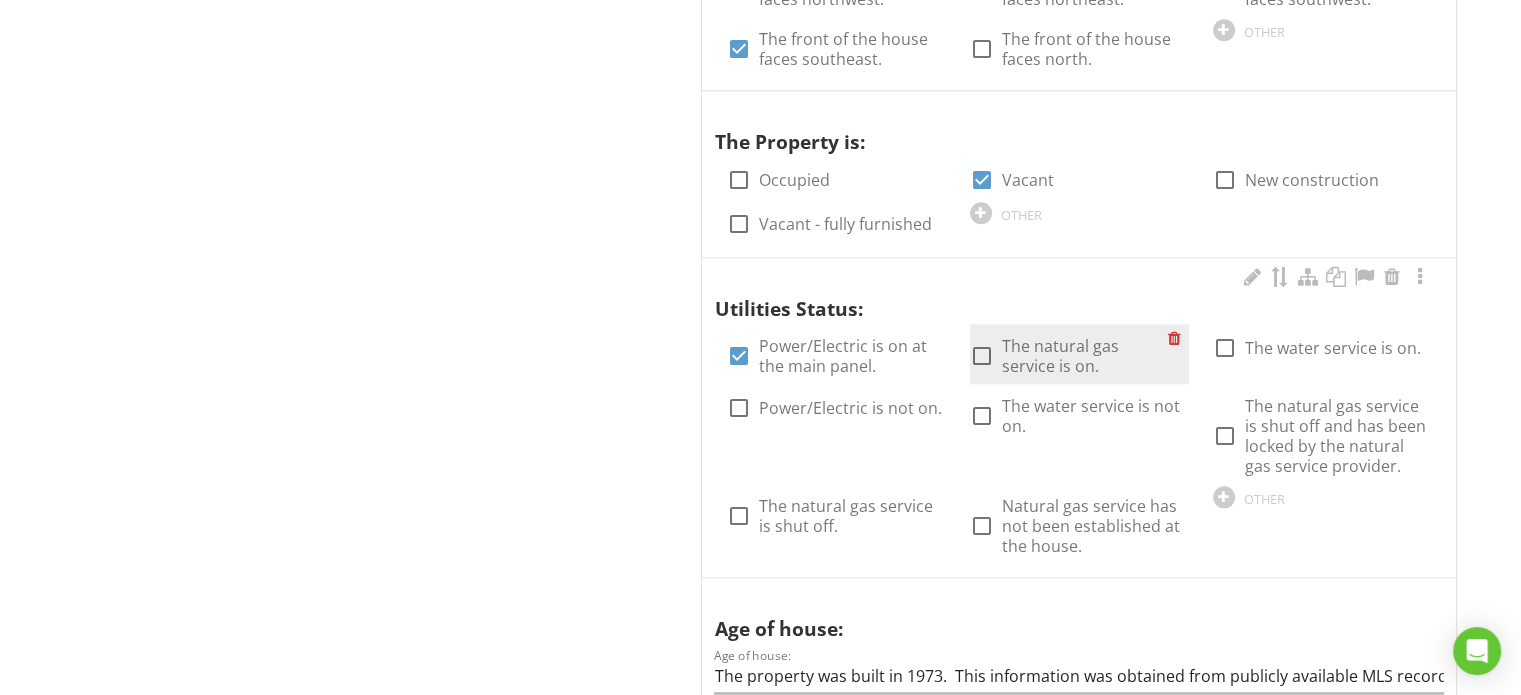click on "The natural gas service is on." at bounding box center (1085, 356) 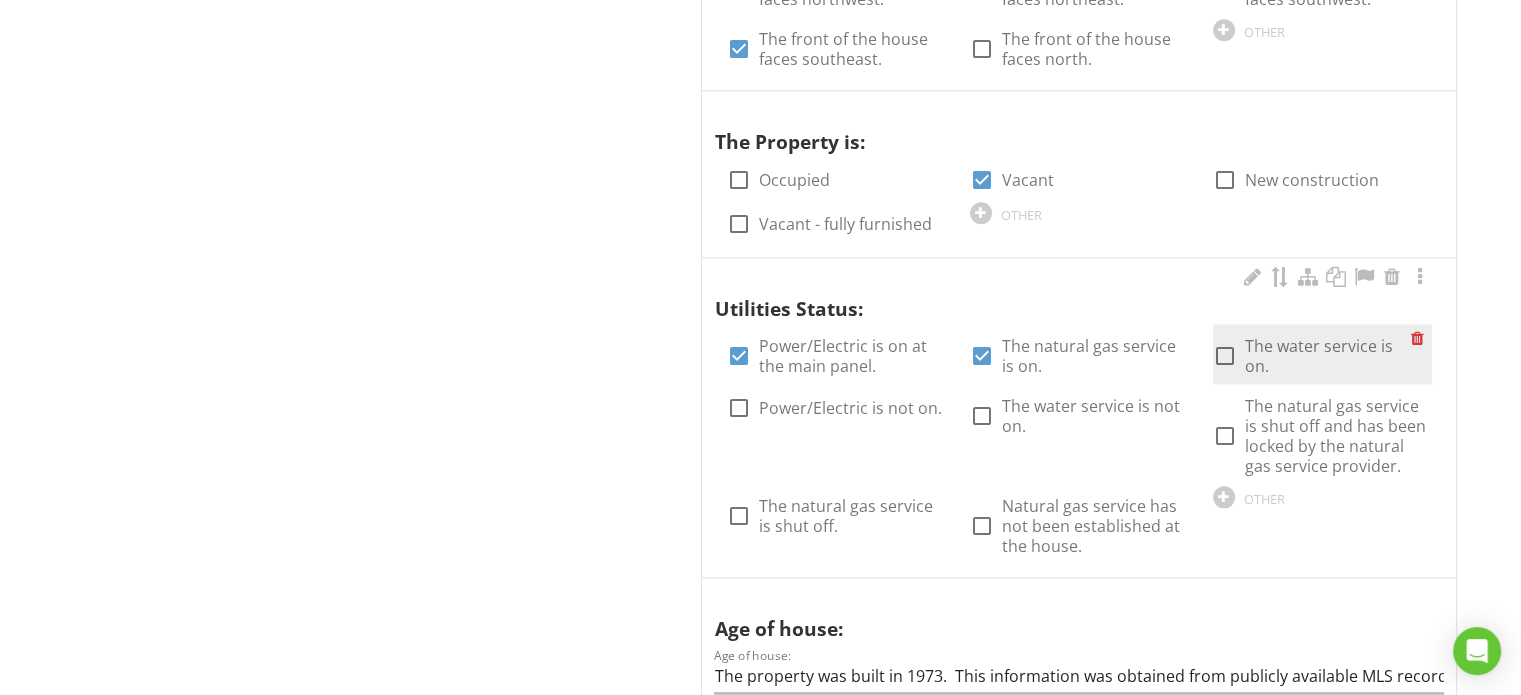 click on "The water service is on." at bounding box center (1328, 356) 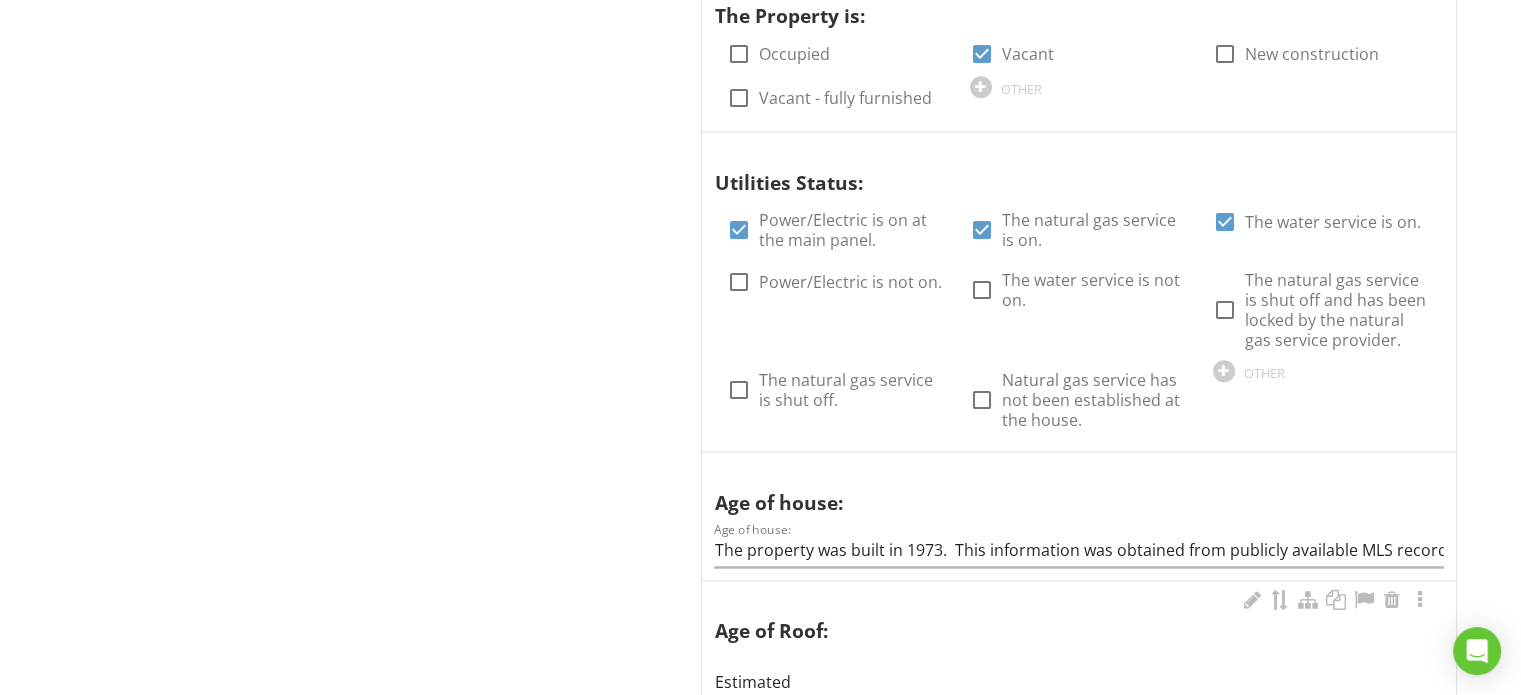 scroll, scrollTop: 2600, scrollLeft: 0, axis: vertical 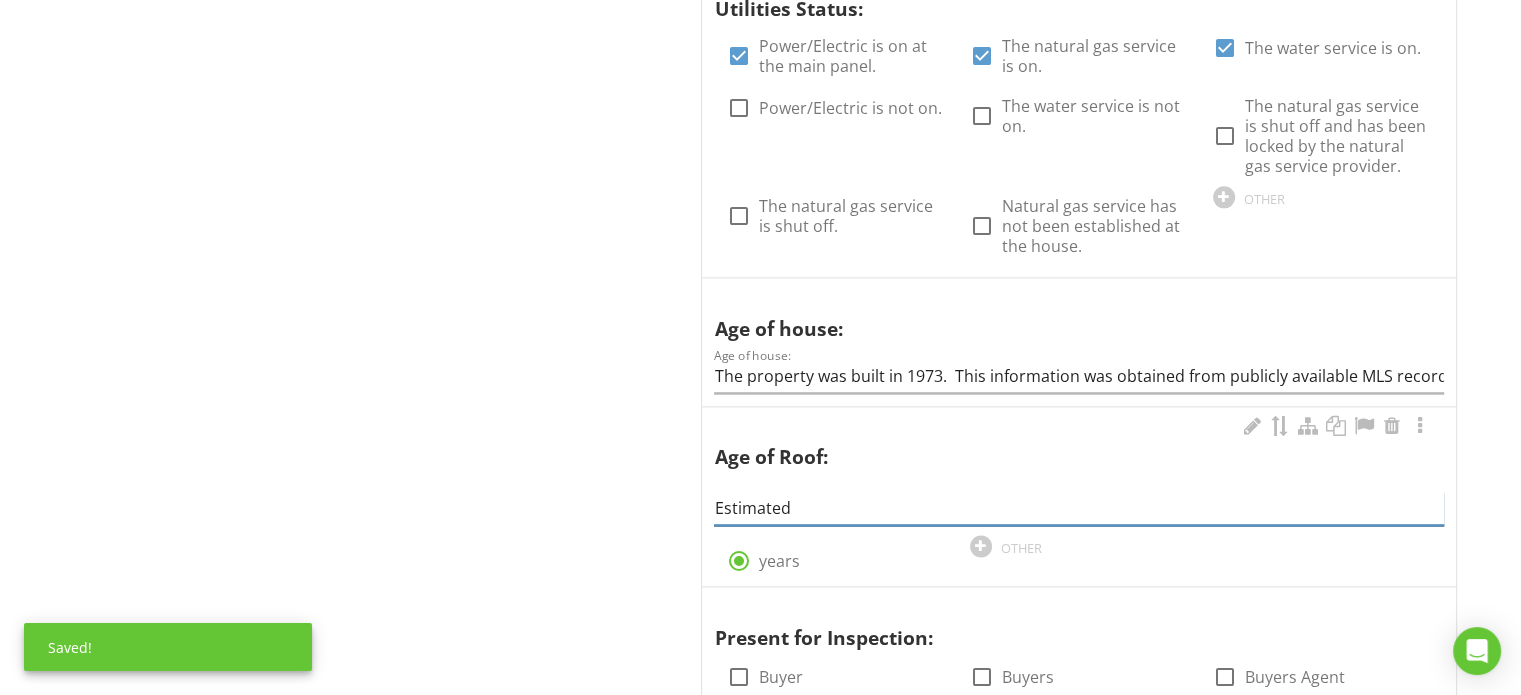 click on "Estimated" at bounding box center (1079, 508) 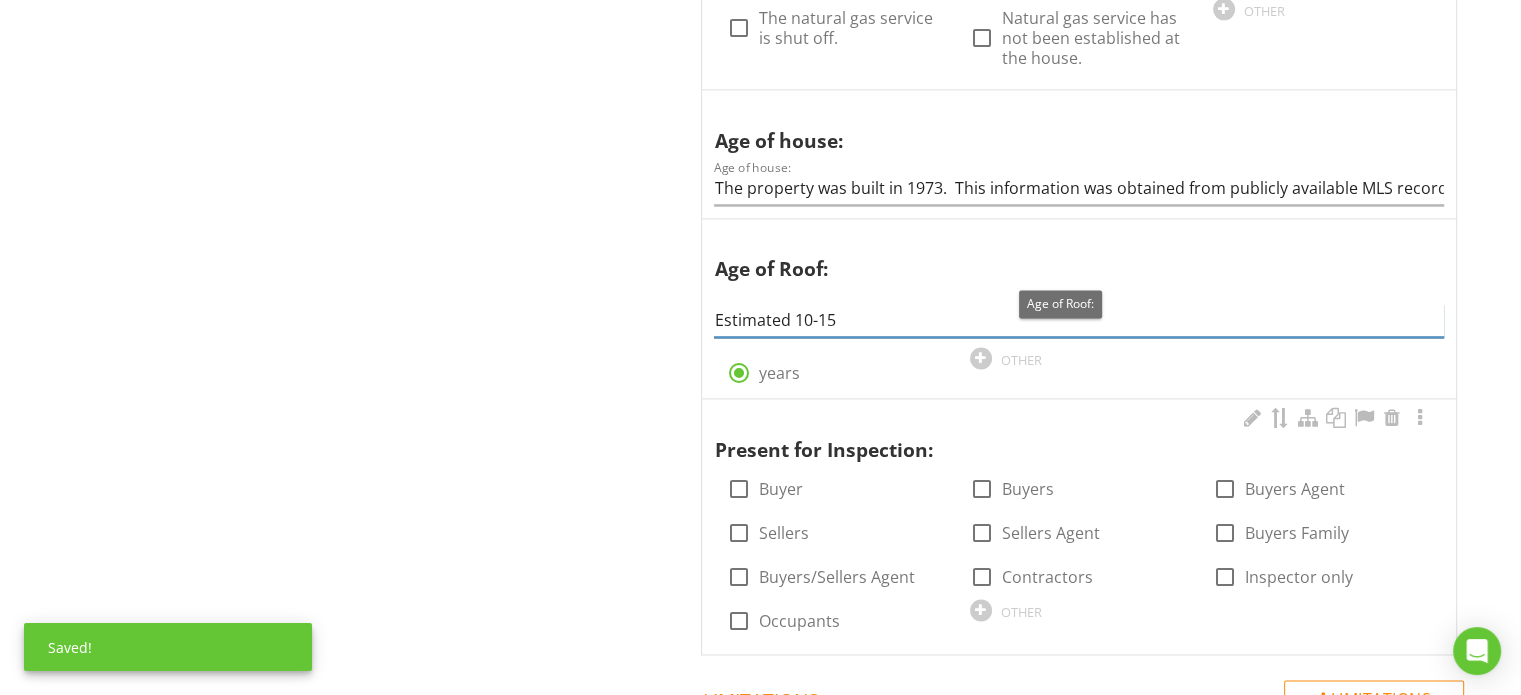 scroll, scrollTop: 2800, scrollLeft: 0, axis: vertical 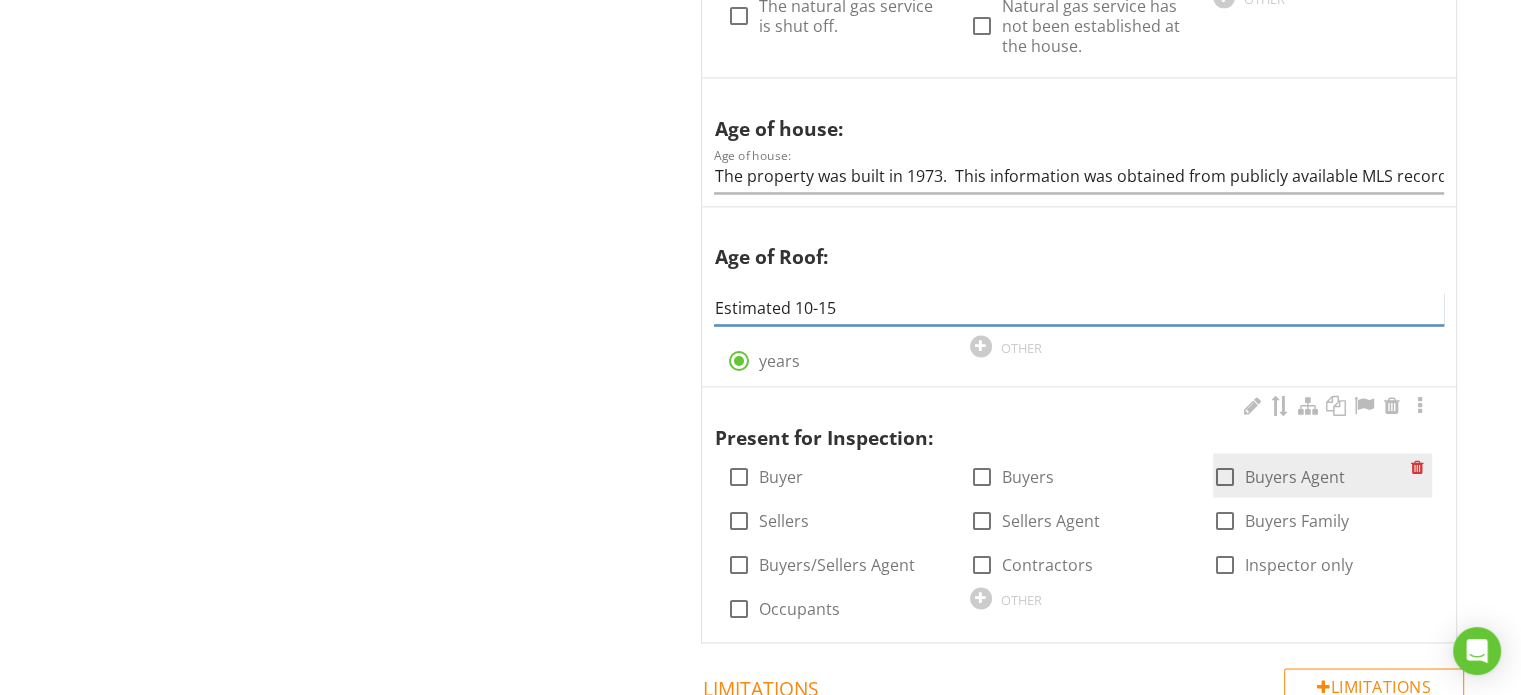 type on "Estimated 10-15" 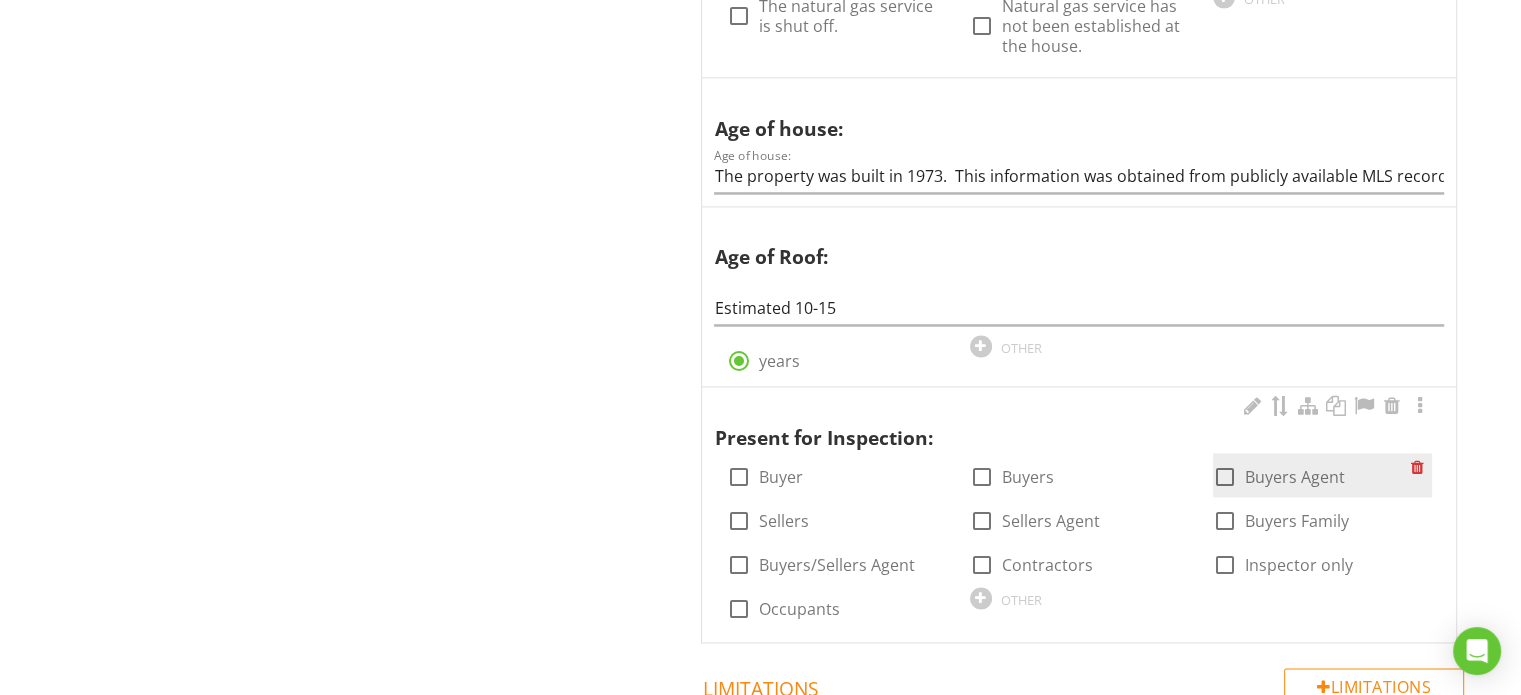 click on "check_box_outline_blank Buyers Agent" at bounding box center (1322, 475) 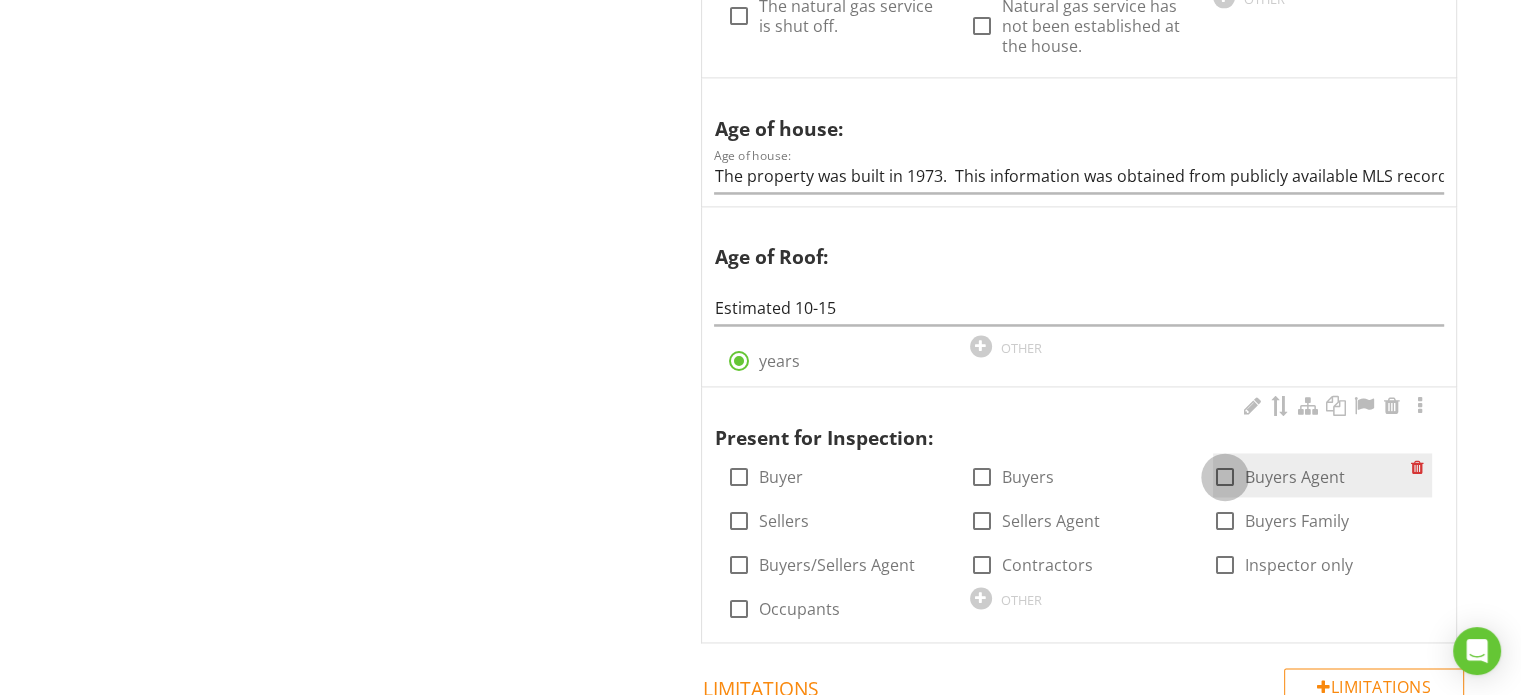 click at bounding box center [1225, 477] 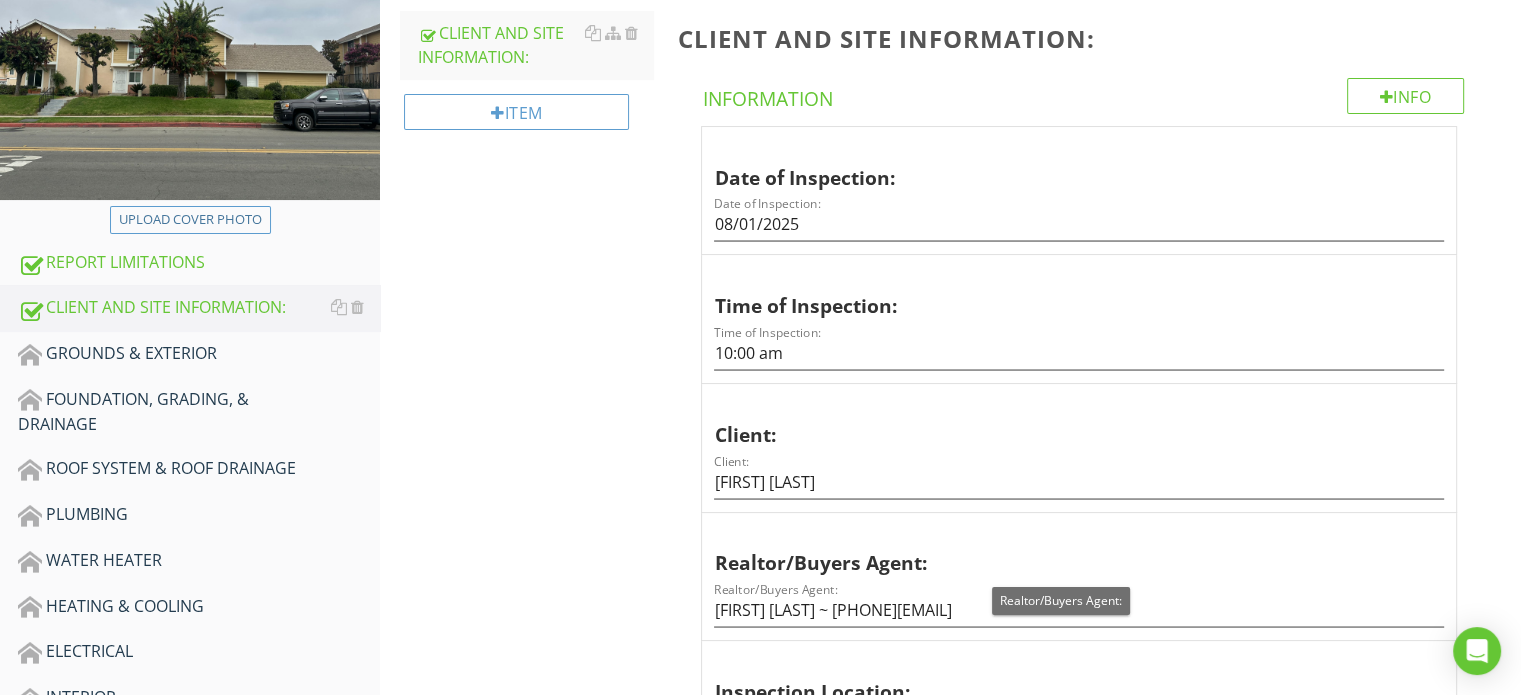 scroll, scrollTop: 64, scrollLeft: 0, axis: vertical 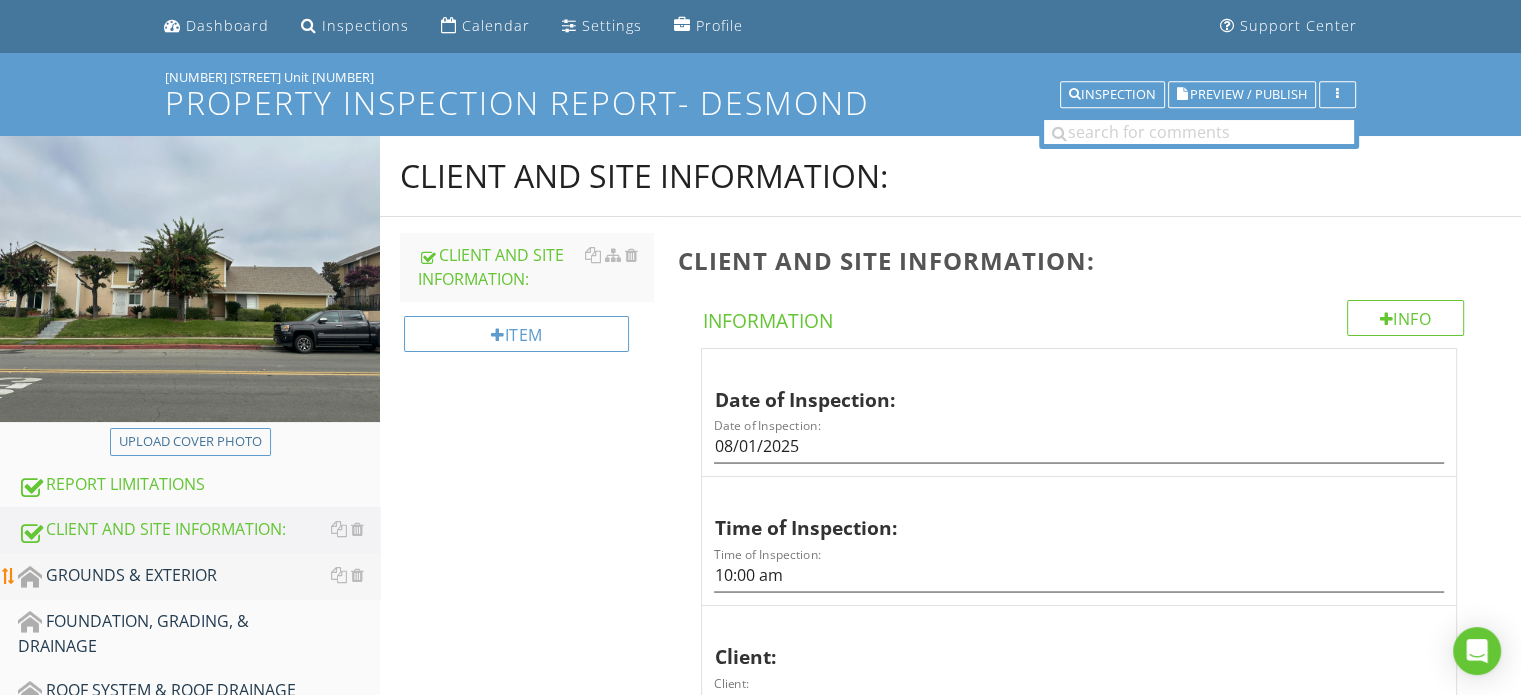 click on "GROUNDS & EXTERIOR" at bounding box center [199, 576] 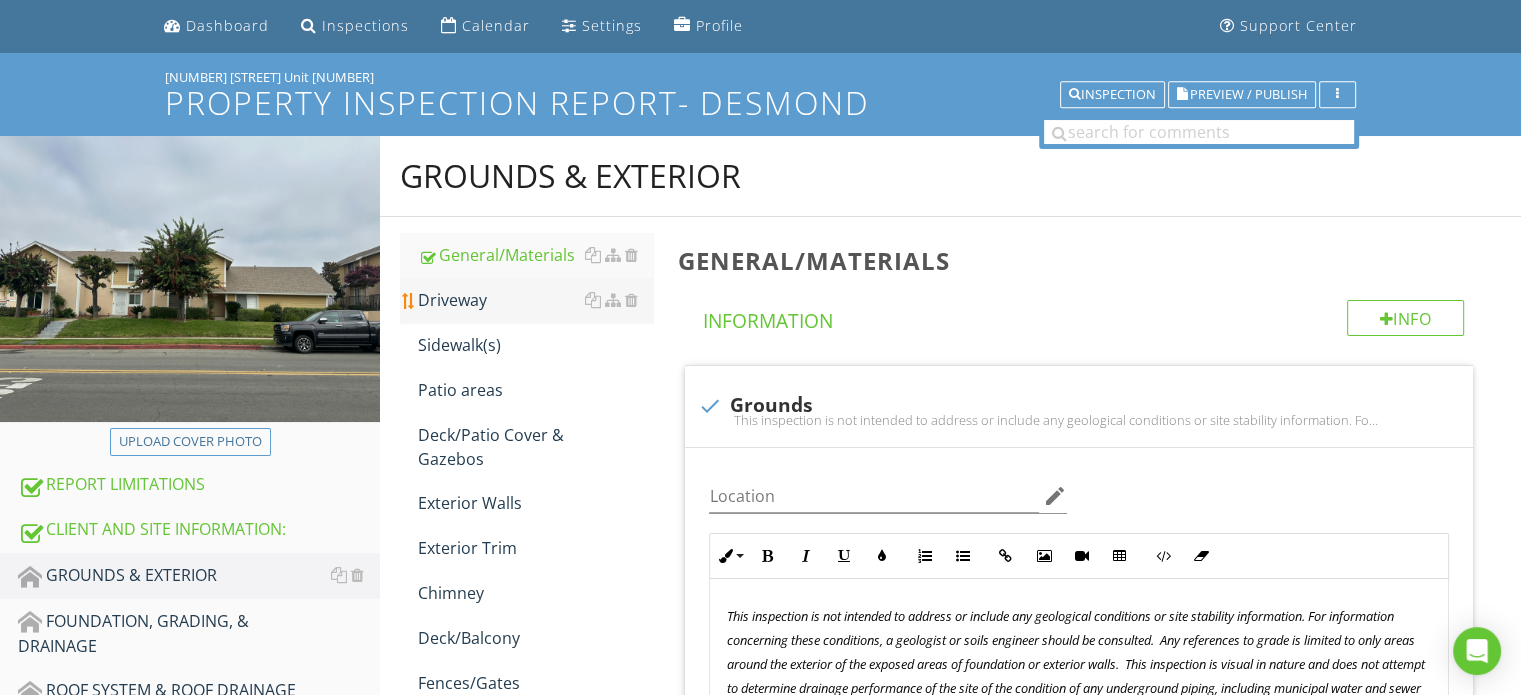 click on "Driveway" at bounding box center [535, 300] 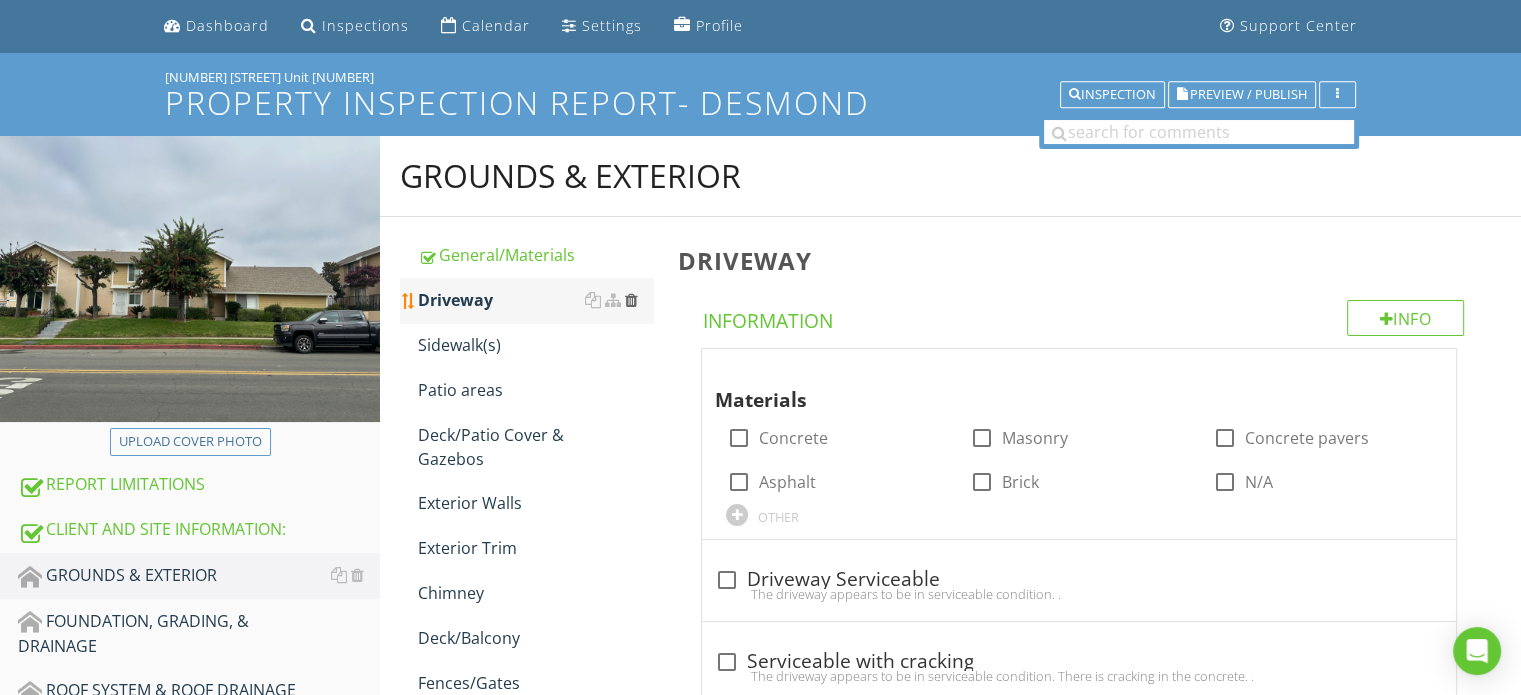 click at bounding box center (630, 300) 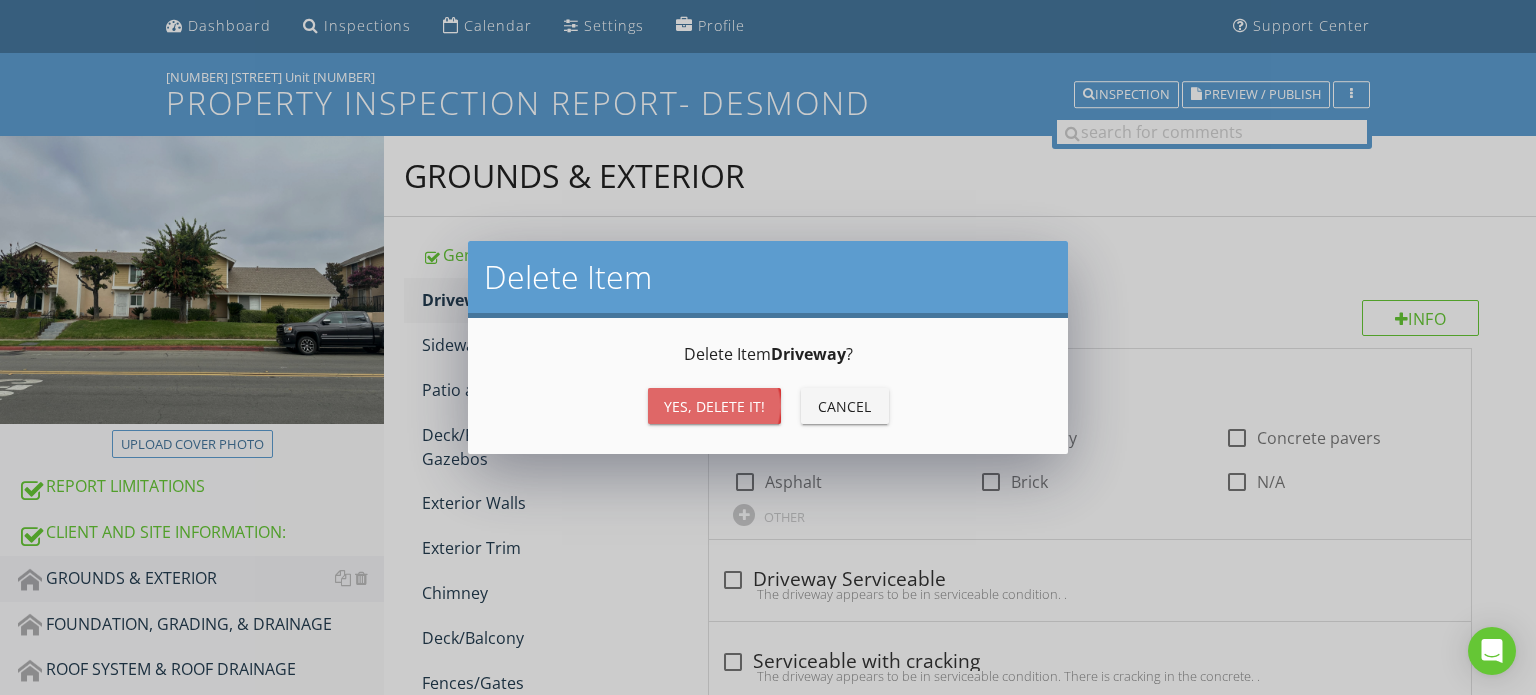 click on "Yes, Delete it!" at bounding box center [714, 406] 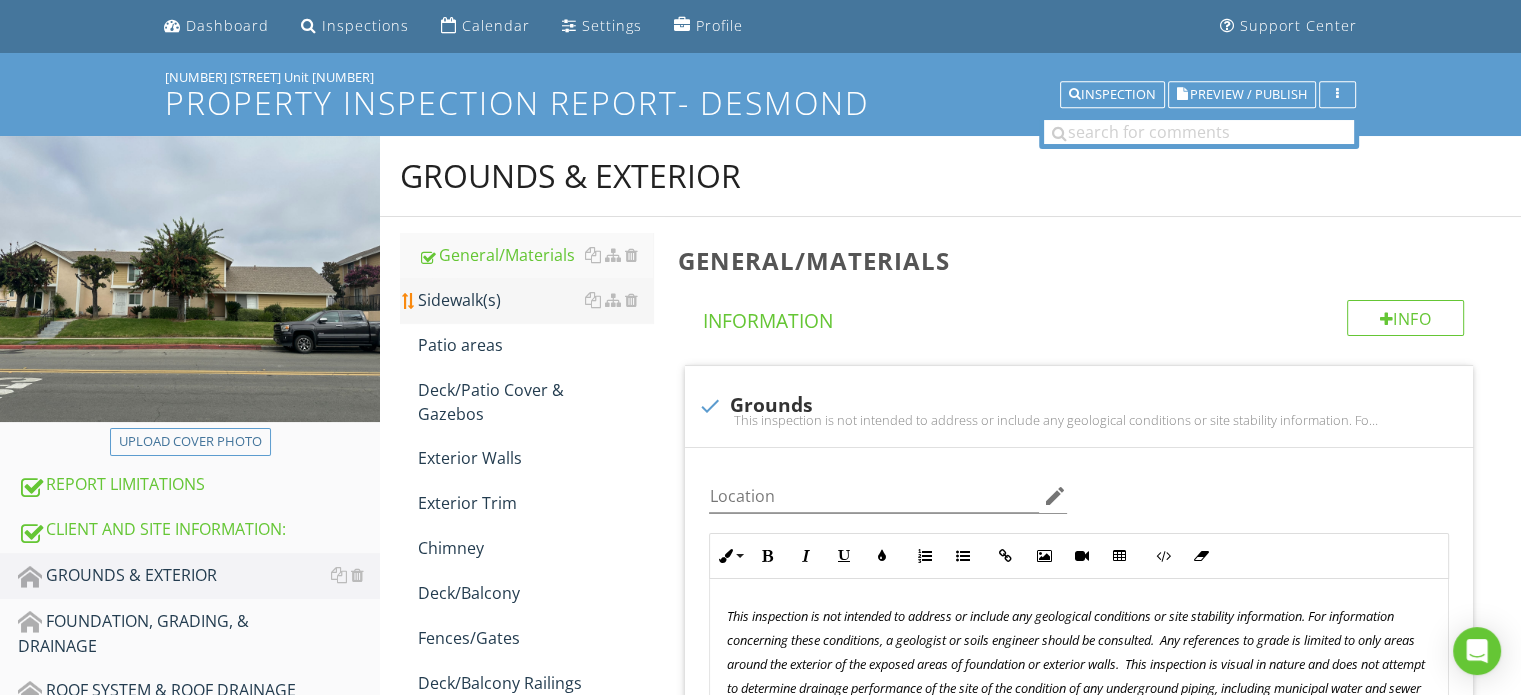 click on "Sidewalk(s)" at bounding box center [535, 300] 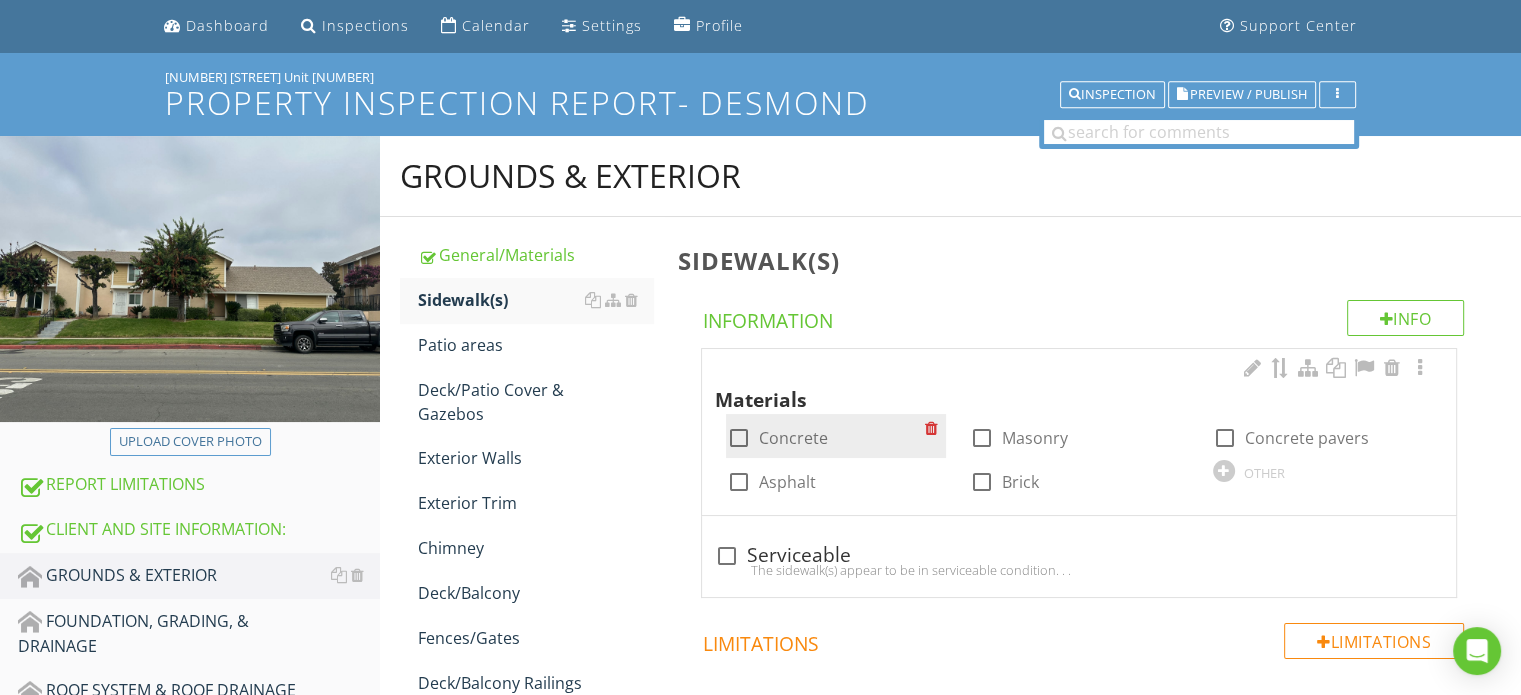 click on "Concrete" at bounding box center (792, 438) 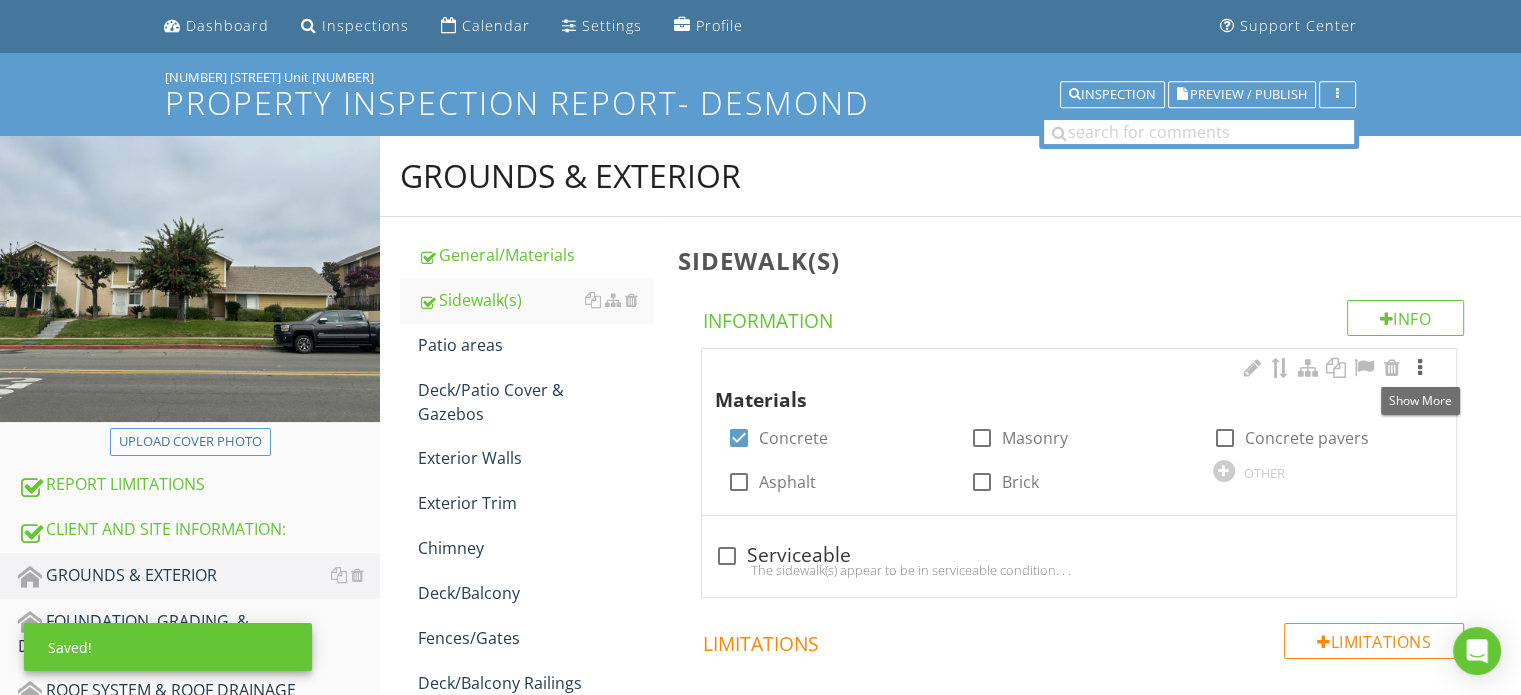 click at bounding box center (1420, 368) 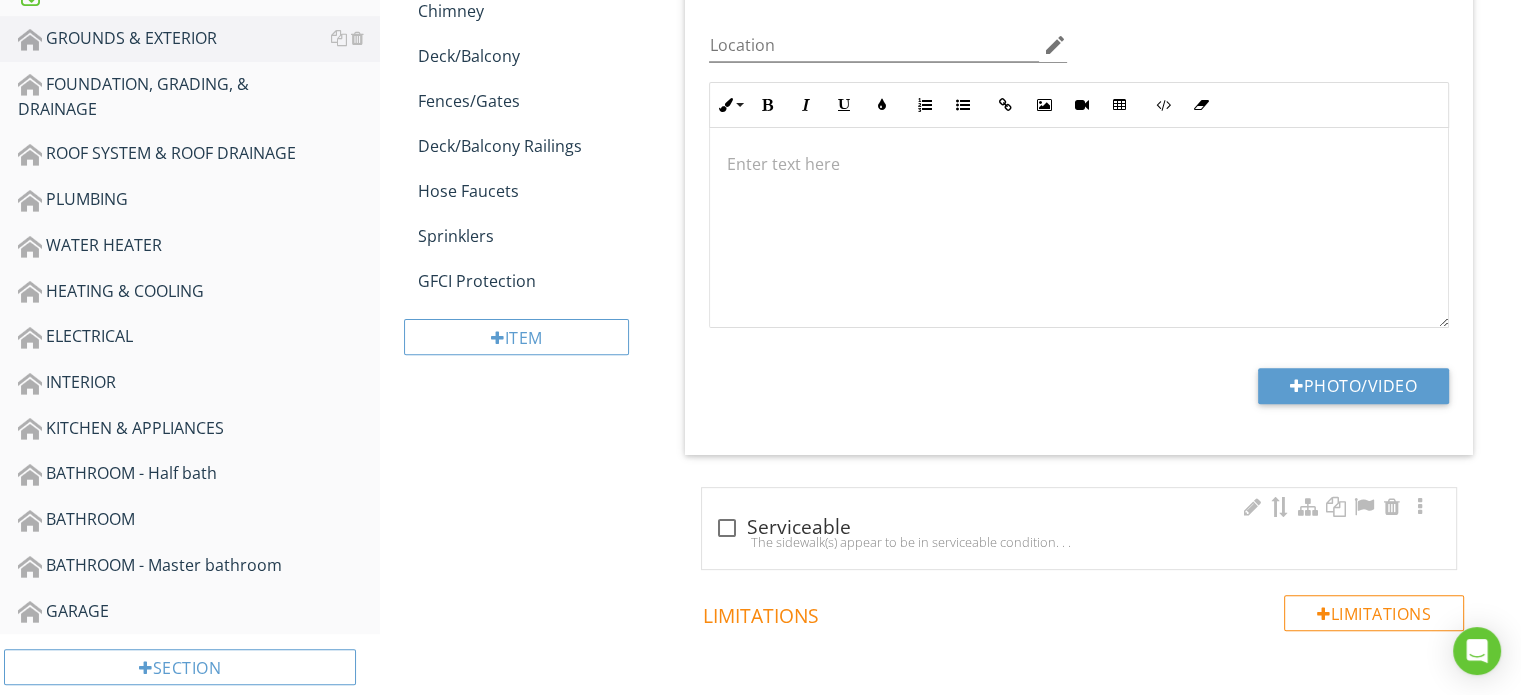 scroll, scrollTop: 664, scrollLeft: 0, axis: vertical 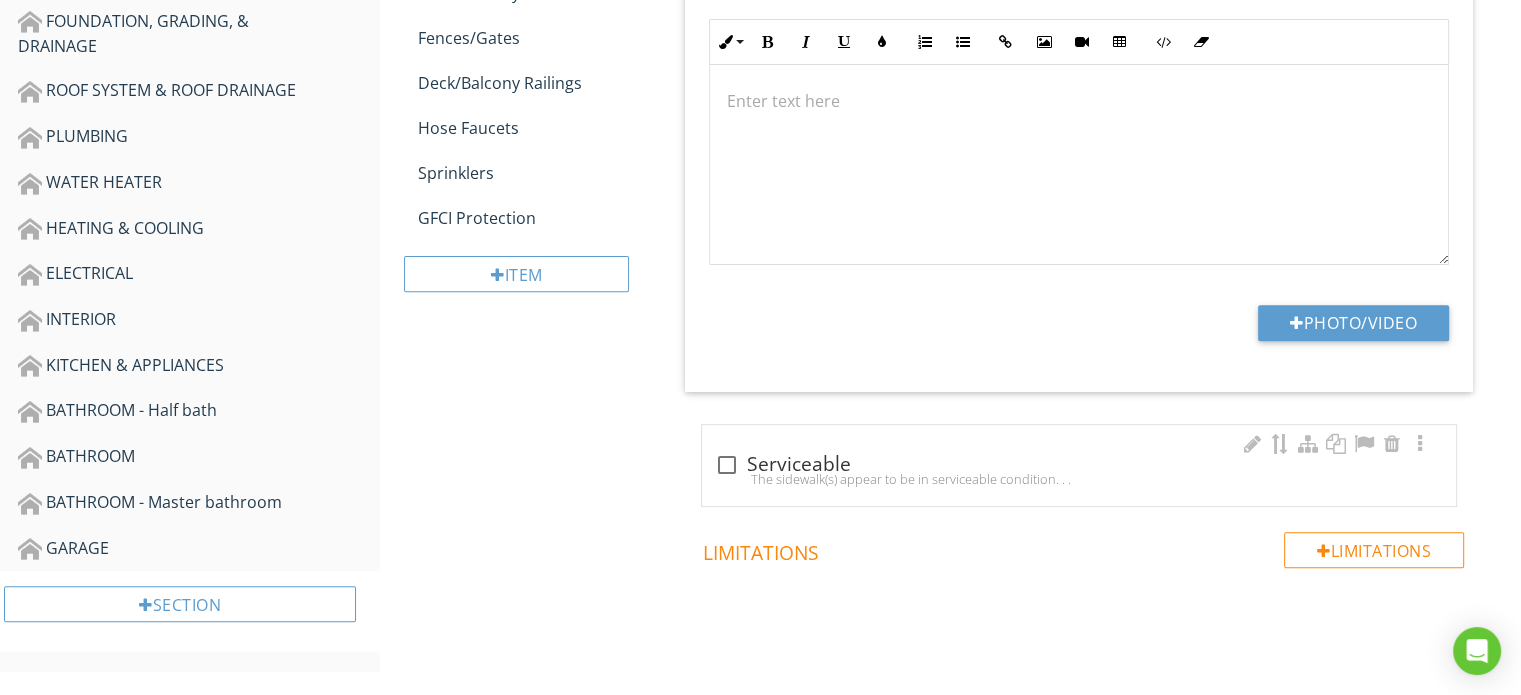 click on "check_box_outline_blank
Serviceable" at bounding box center [1079, 465] 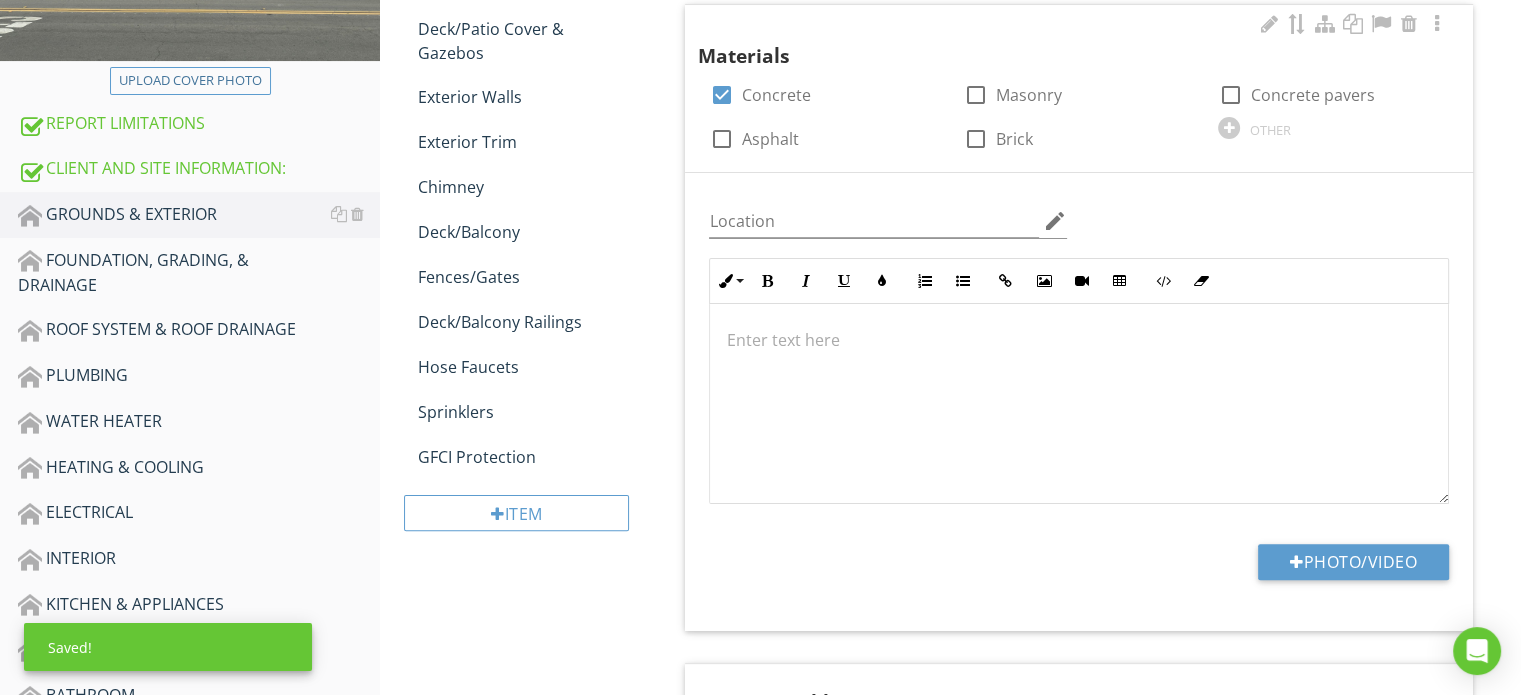 scroll, scrollTop: 264, scrollLeft: 0, axis: vertical 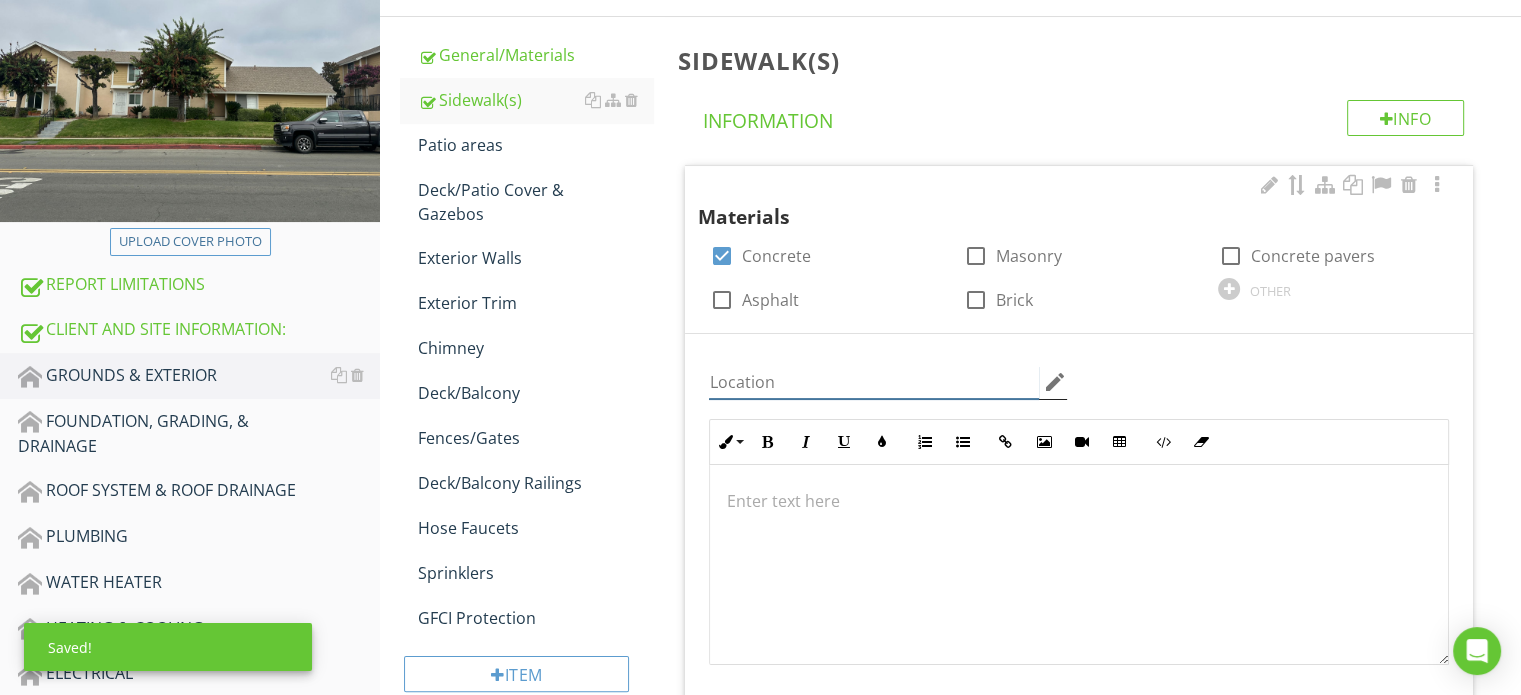 click at bounding box center [874, 382] 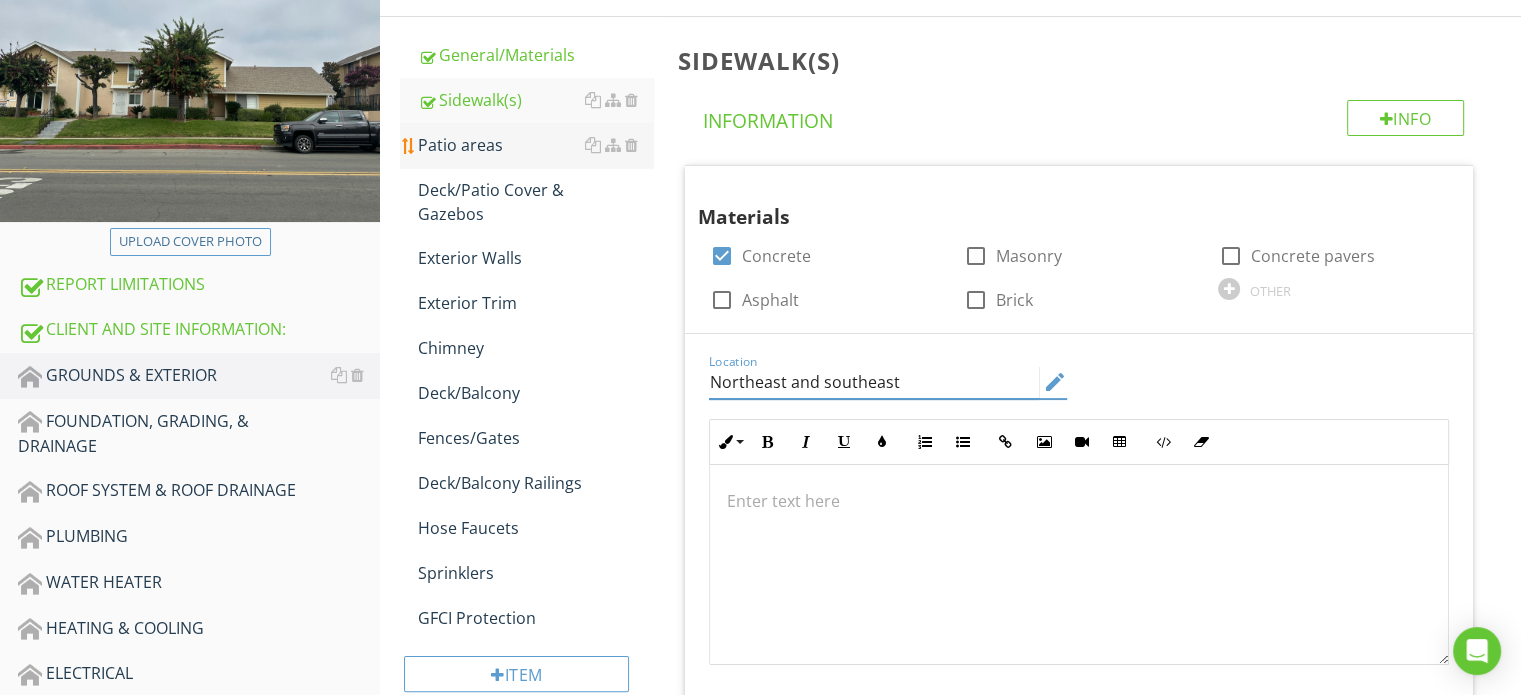 type on "Northeast and southeast" 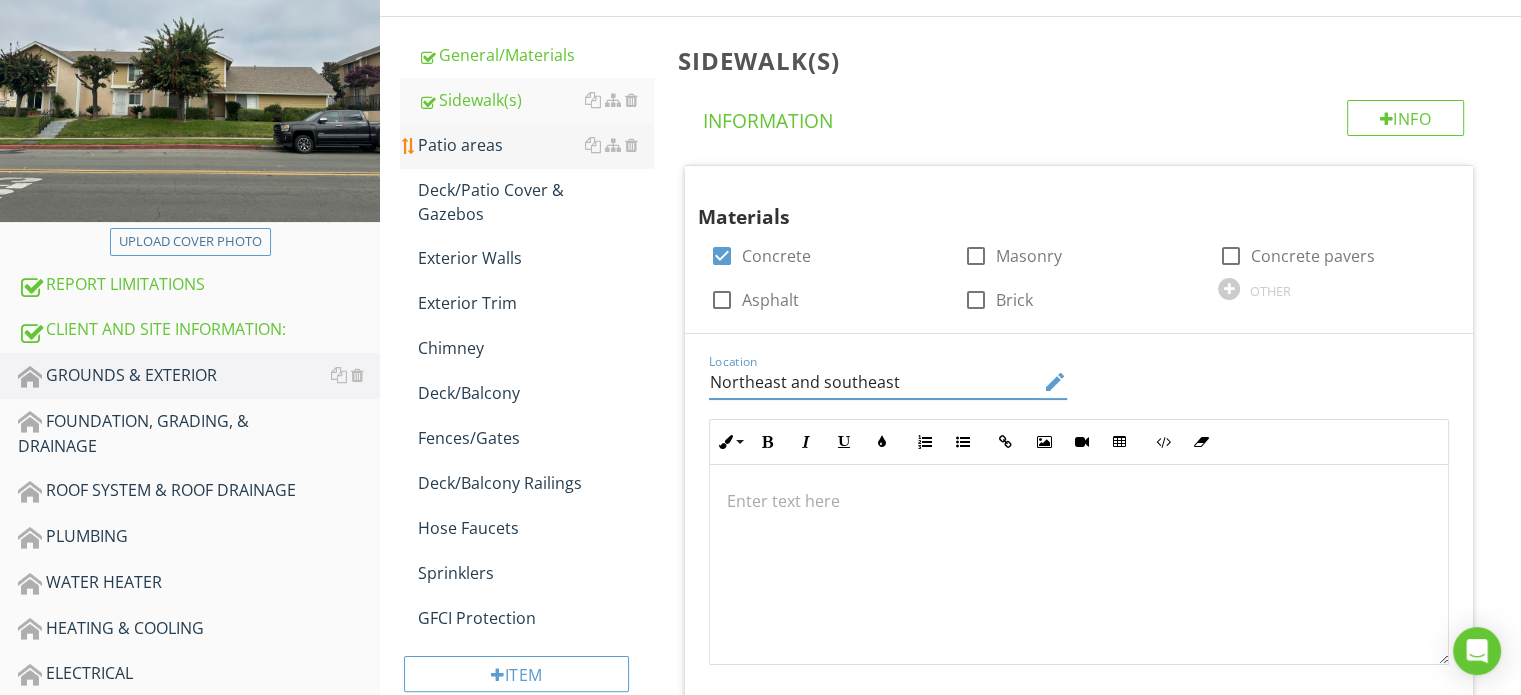 click on "Patio areas" at bounding box center [535, 145] 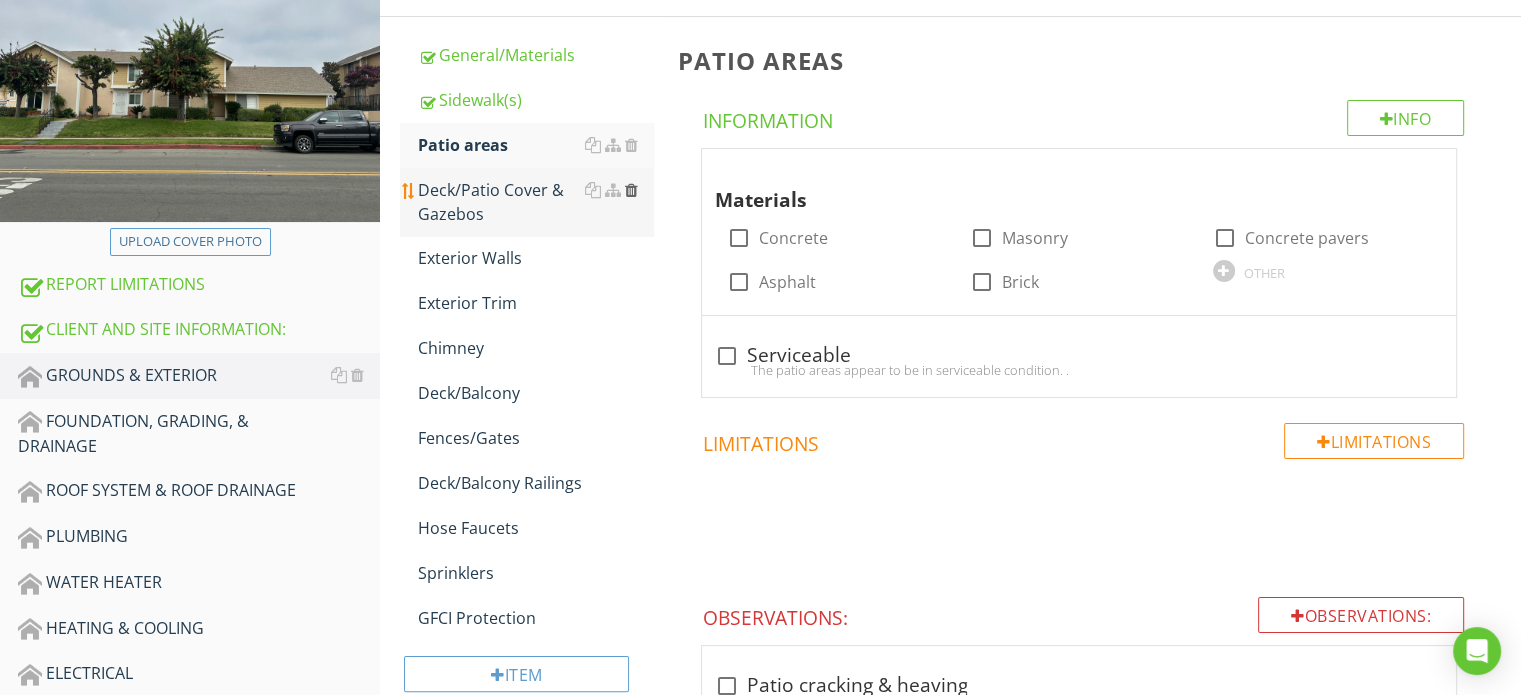 click at bounding box center [630, 190] 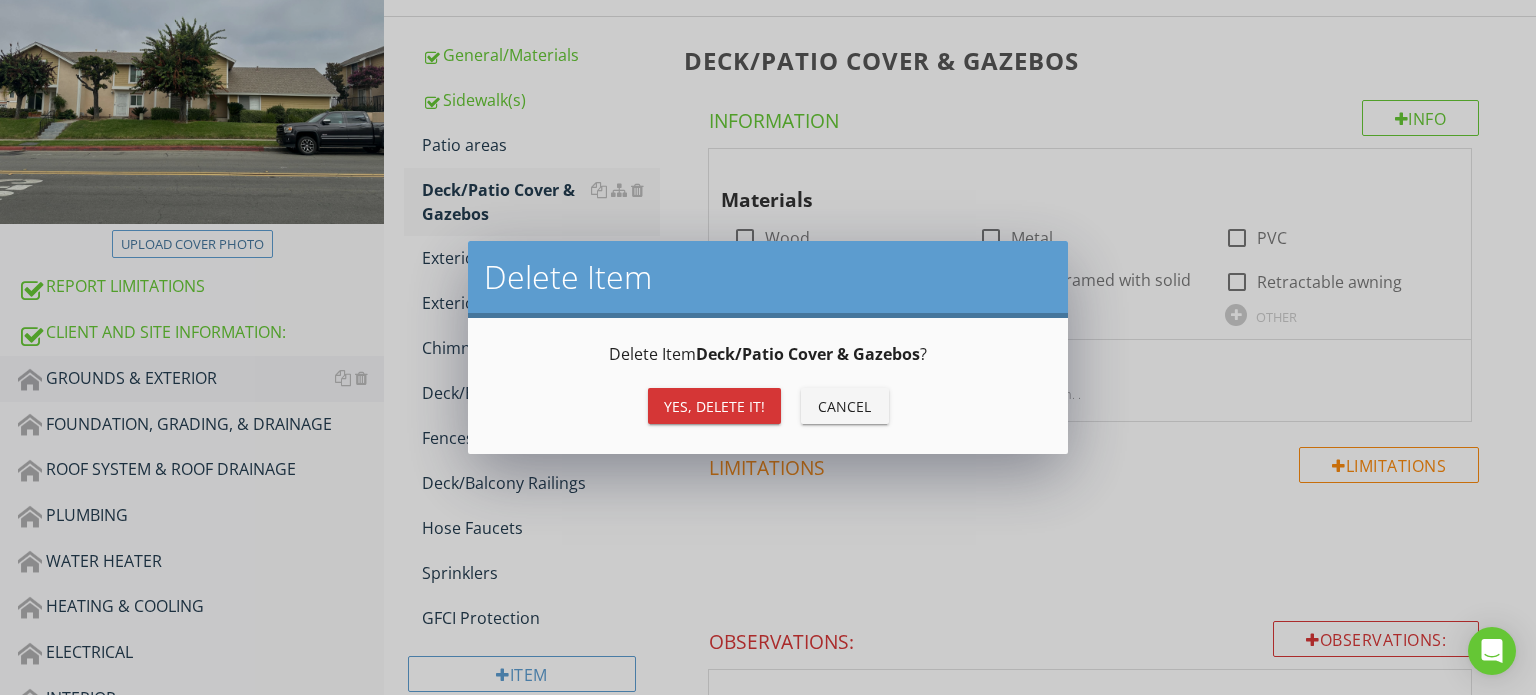 click on "Yes, Delete it!" at bounding box center [714, 406] 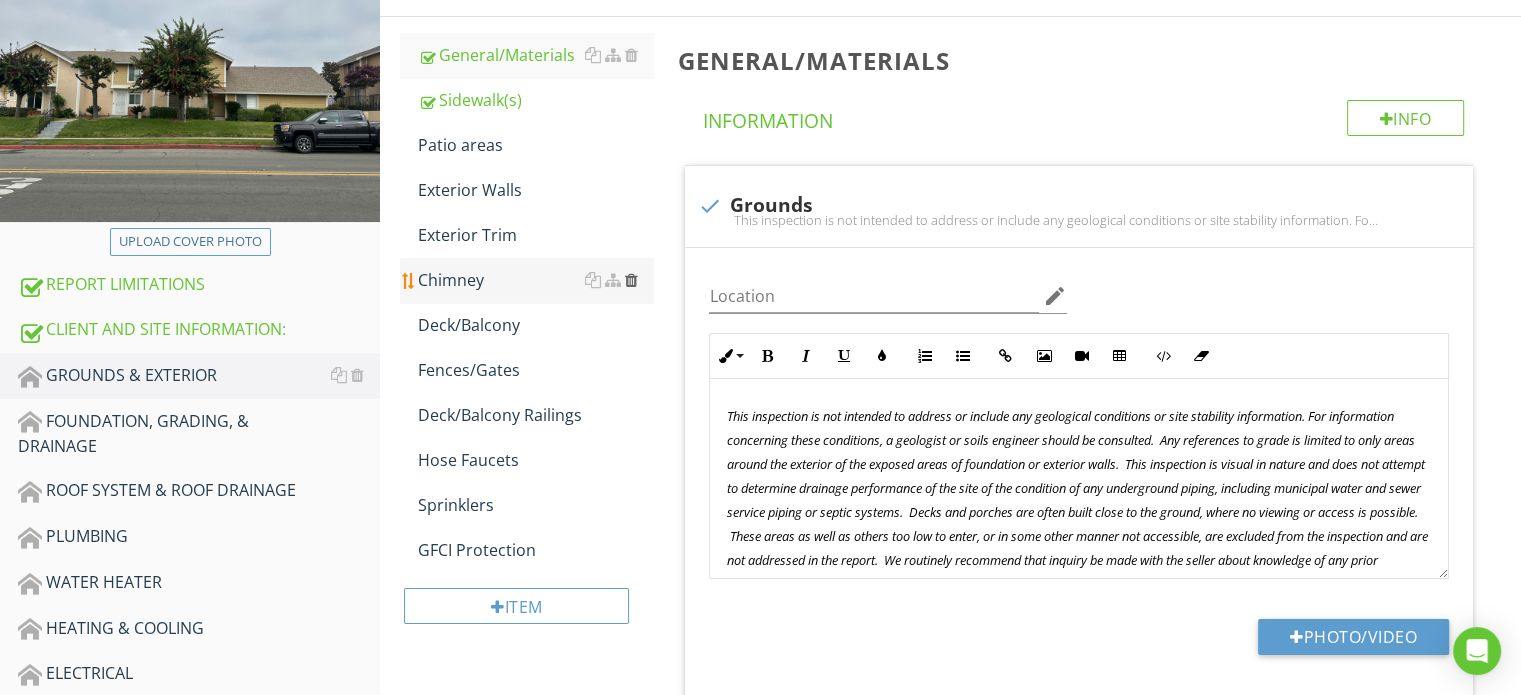 click at bounding box center (630, 280) 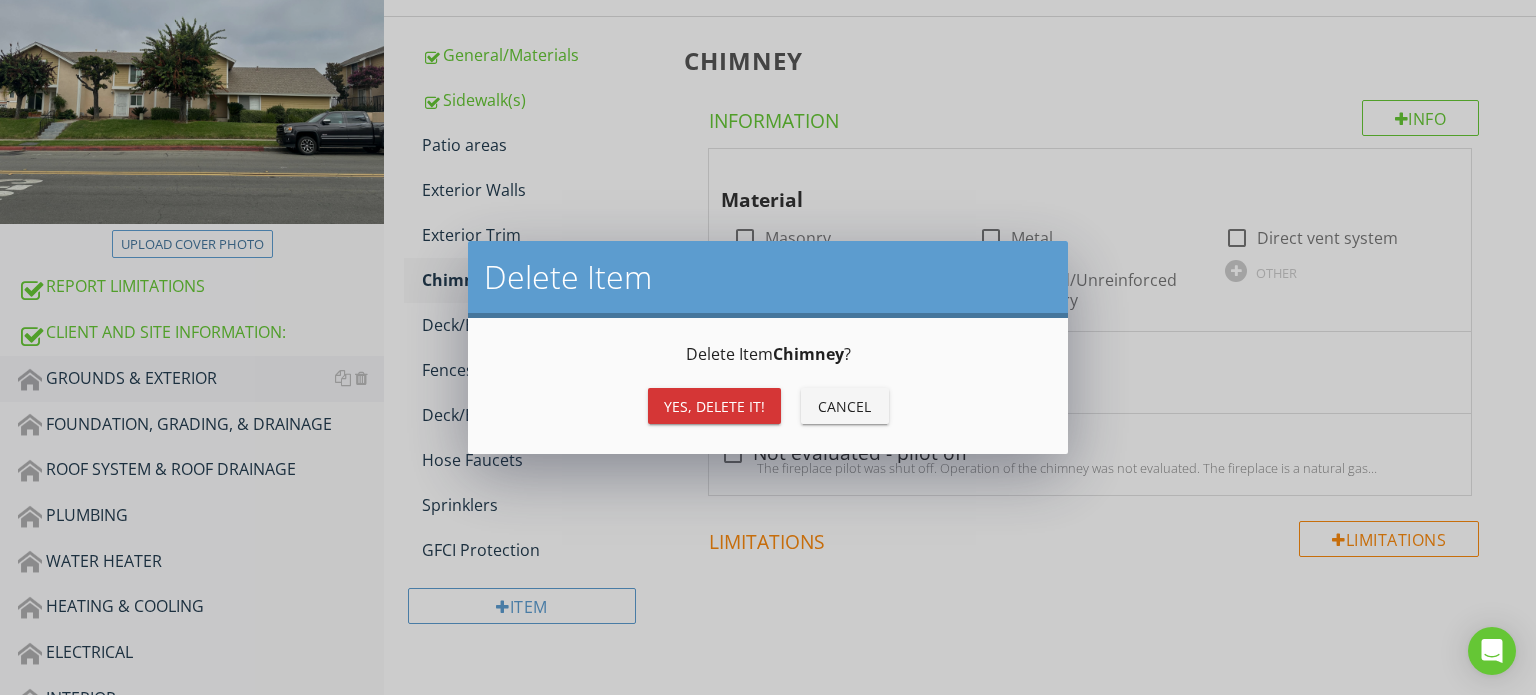 click on "Yes, Delete it!" at bounding box center (714, 406) 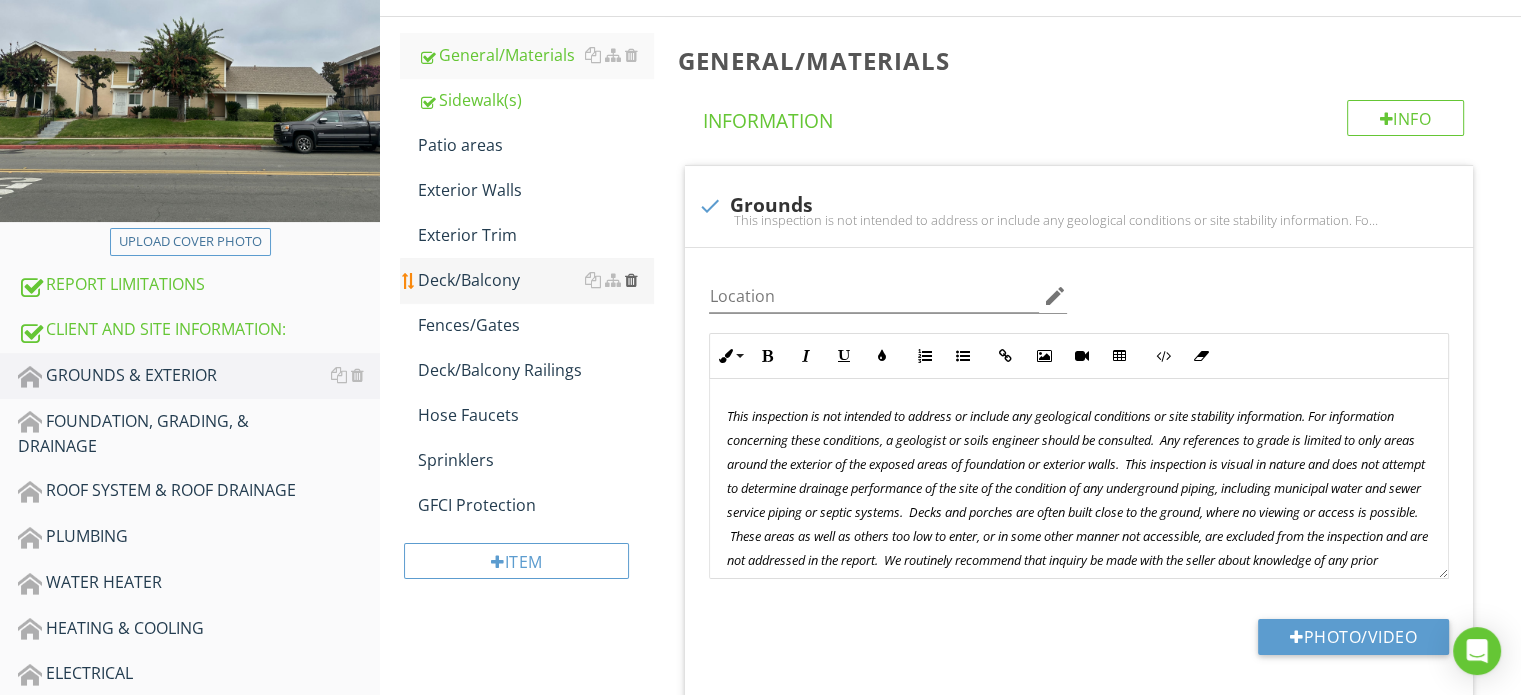 click at bounding box center (630, 280) 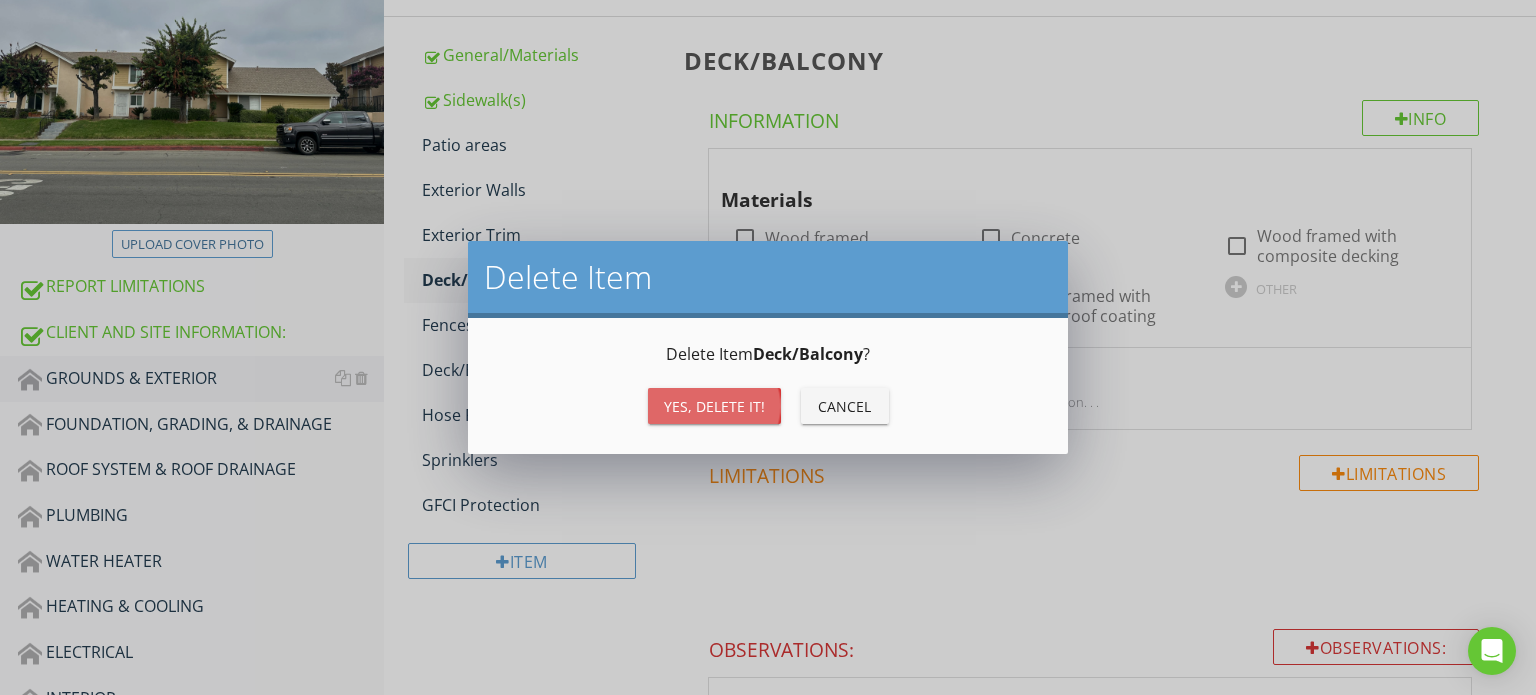 click on "Yes, Delete it!" at bounding box center [714, 406] 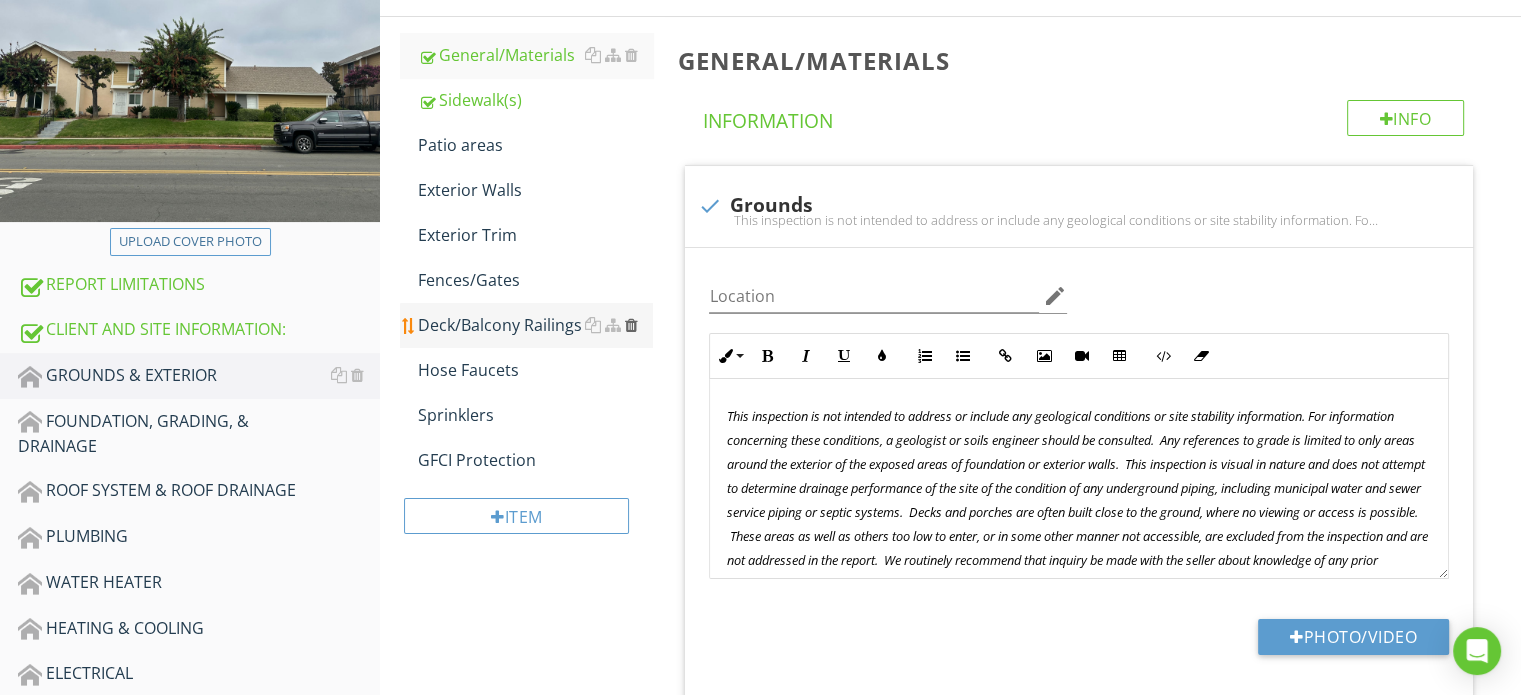click at bounding box center (630, 325) 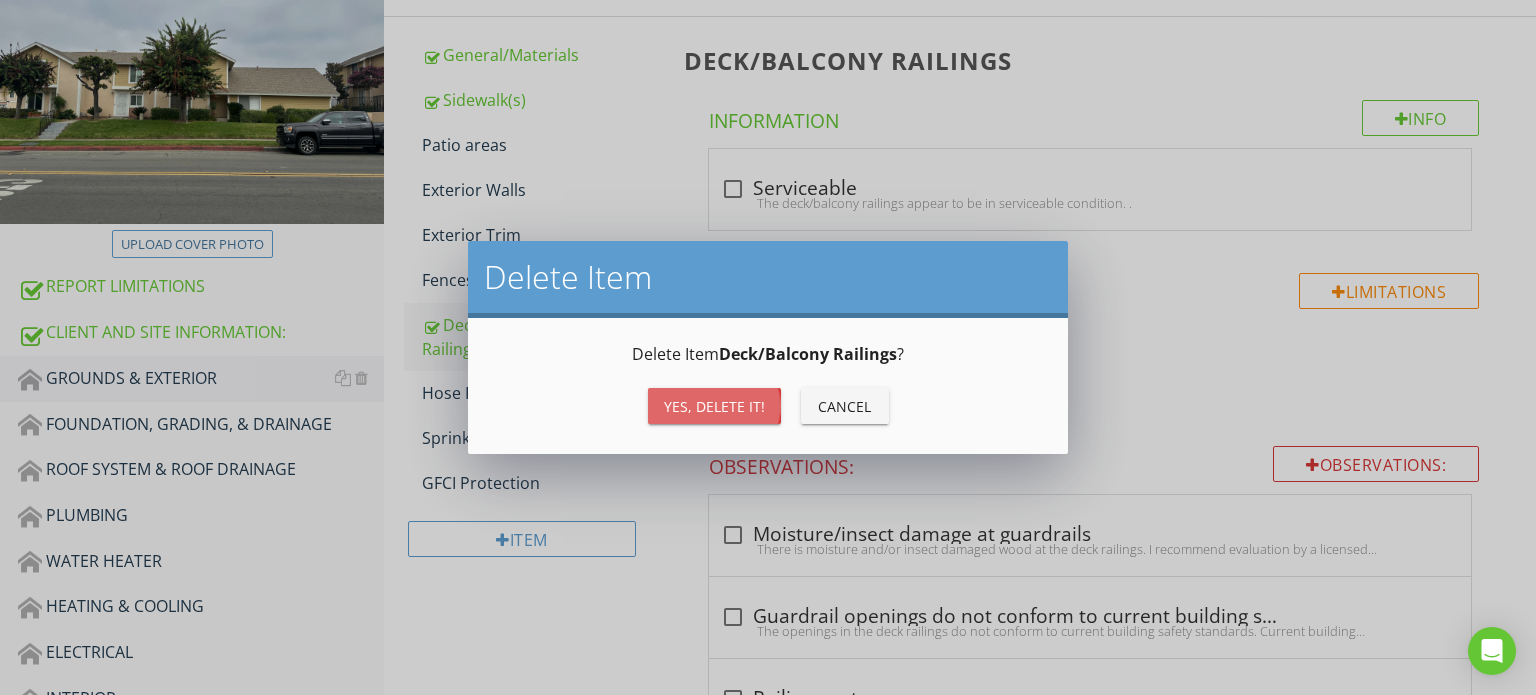 click on "Yes, Delete it!" at bounding box center (714, 406) 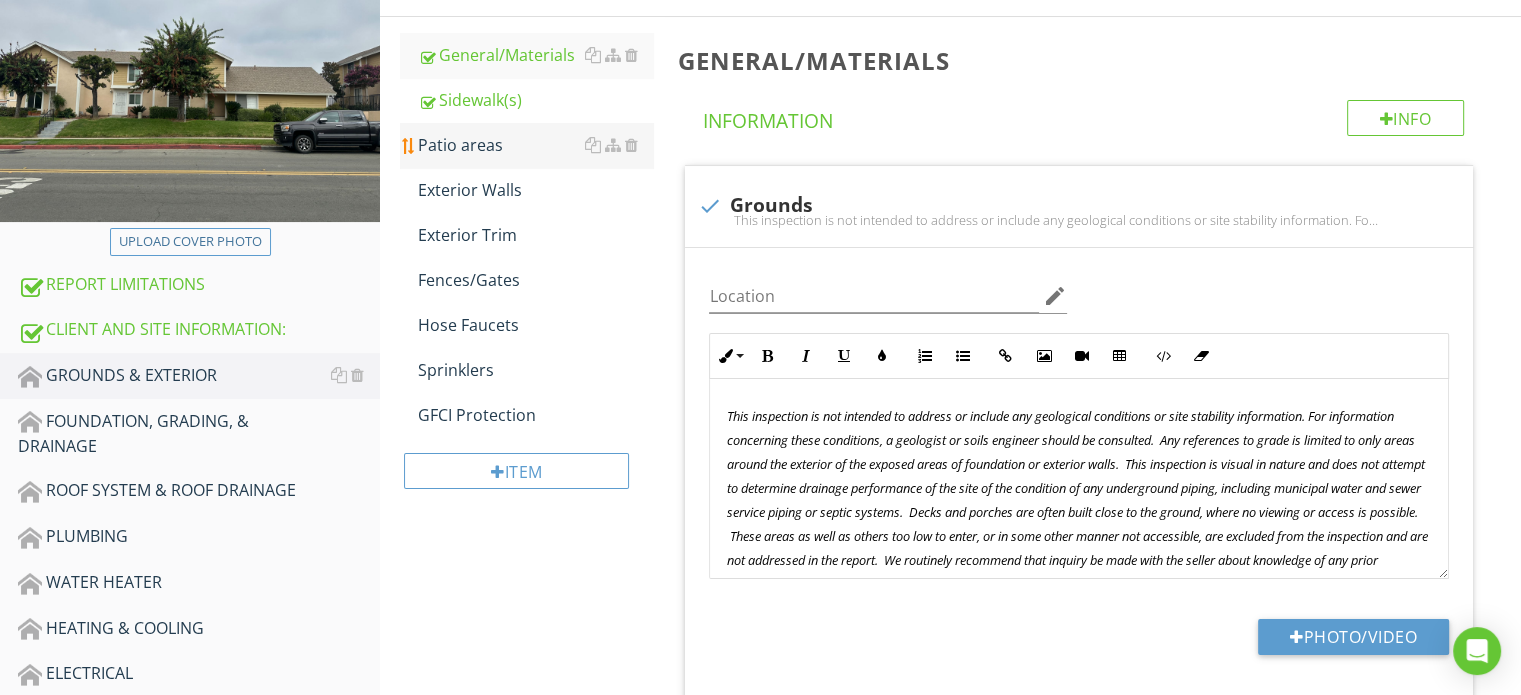 click on "Patio areas" at bounding box center [535, 145] 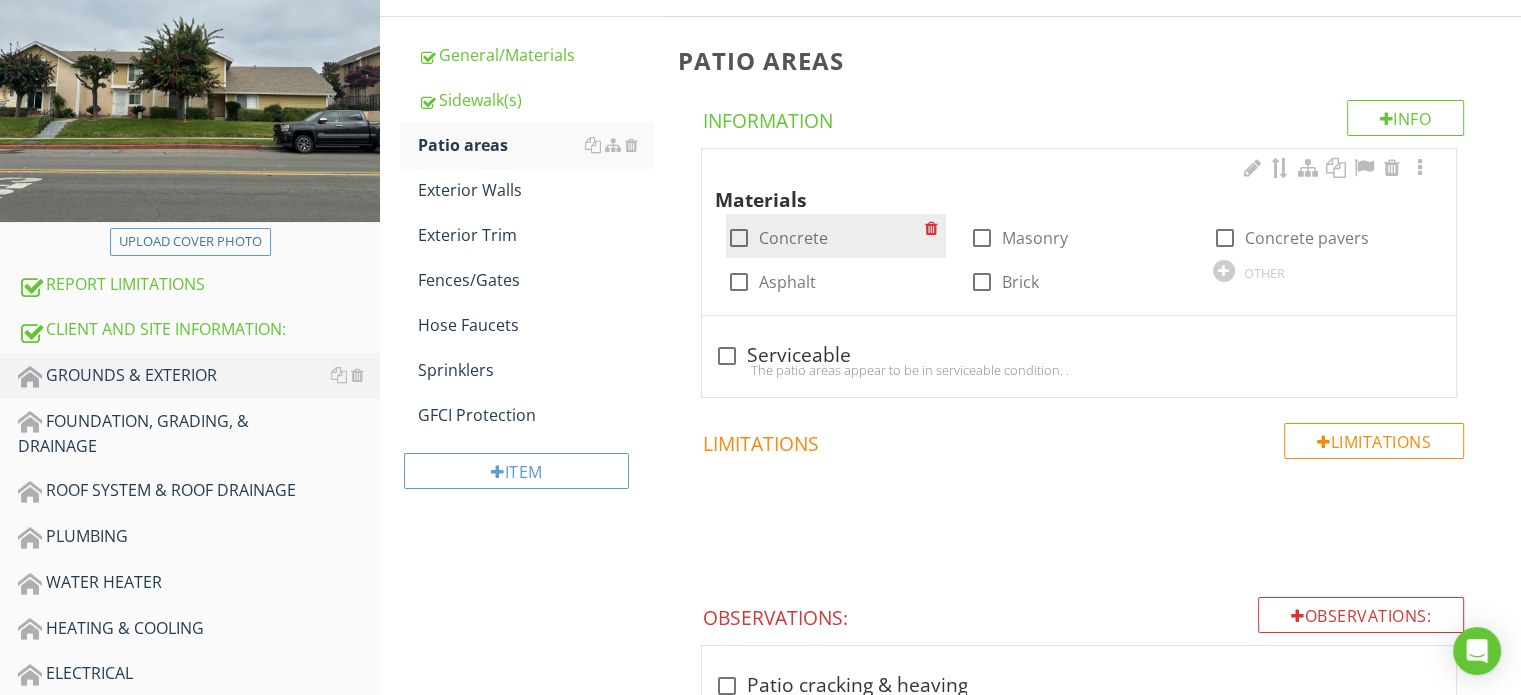 click on "Concrete" at bounding box center (792, 238) 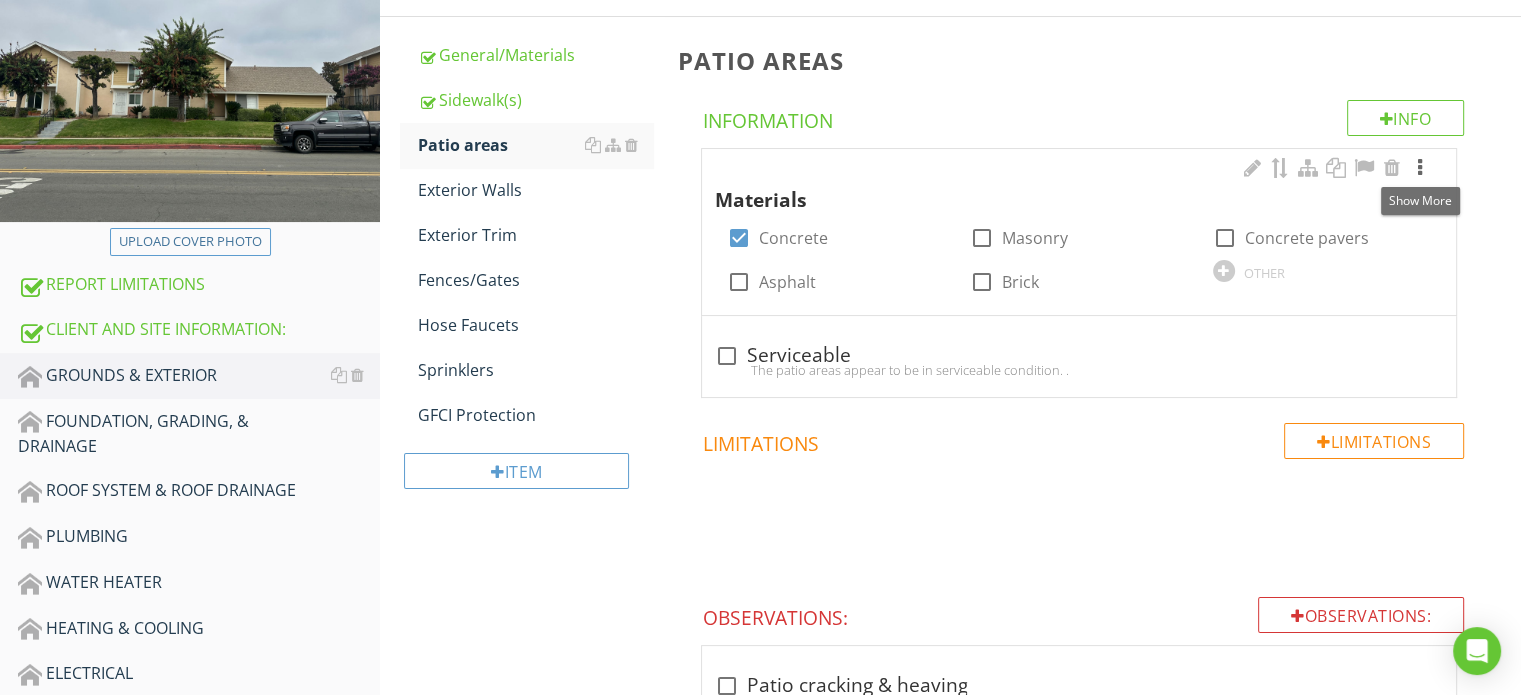 click at bounding box center [1420, 168] 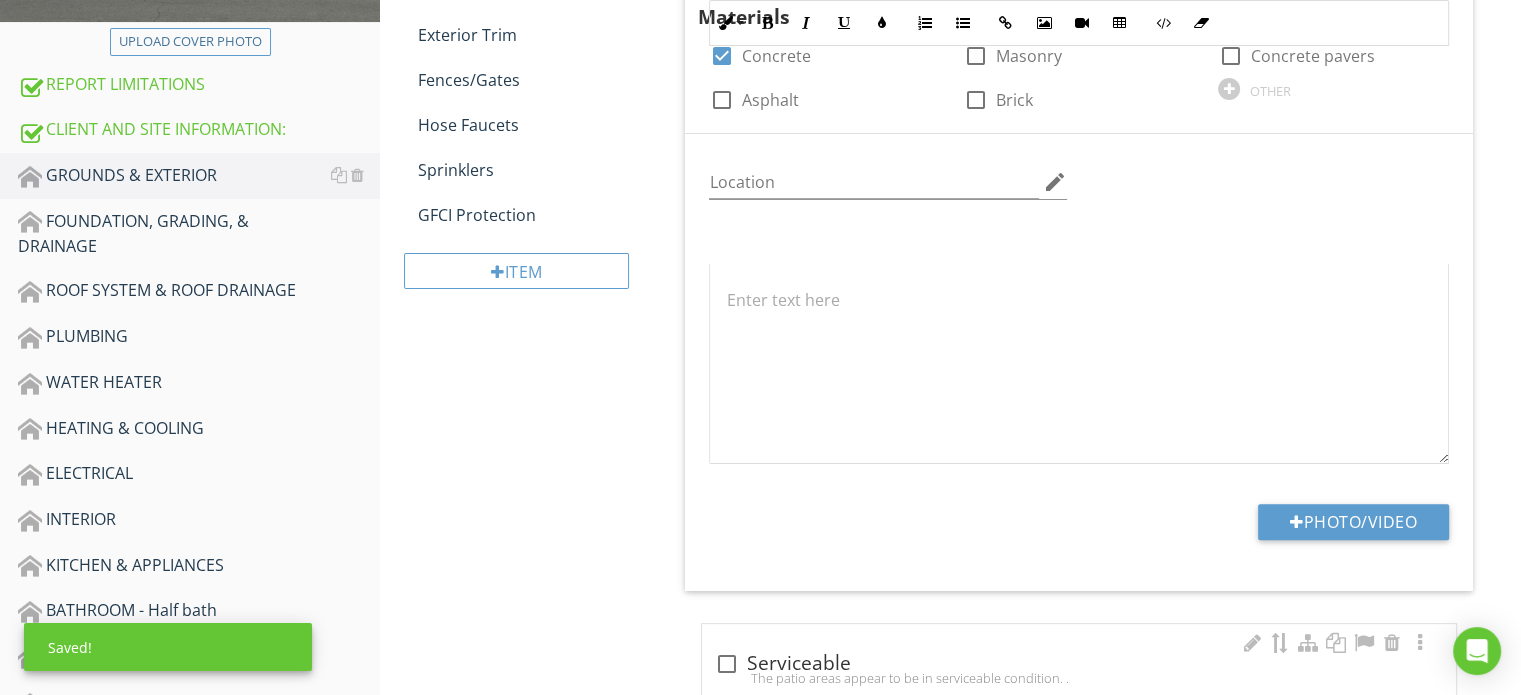 scroll, scrollTop: 764, scrollLeft: 0, axis: vertical 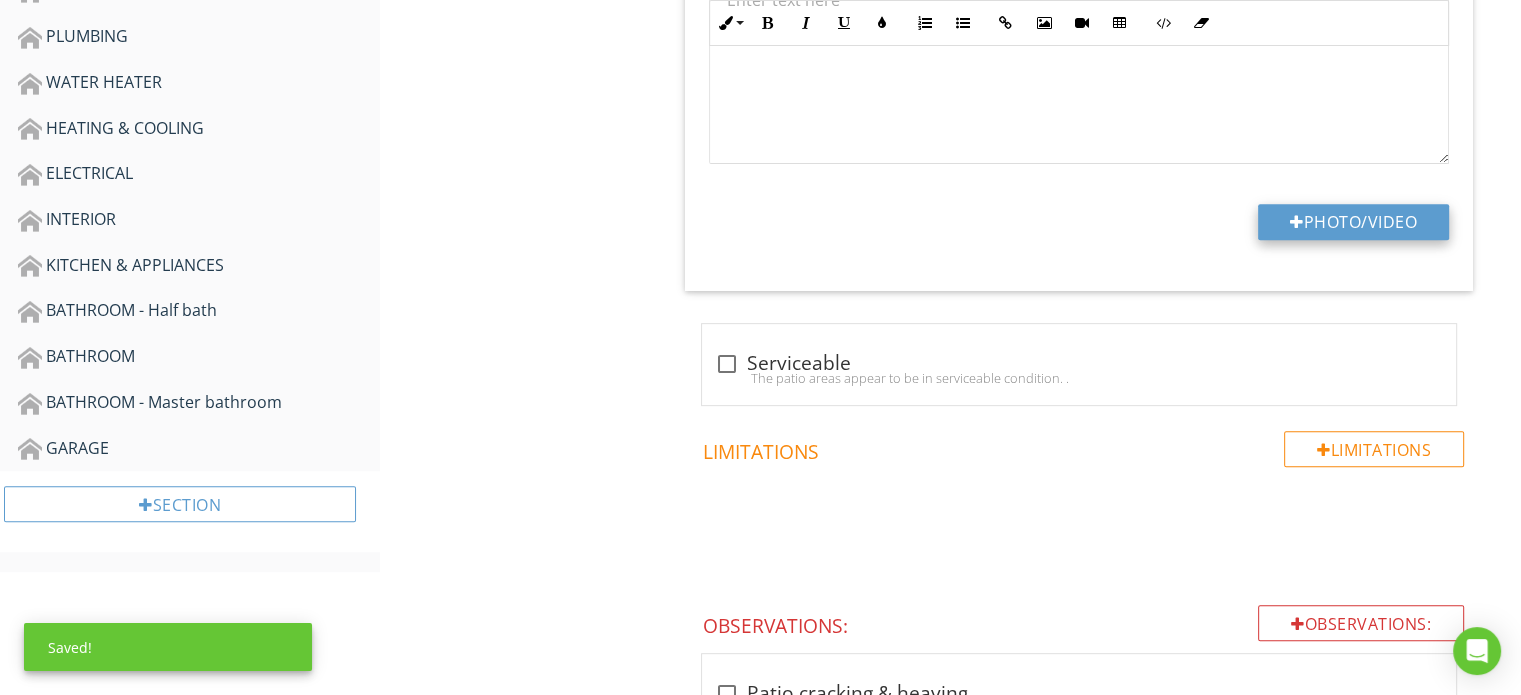 click on "Photo/Video" at bounding box center (1353, 222) 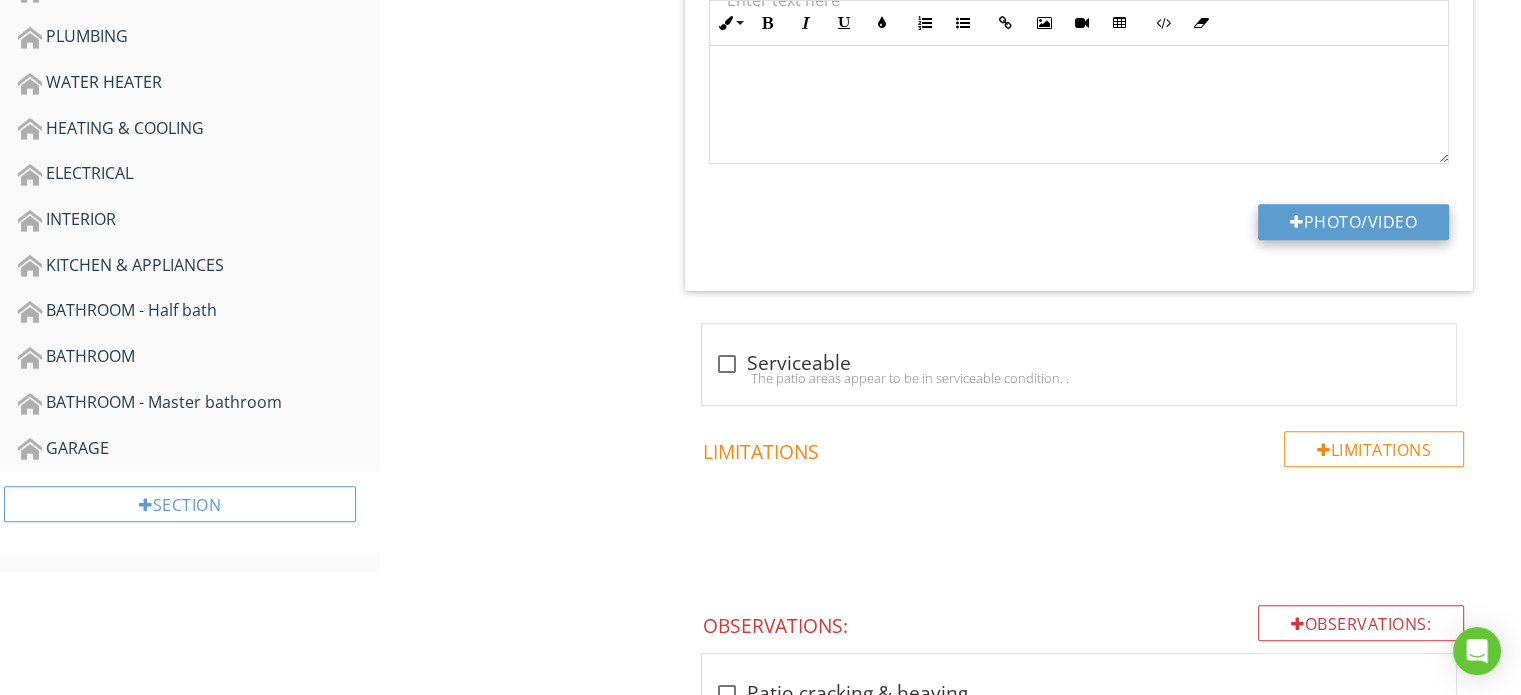 type on "C:\fakepath\IMG_0801.JPG" 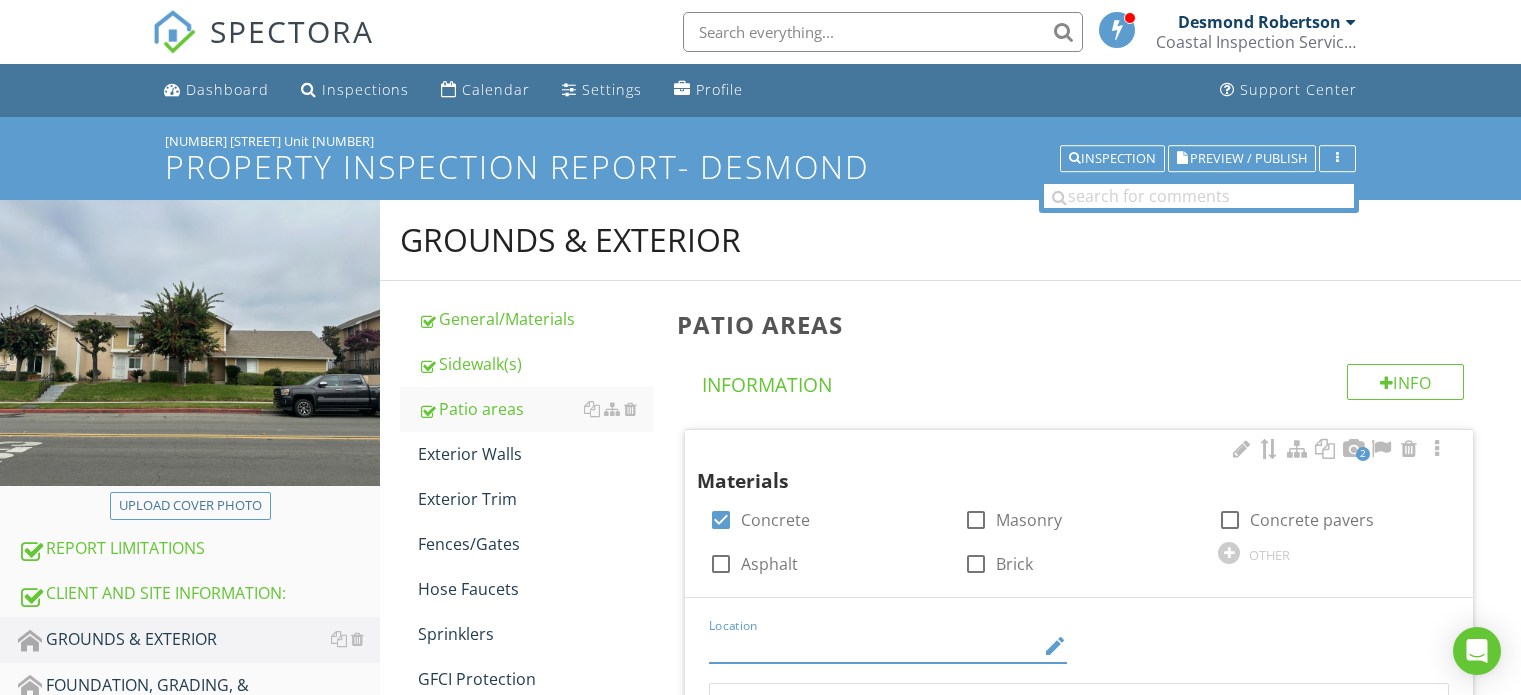 scroll, scrollTop: 422, scrollLeft: 0, axis: vertical 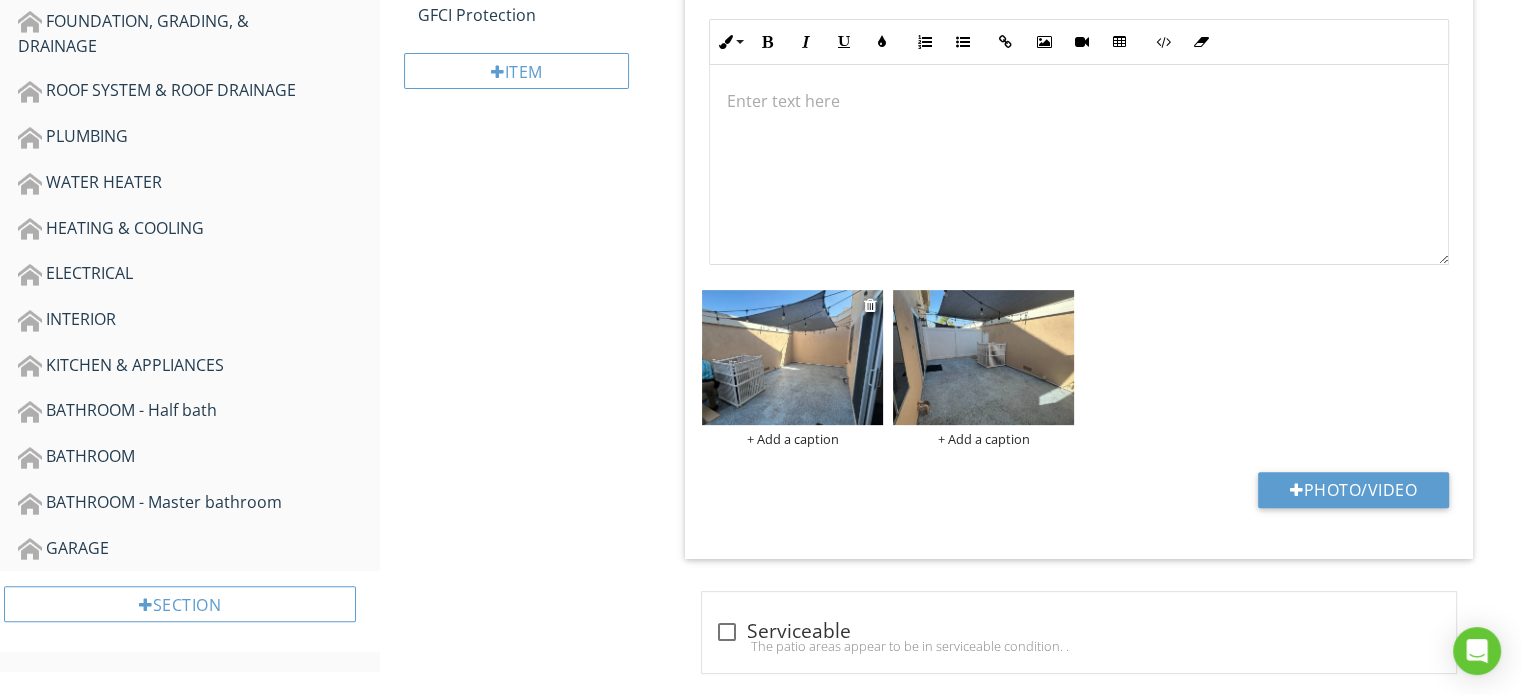 click at bounding box center [792, 358] 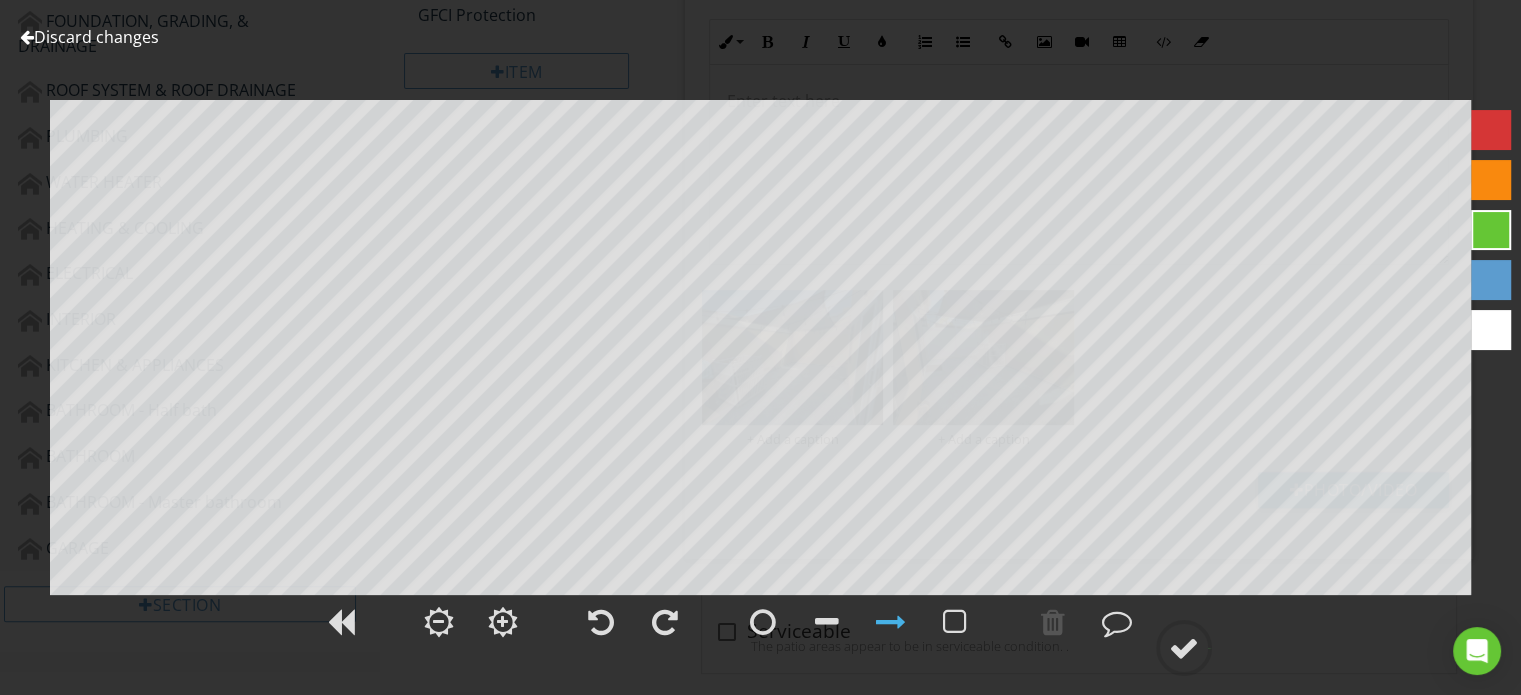 click on "Discard changes" at bounding box center (89, 37) 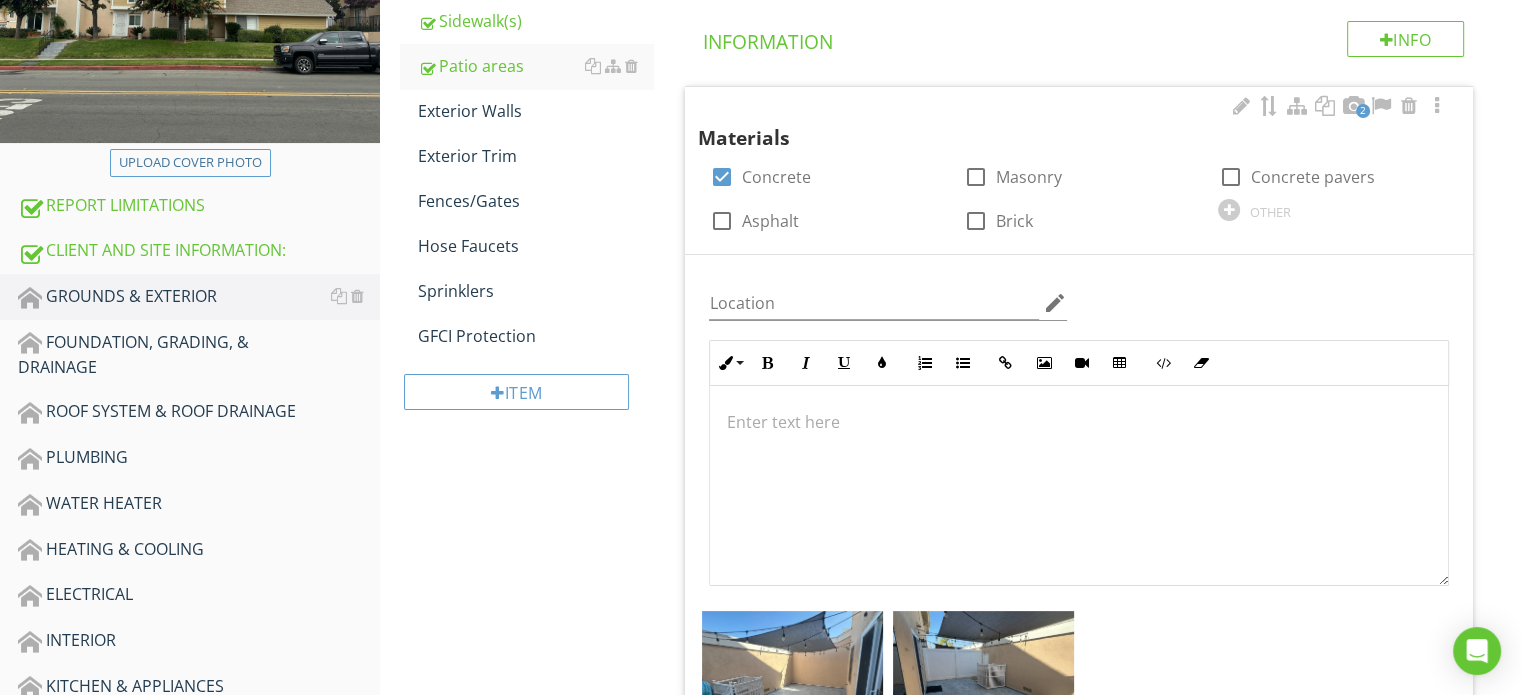 scroll, scrollTop: 164, scrollLeft: 0, axis: vertical 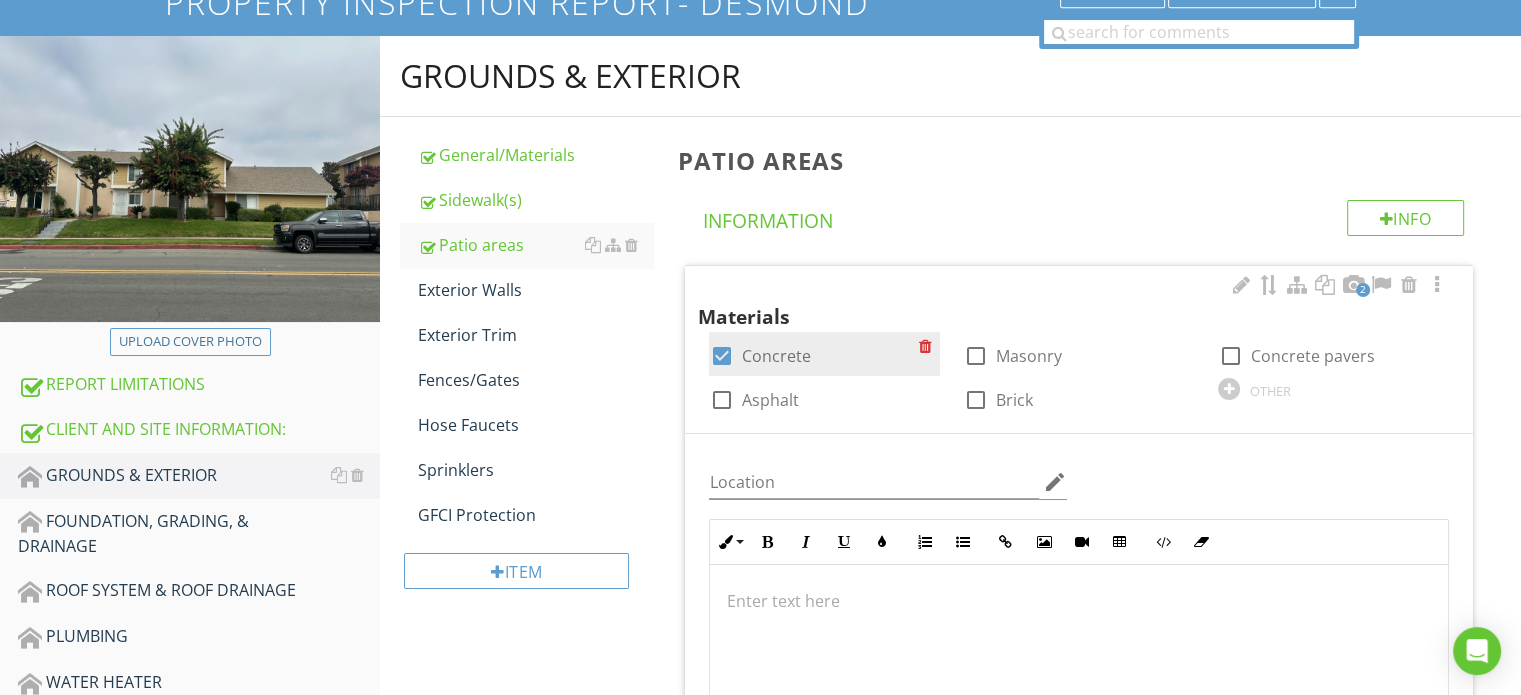 click on "Concrete" at bounding box center [775, 356] 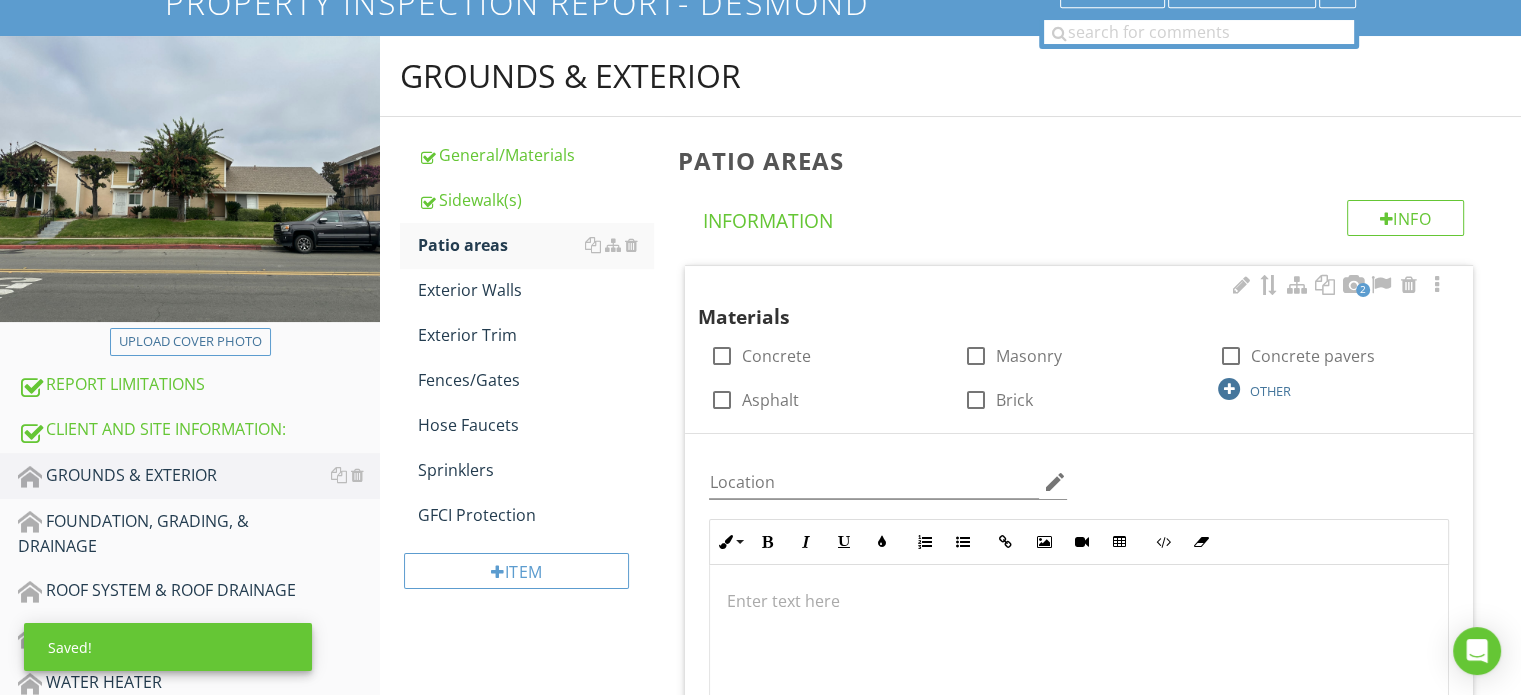 click on "OTHER" at bounding box center (1333, 388) 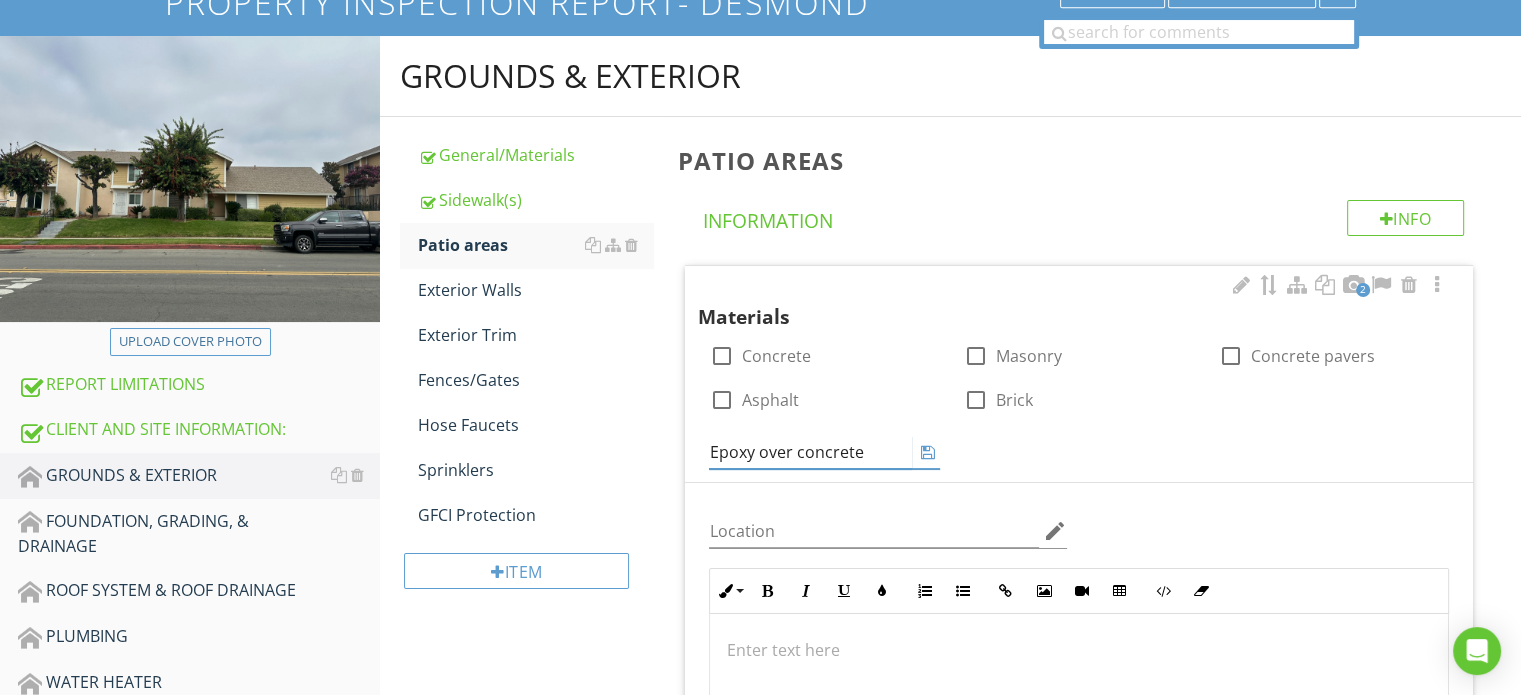 type on "Epoxy over concrete" 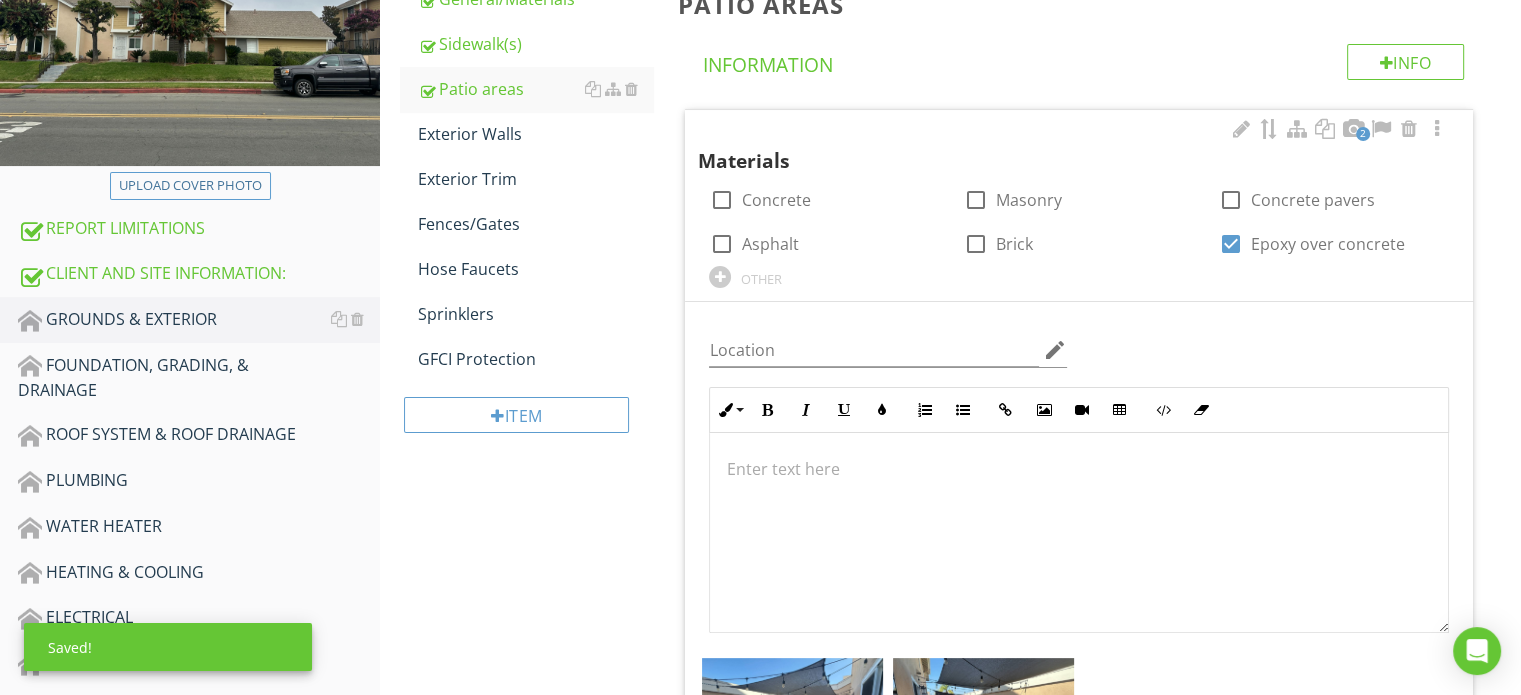 scroll, scrollTop: 464, scrollLeft: 0, axis: vertical 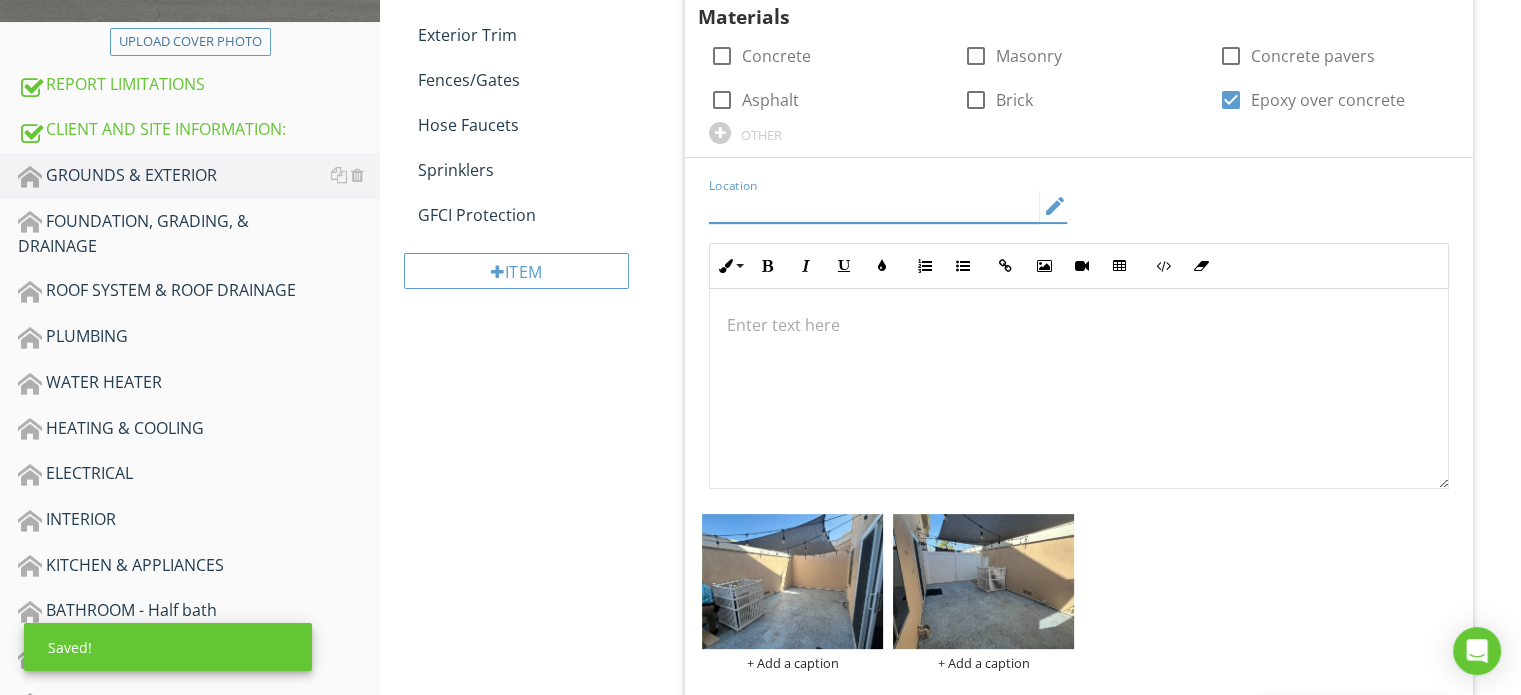 click at bounding box center [874, 206] 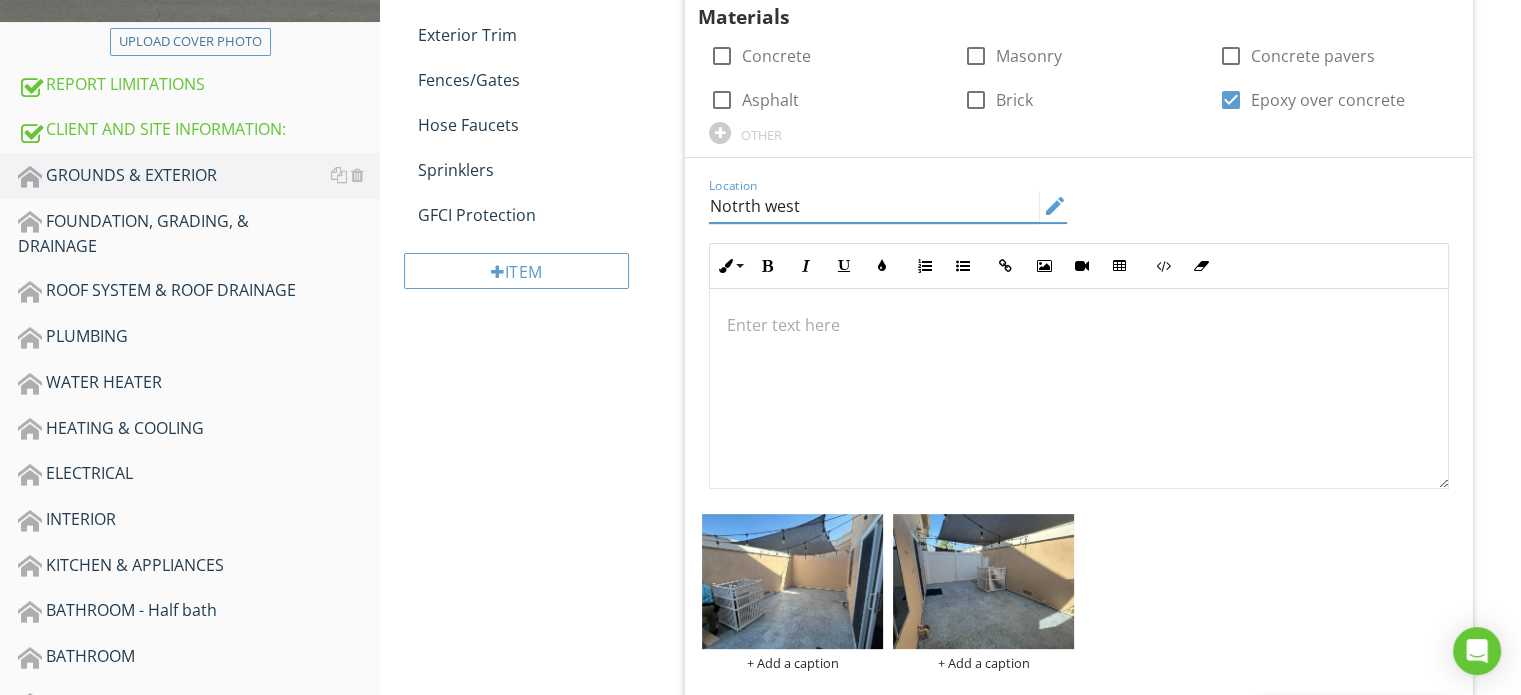 click on "Notrth west" at bounding box center (874, 206) 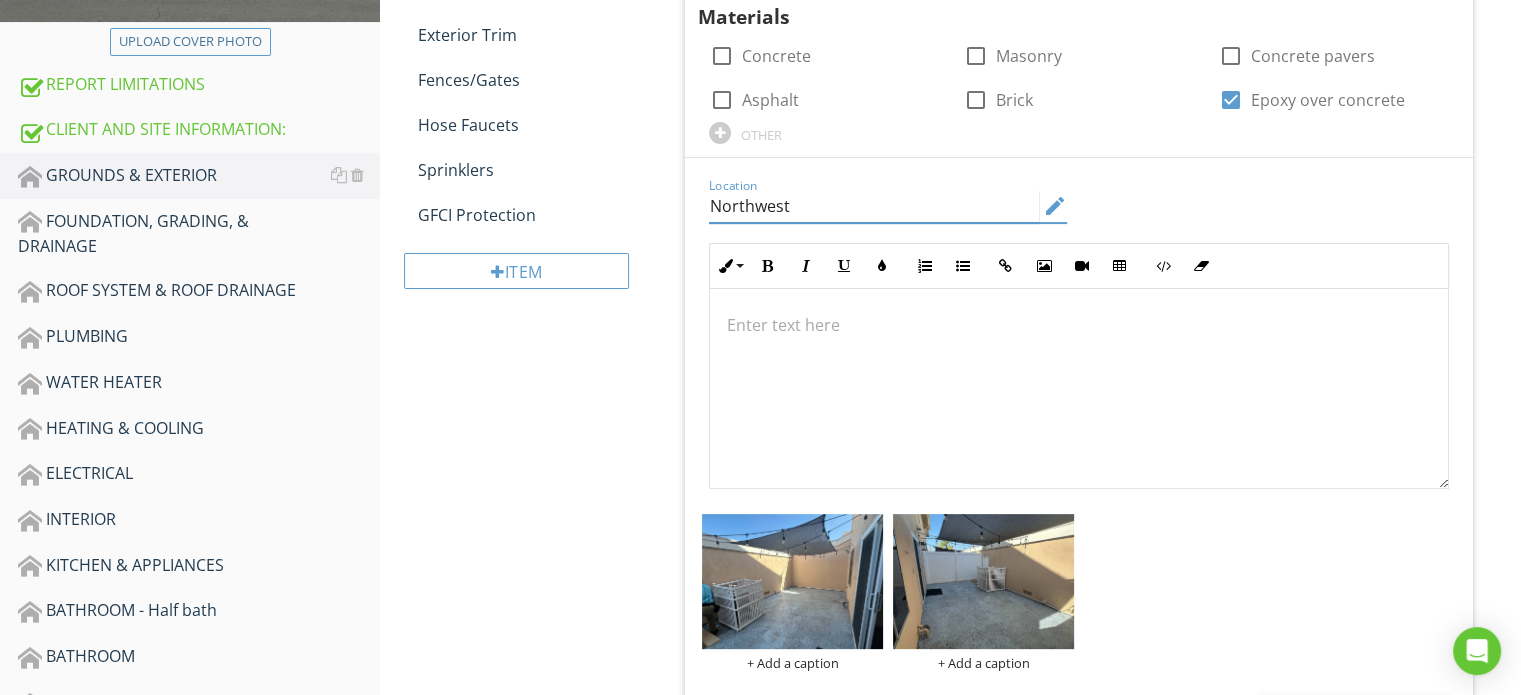 type on "Northwest" 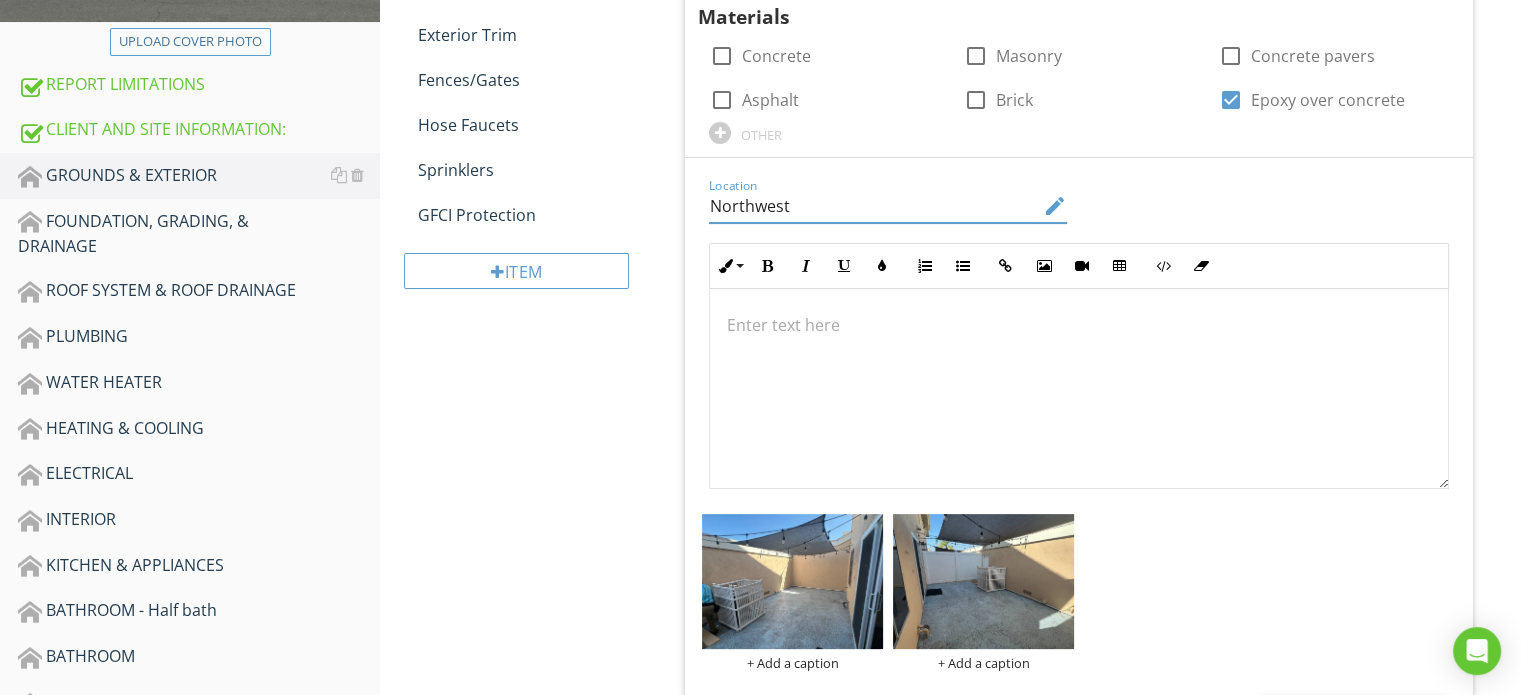 drag, startPoint x: 988, startPoint y: 243, endPoint x: 471, endPoint y: 473, distance: 565.8525 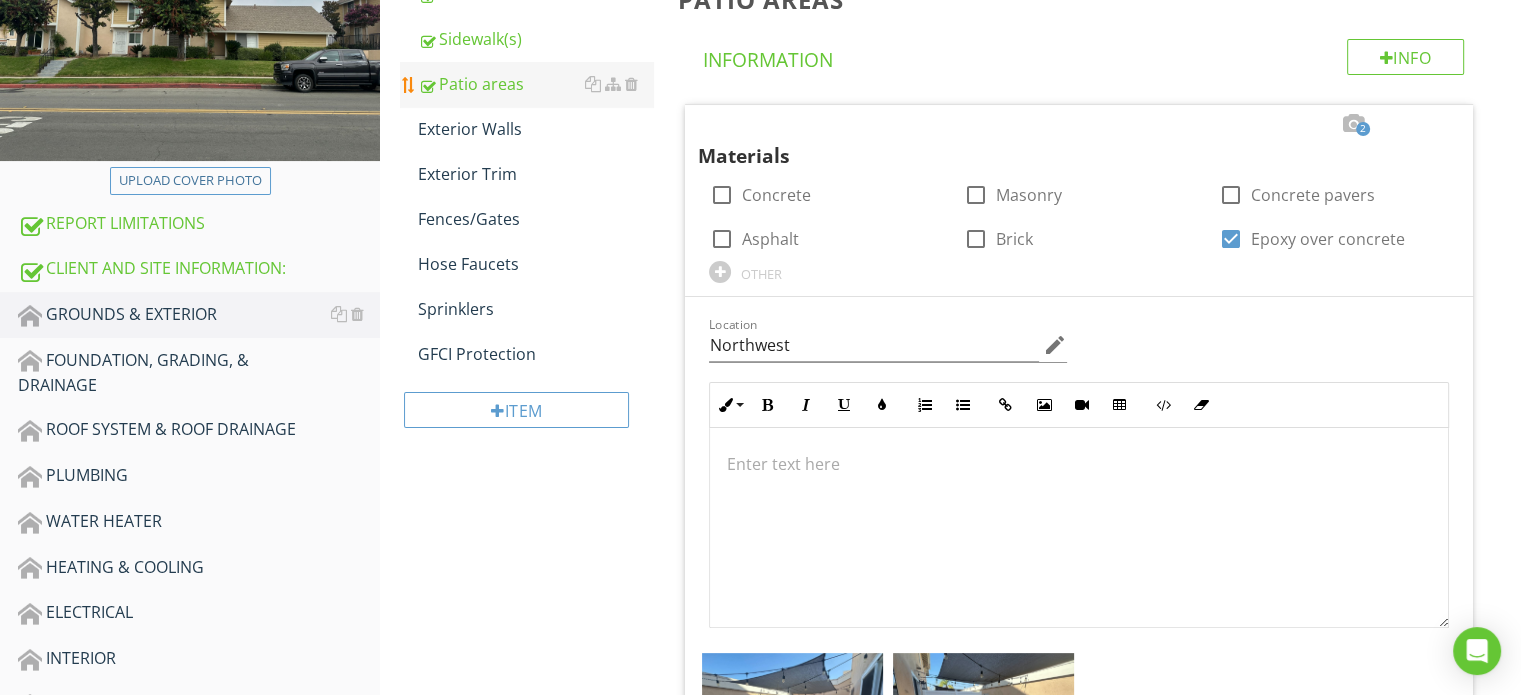 scroll, scrollTop: 64, scrollLeft: 0, axis: vertical 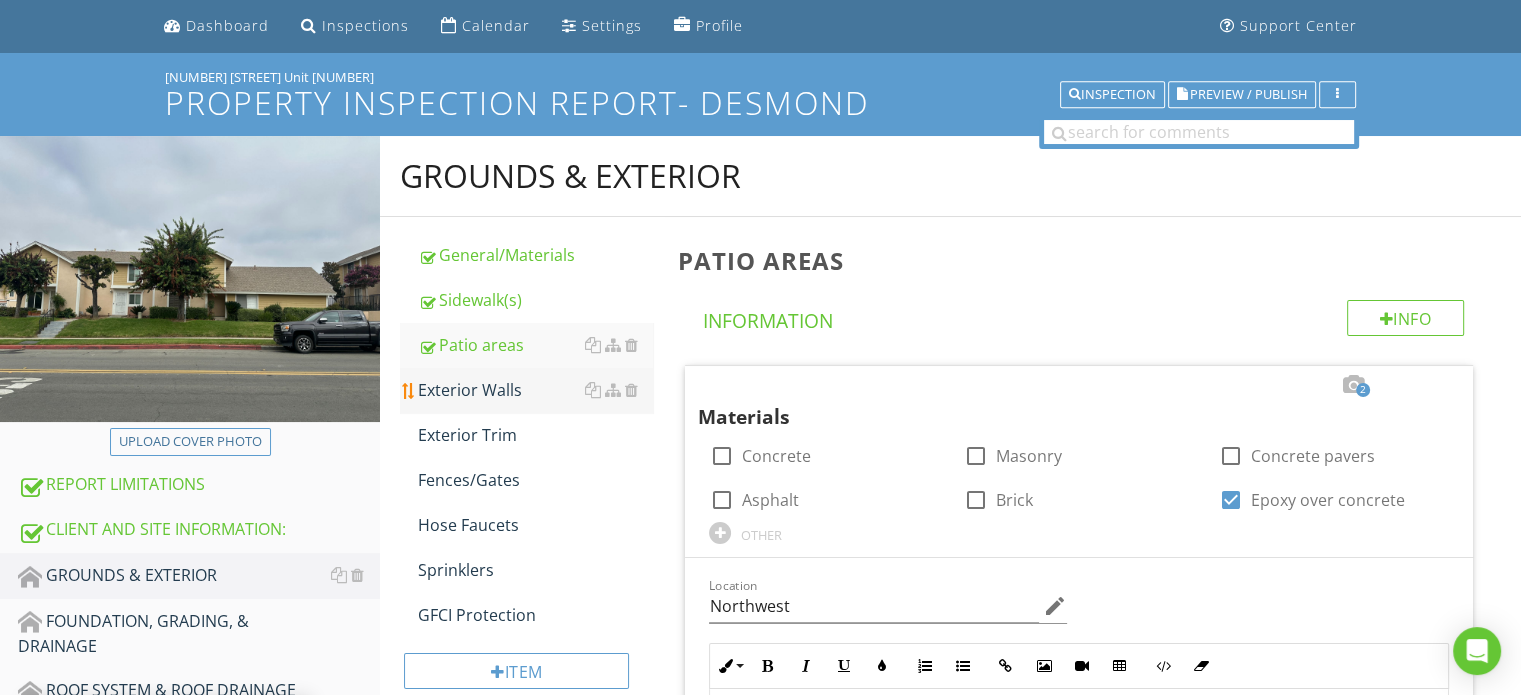 click on "Exterior Walls" at bounding box center [535, 390] 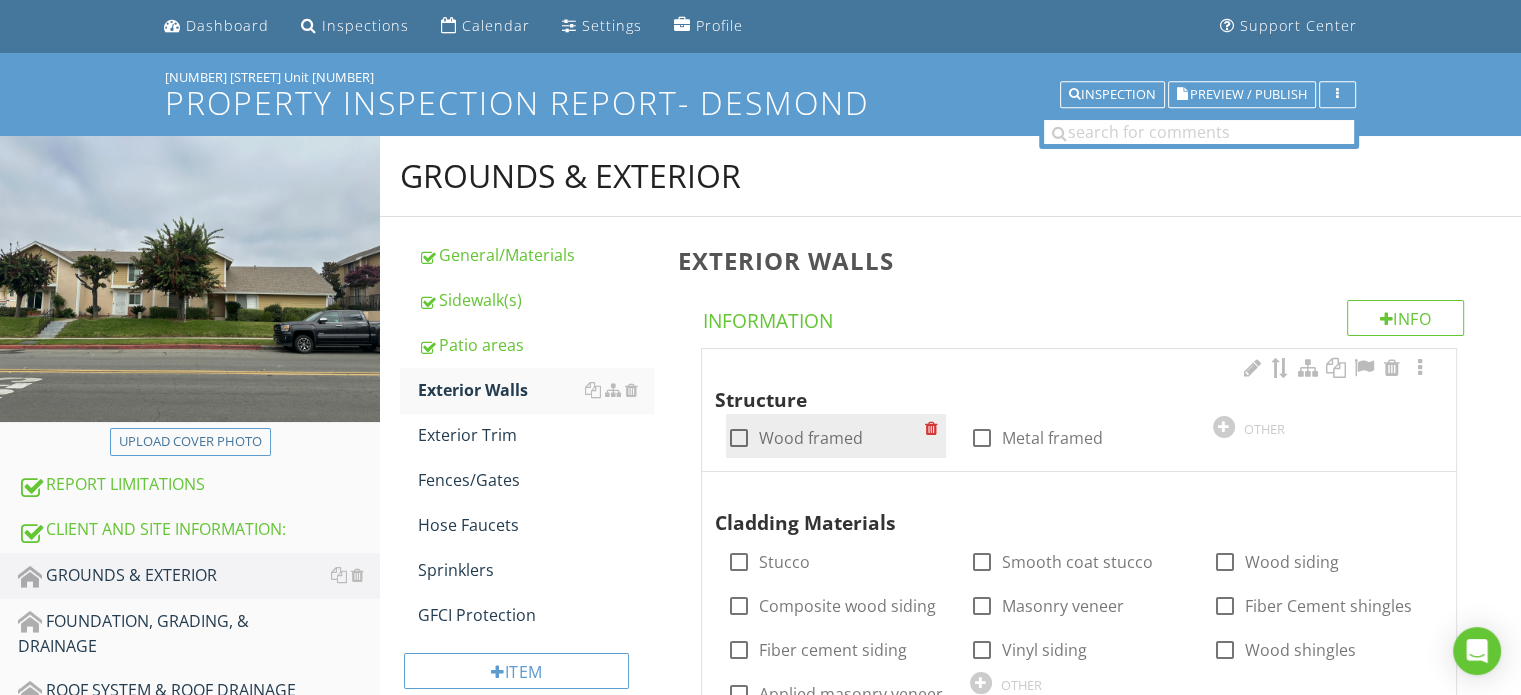 click on "check_box_outline_blank Wood framed" at bounding box center [835, 436] 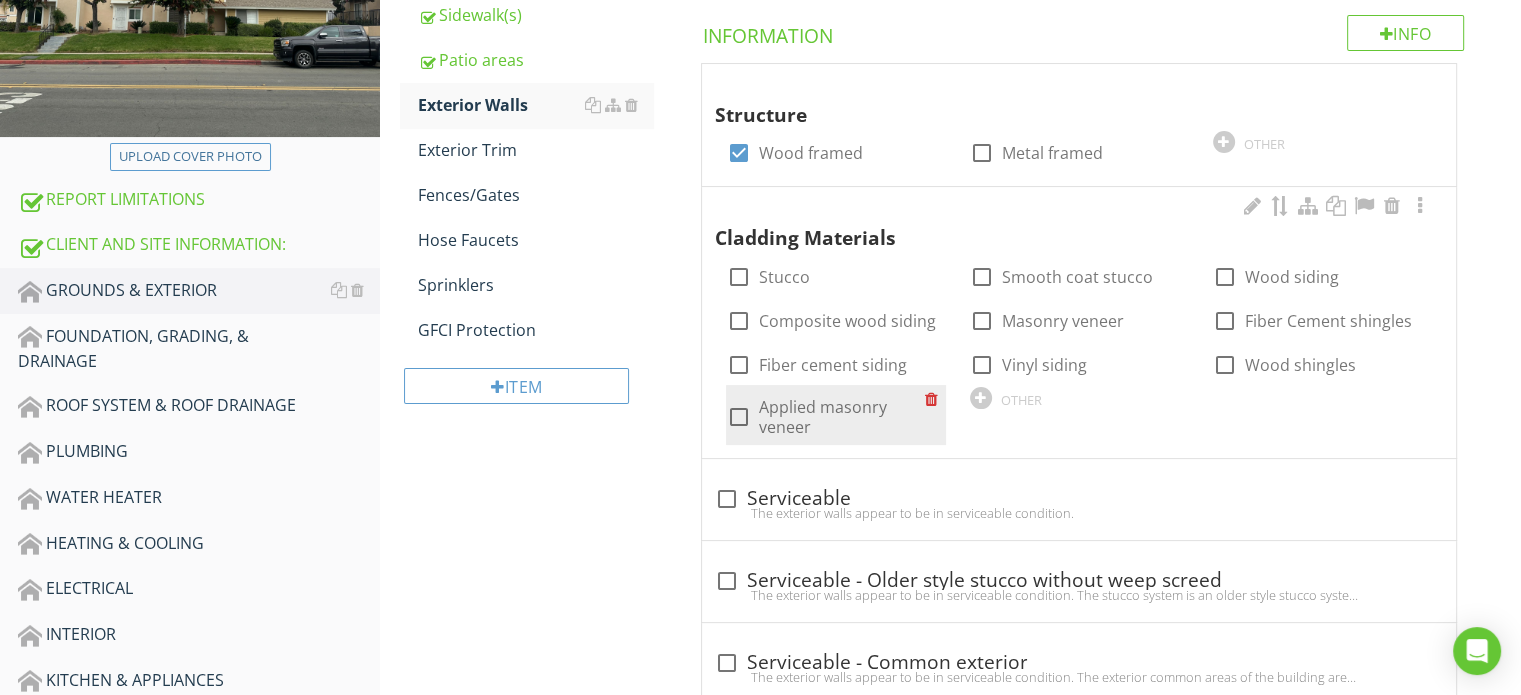 scroll, scrollTop: 364, scrollLeft: 0, axis: vertical 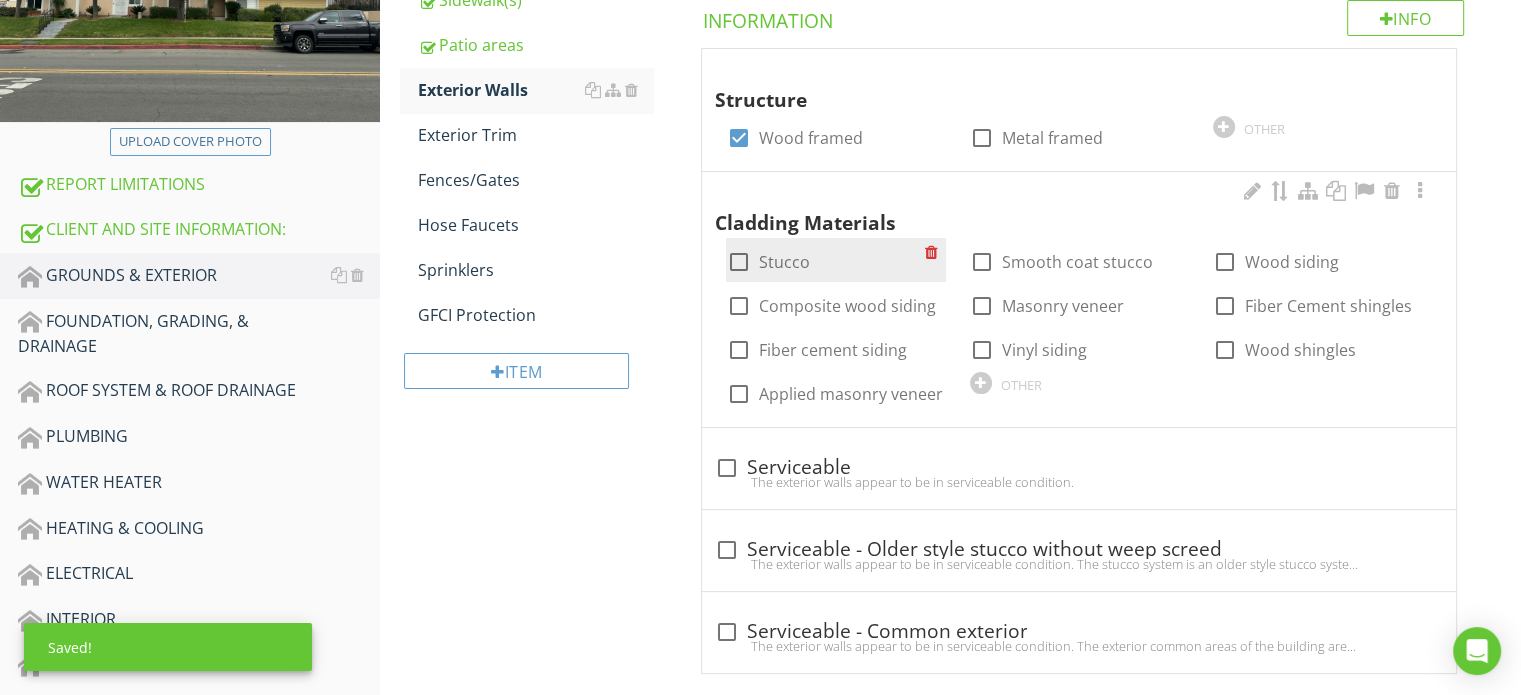 click on "Stucco" at bounding box center (783, 262) 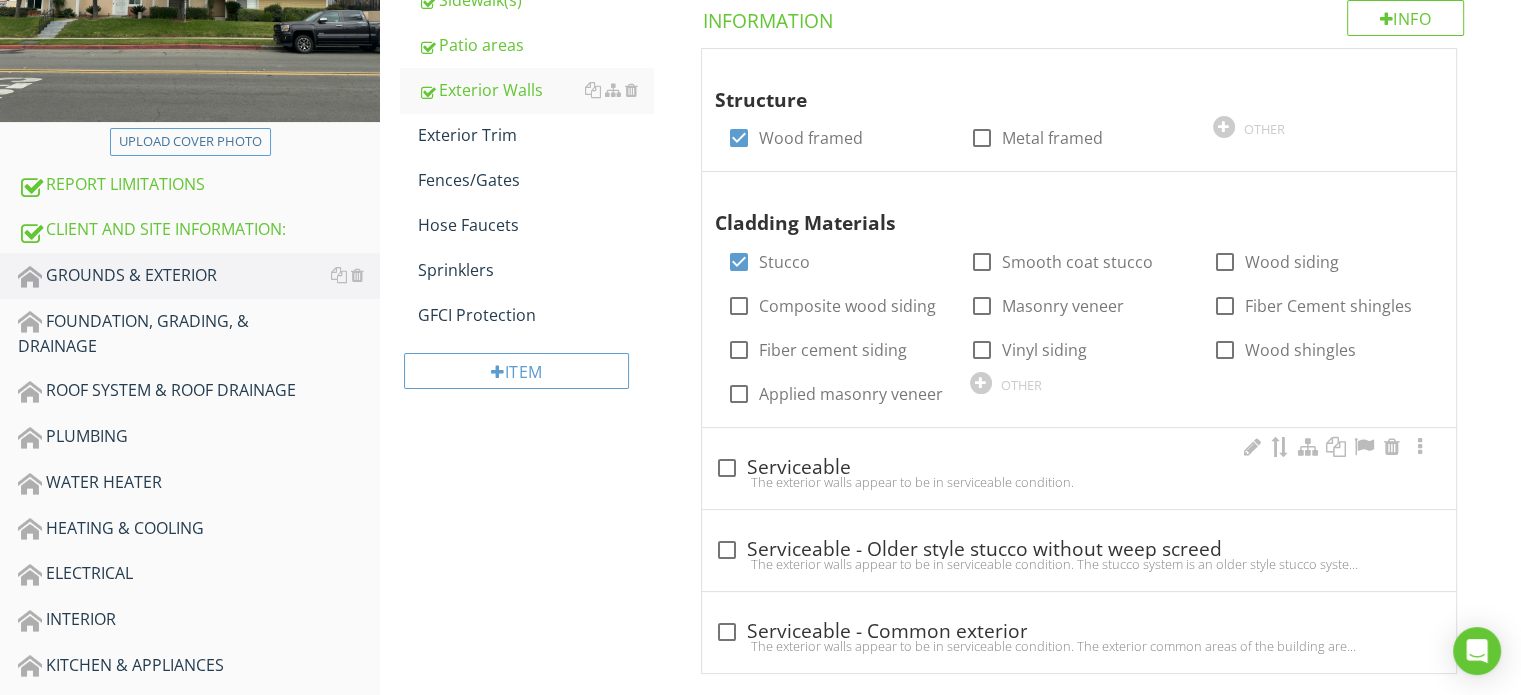 click on "check_box_outline_blank
Serviceable" at bounding box center [1079, 468] 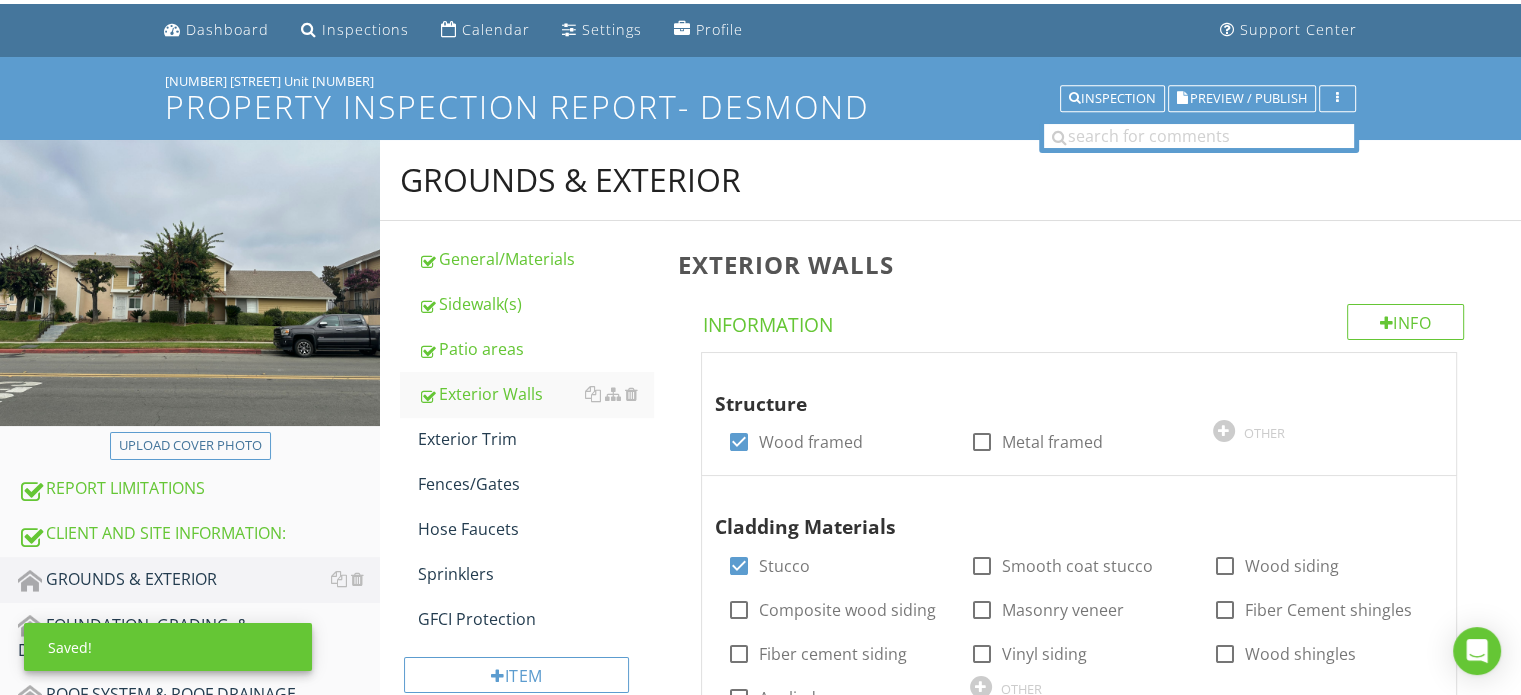 scroll, scrollTop: 0, scrollLeft: 0, axis: both 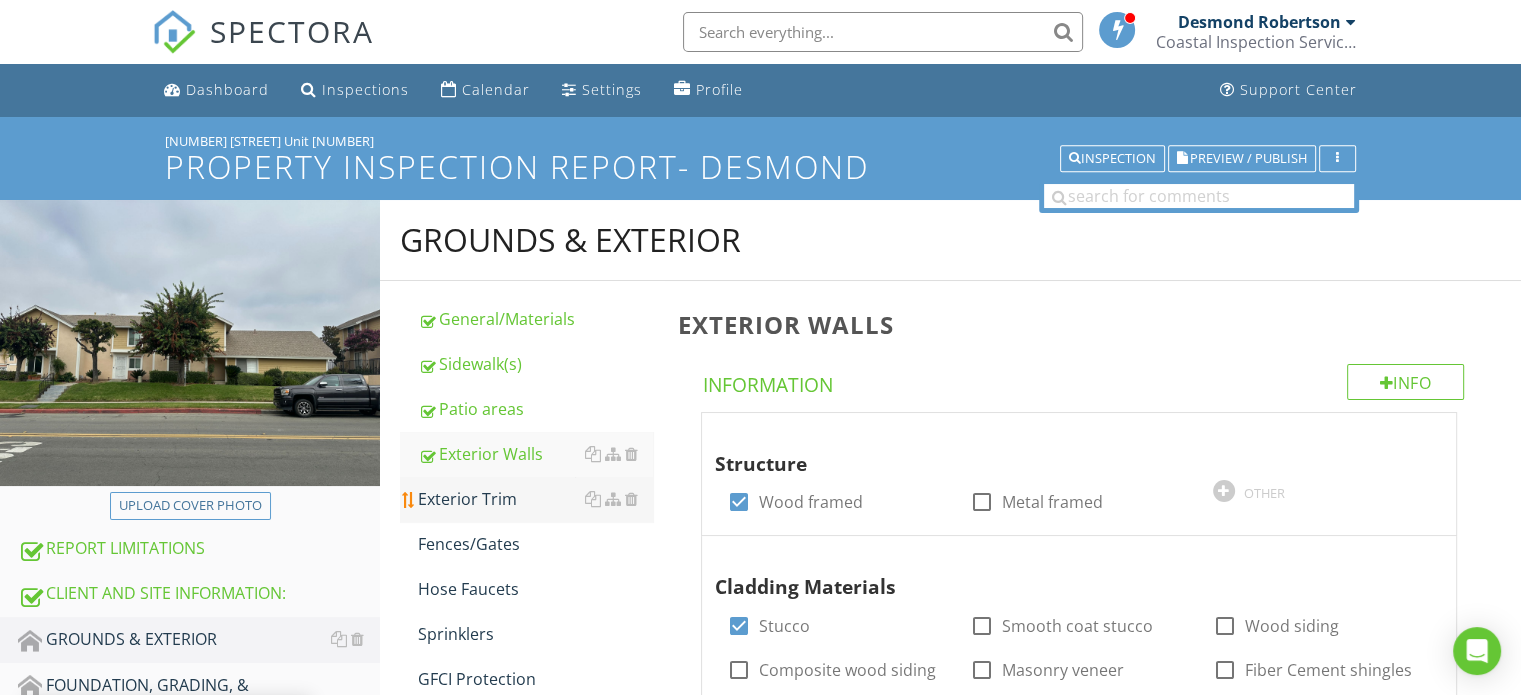 click on "Exterior Trim" at bounding box center [535, 499] 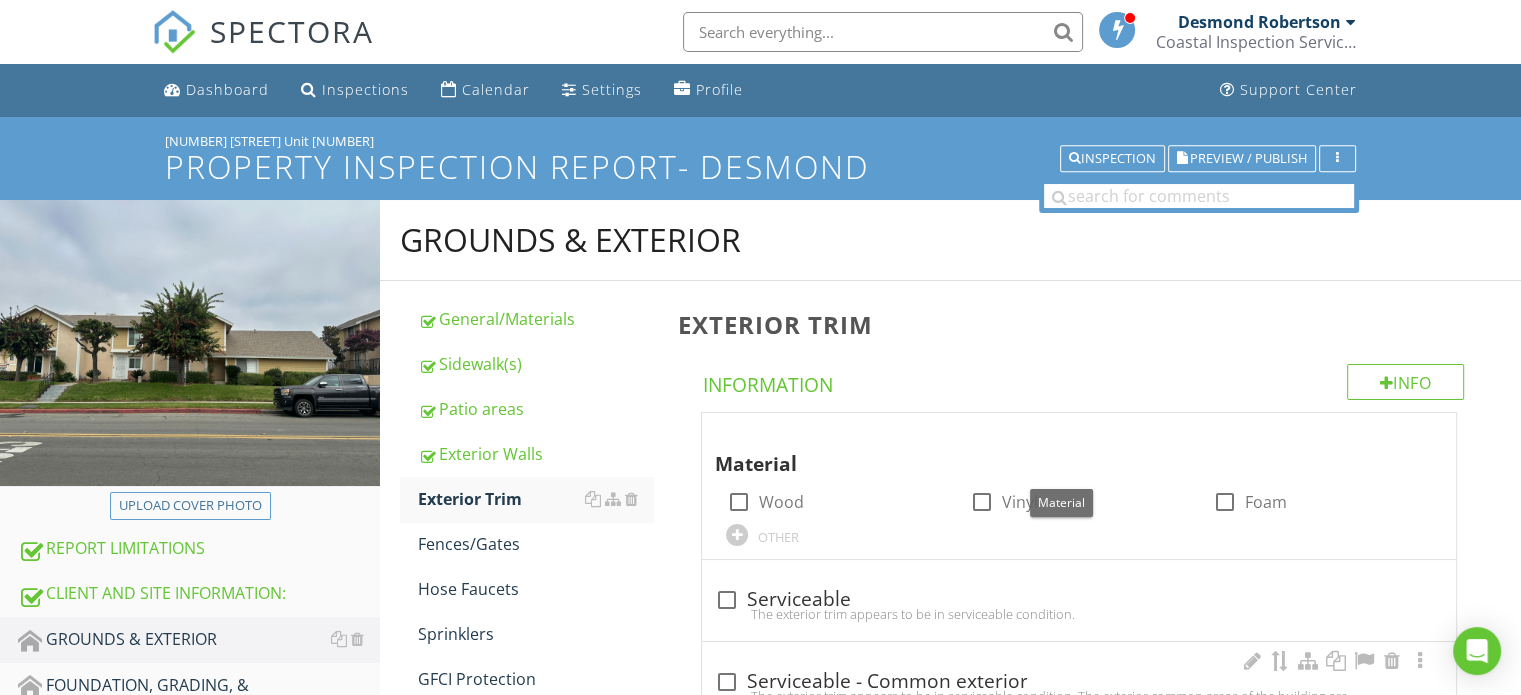 scroll, scrollTop: 200, scrollLeft: 0, axis: vertical 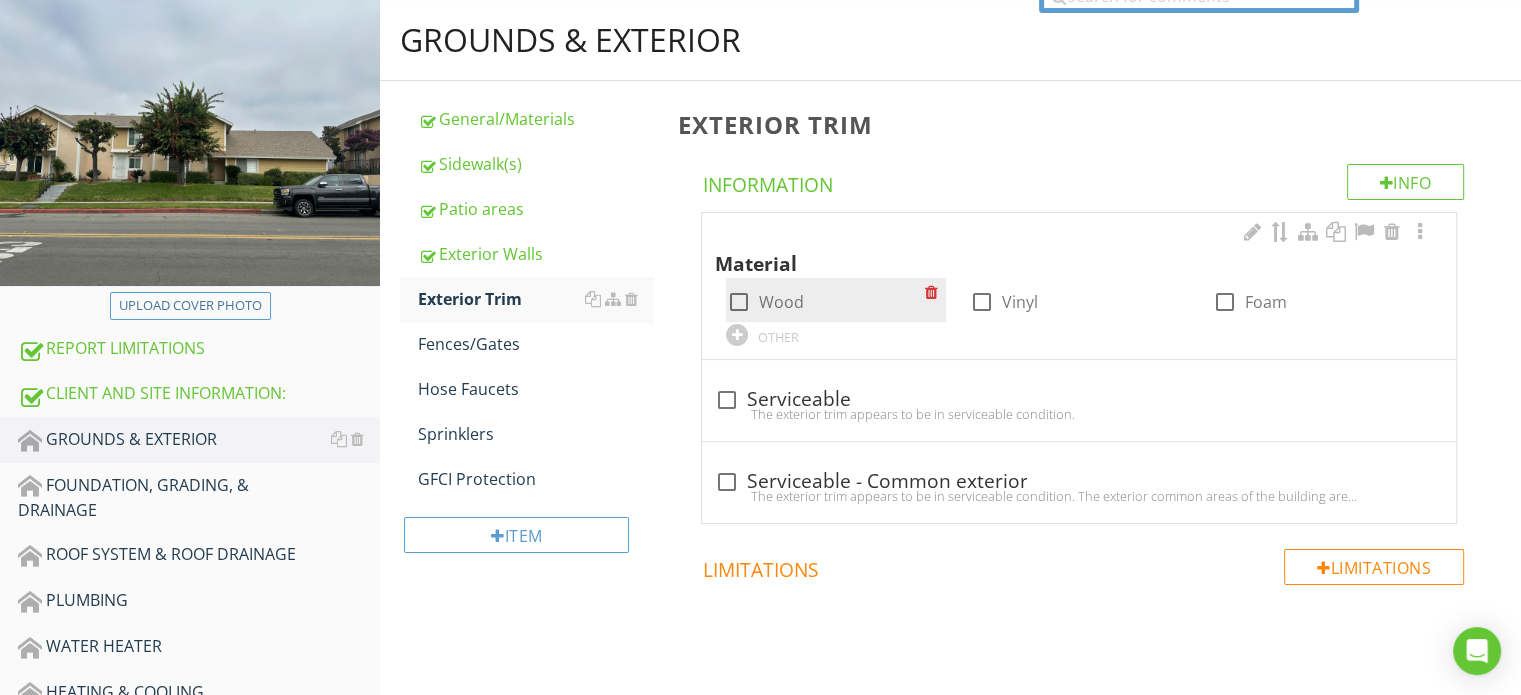 click on "Wood" at bounding box center (780, 302) 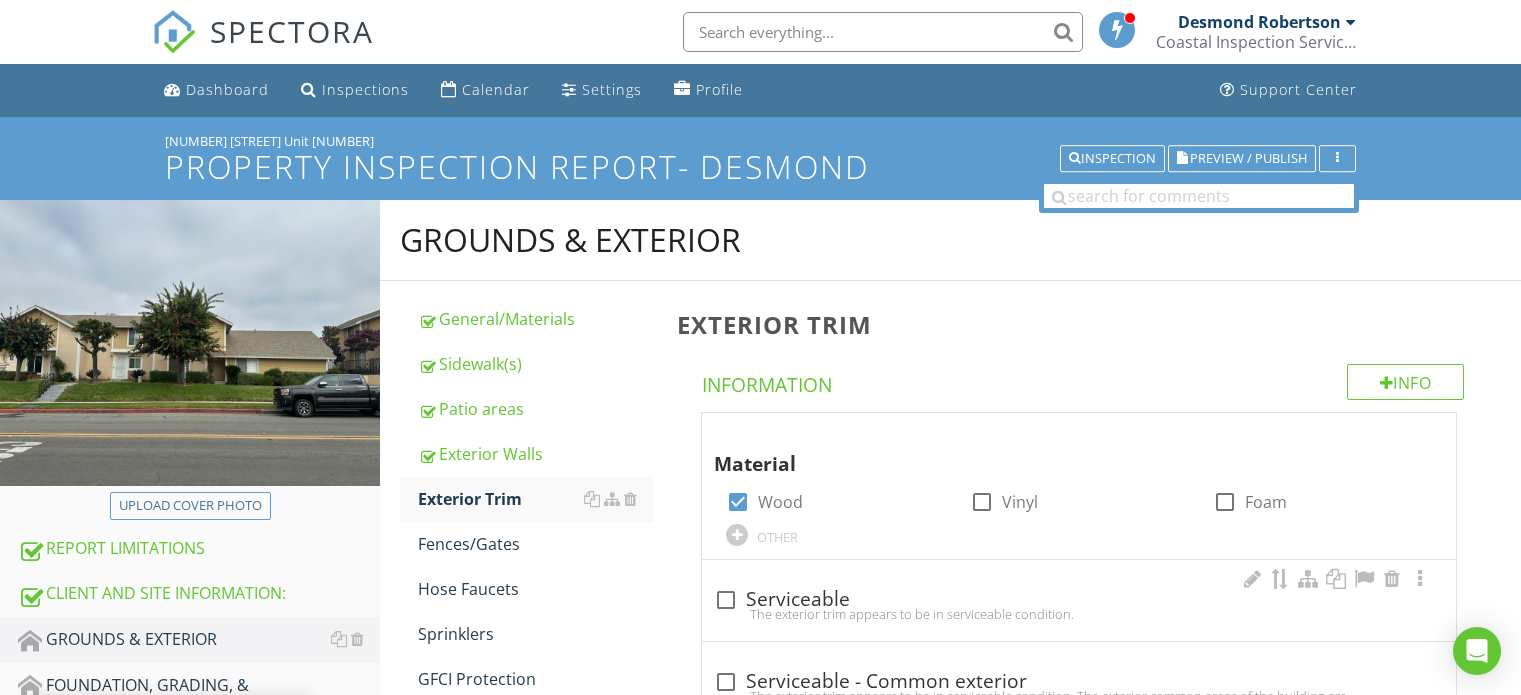 scroll, scrollTop: 200, scrollLeft: 0, axis: vertical 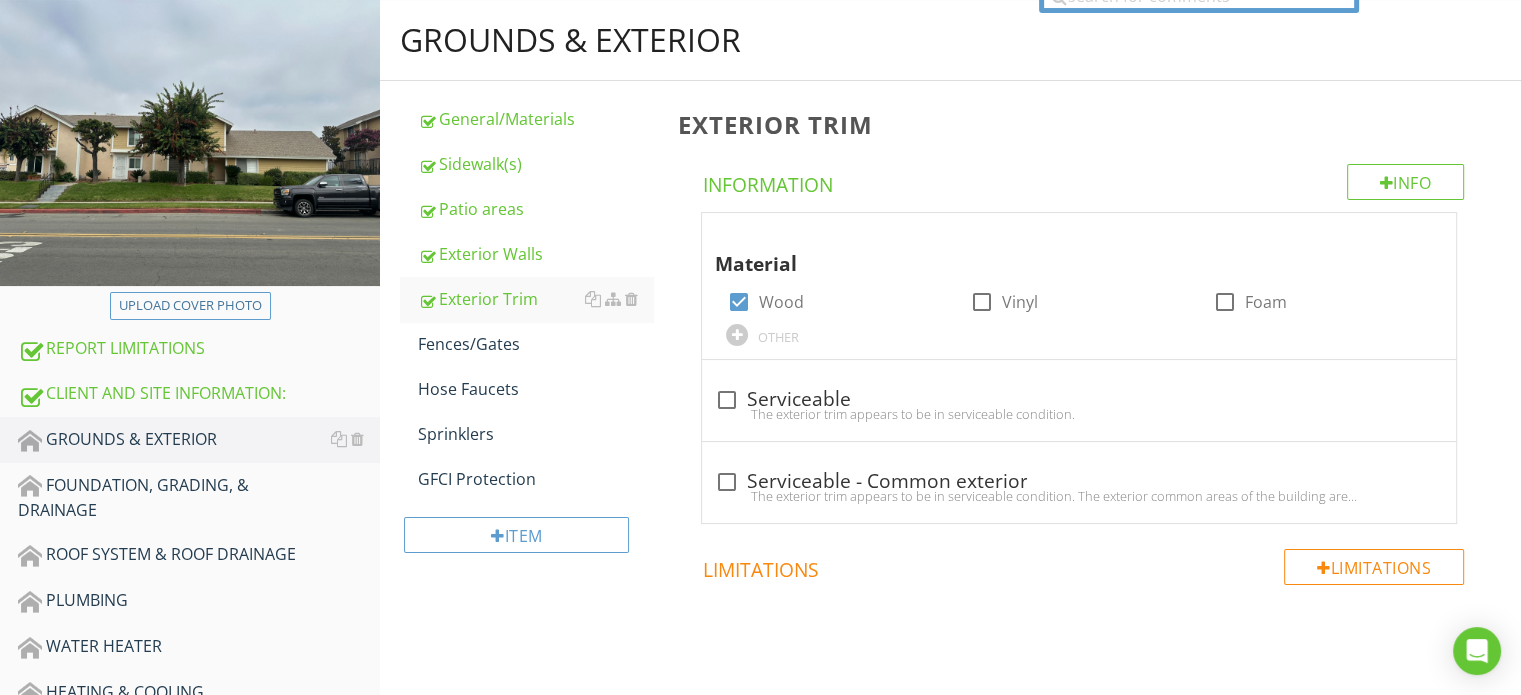 click on "check_box_outline_blank
Serviceable - Common exterior" at bounding box center [1079, 480] 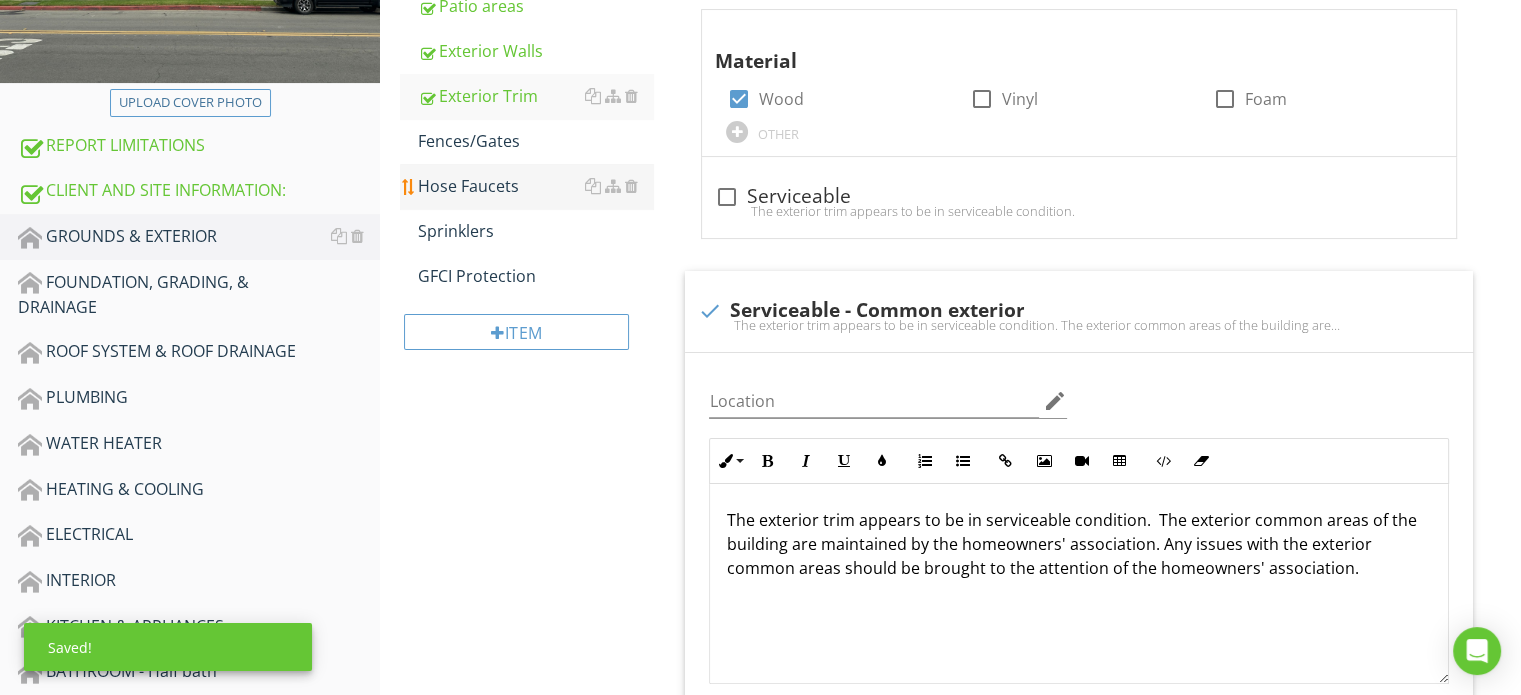 scroll, scrollTop: 400, scrollLeft: 0, axis: vertical 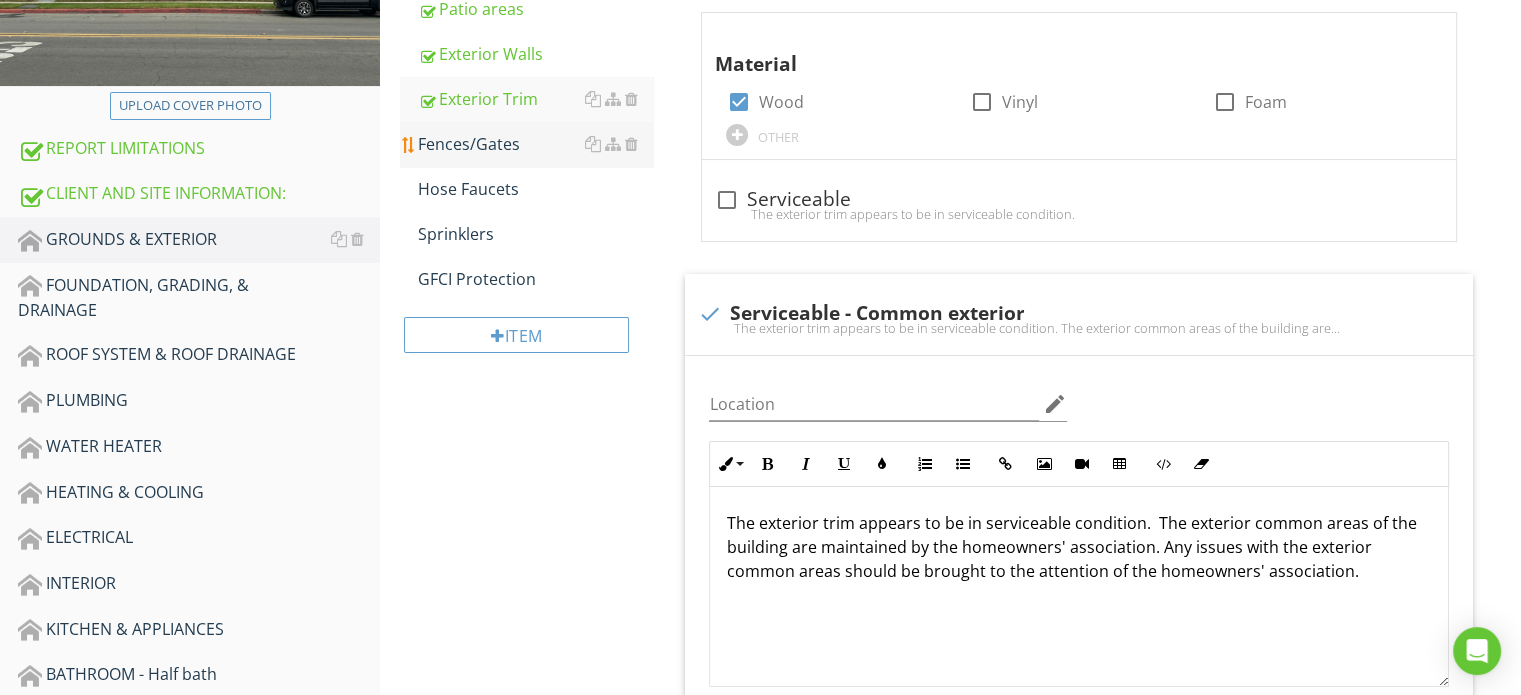 click on "Fences/Gates" at bounding box center [535, 144] 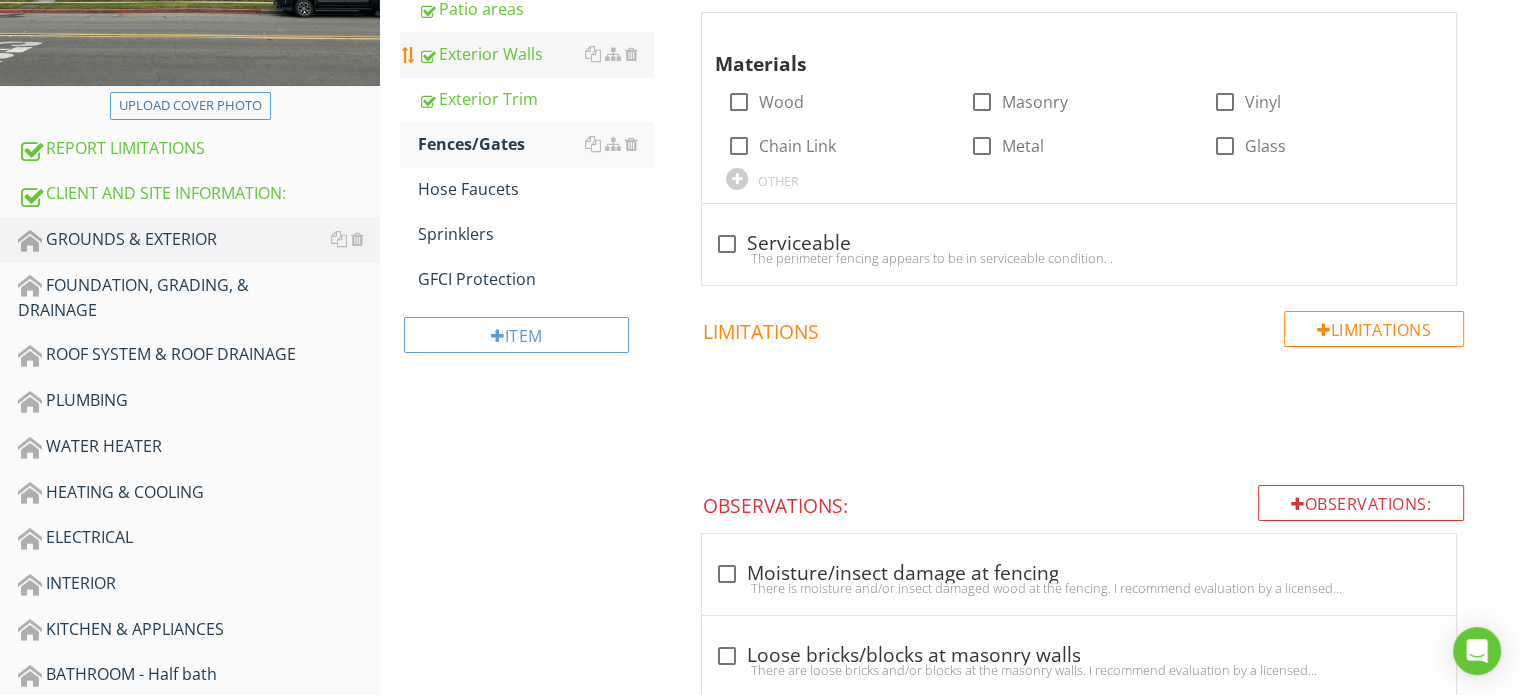 click on "Exterior Walls" at bounding box center (535, 54) 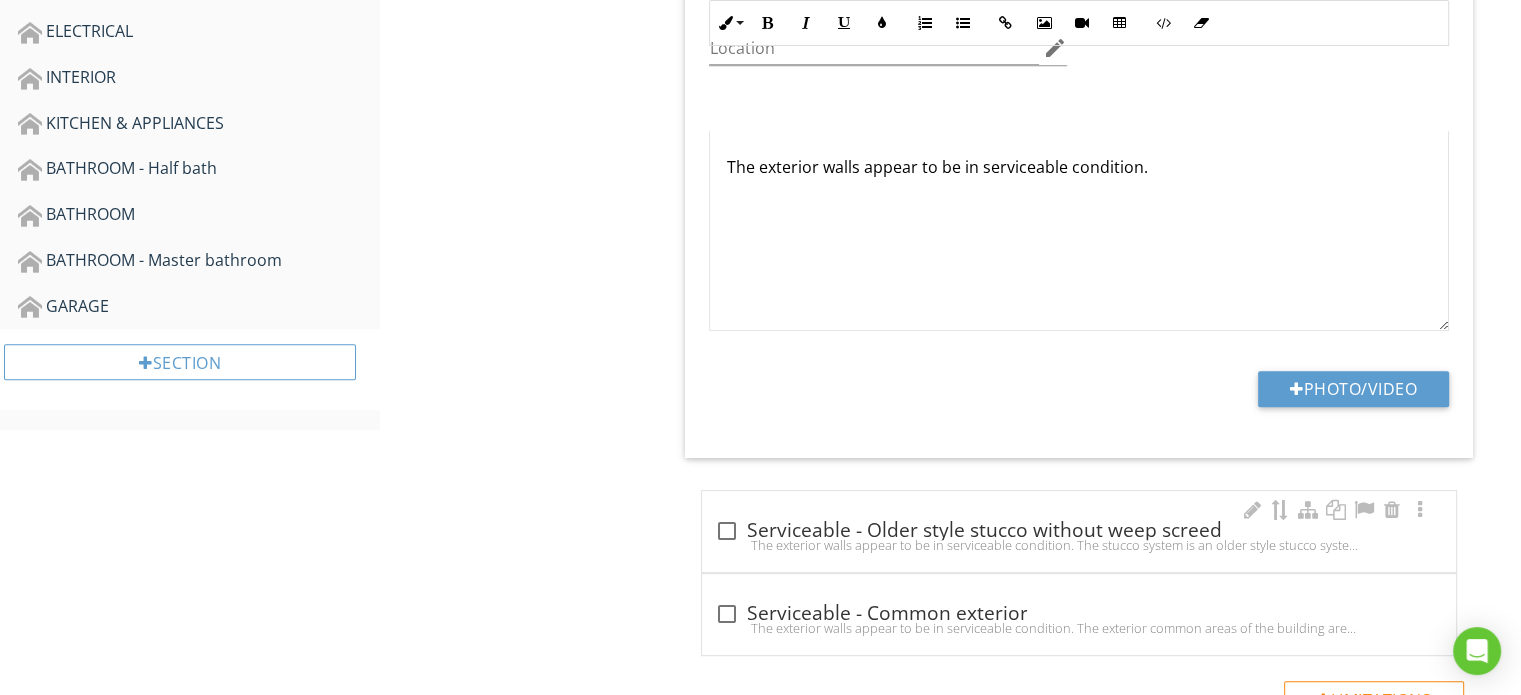 scroll, scrollTop: 1100, scrollLeft: 0, axis: vertical 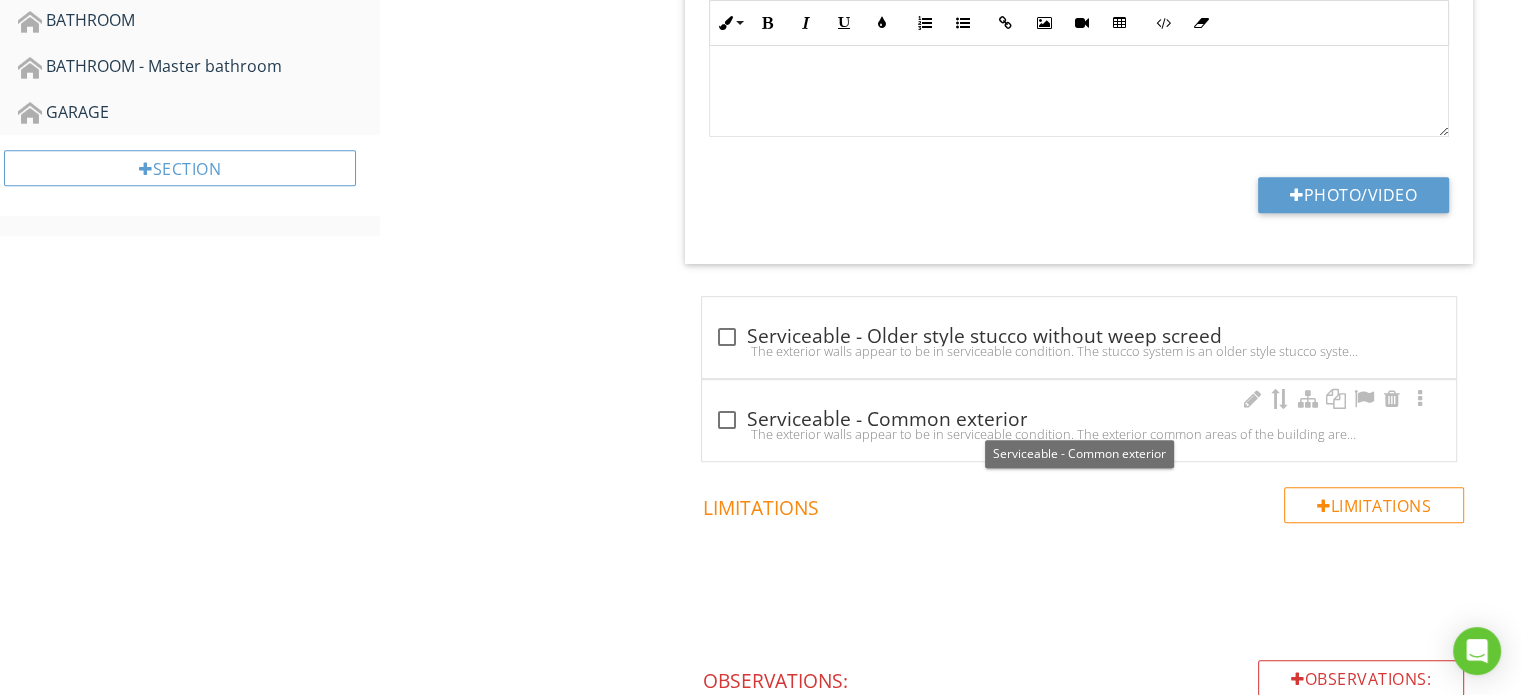 click on "check_box_outline_blank
Serviceable - Common exterior" at bounding box center (1079, 420) 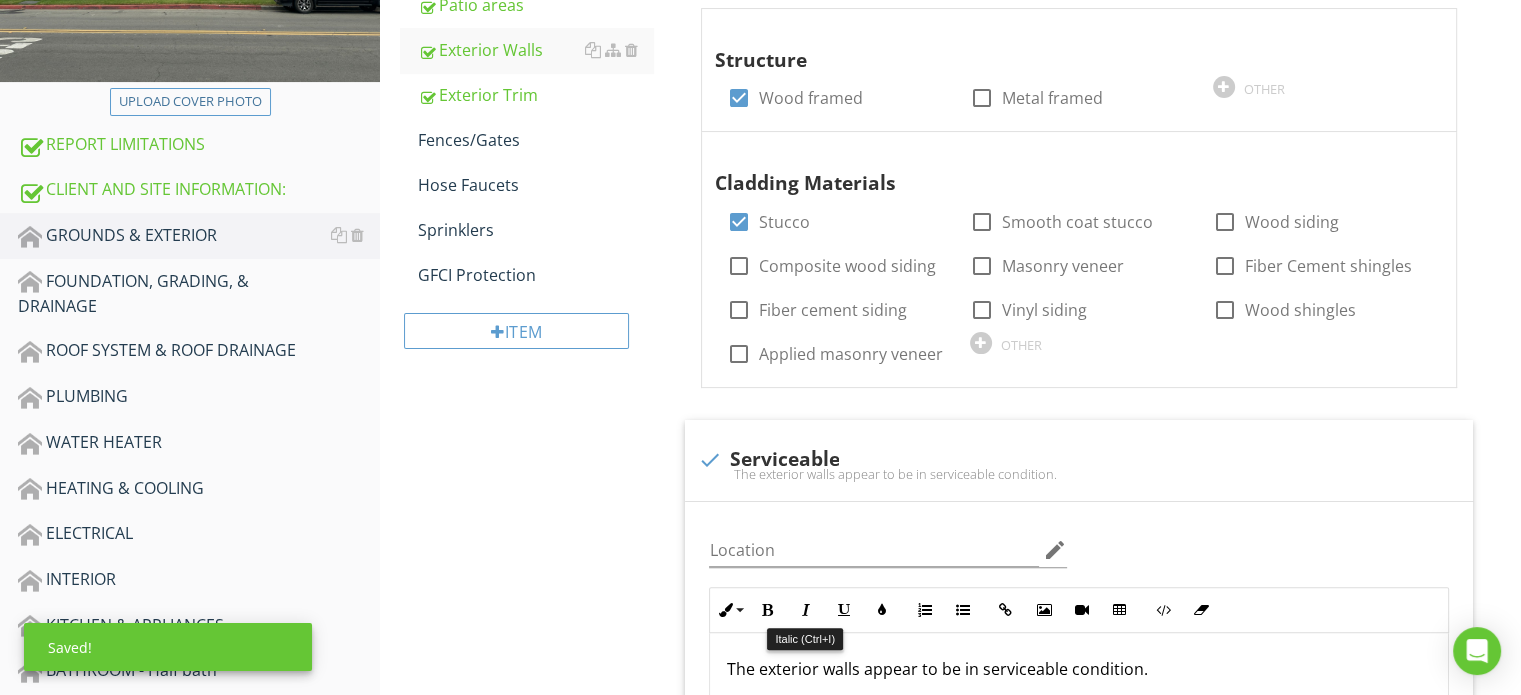 scroll, scrollTop: 500, scrollLeft: 0, axis: vertical 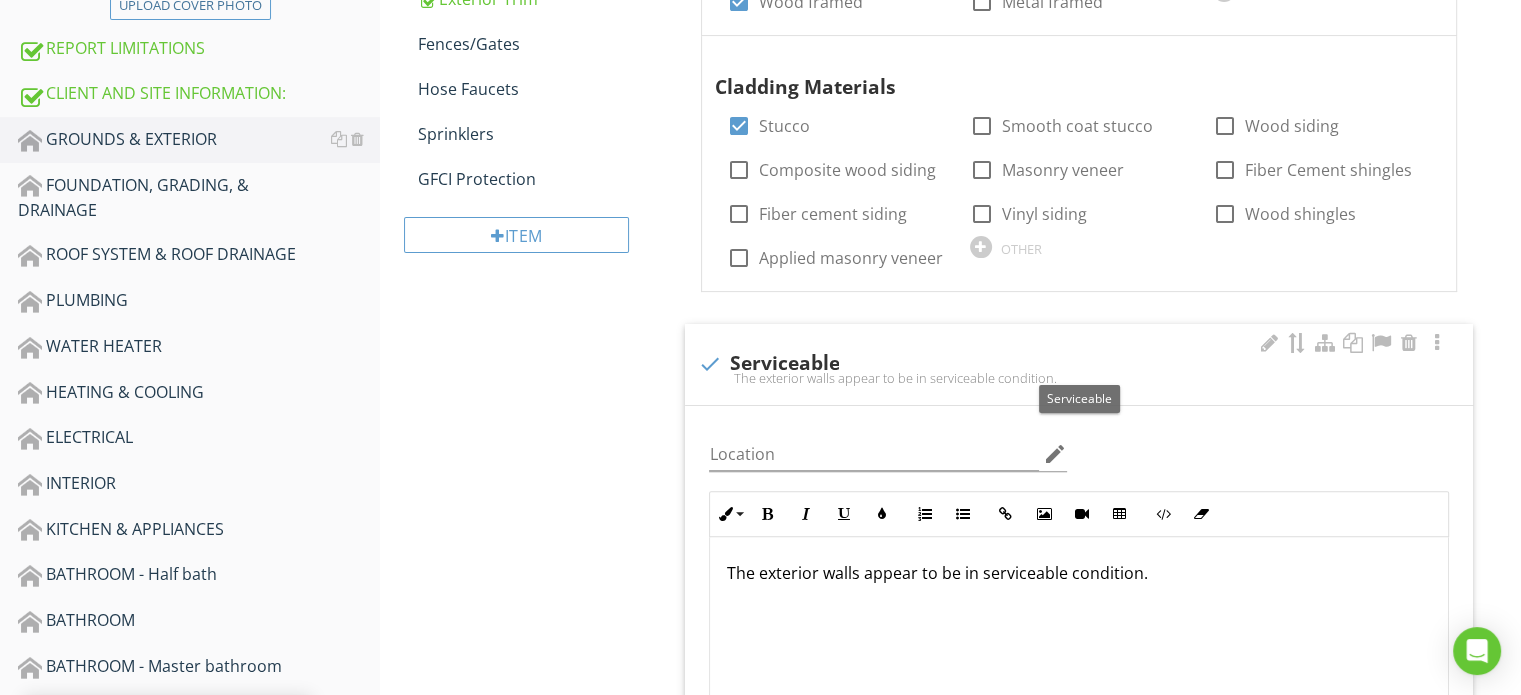 click on "check
Serviceable" at bounding box center (1079, 364) 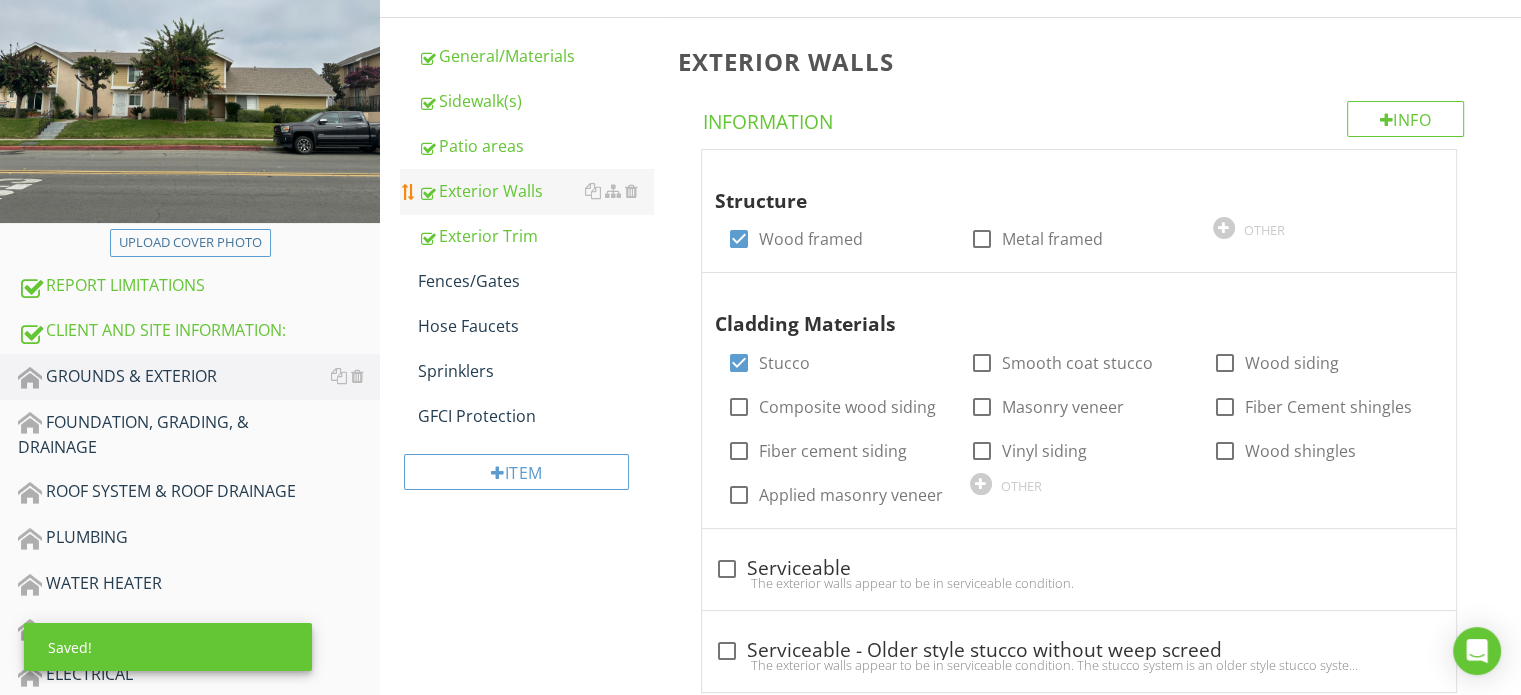 scroll, scrollTop: 200, scrollLeft: 0, axis: vertical 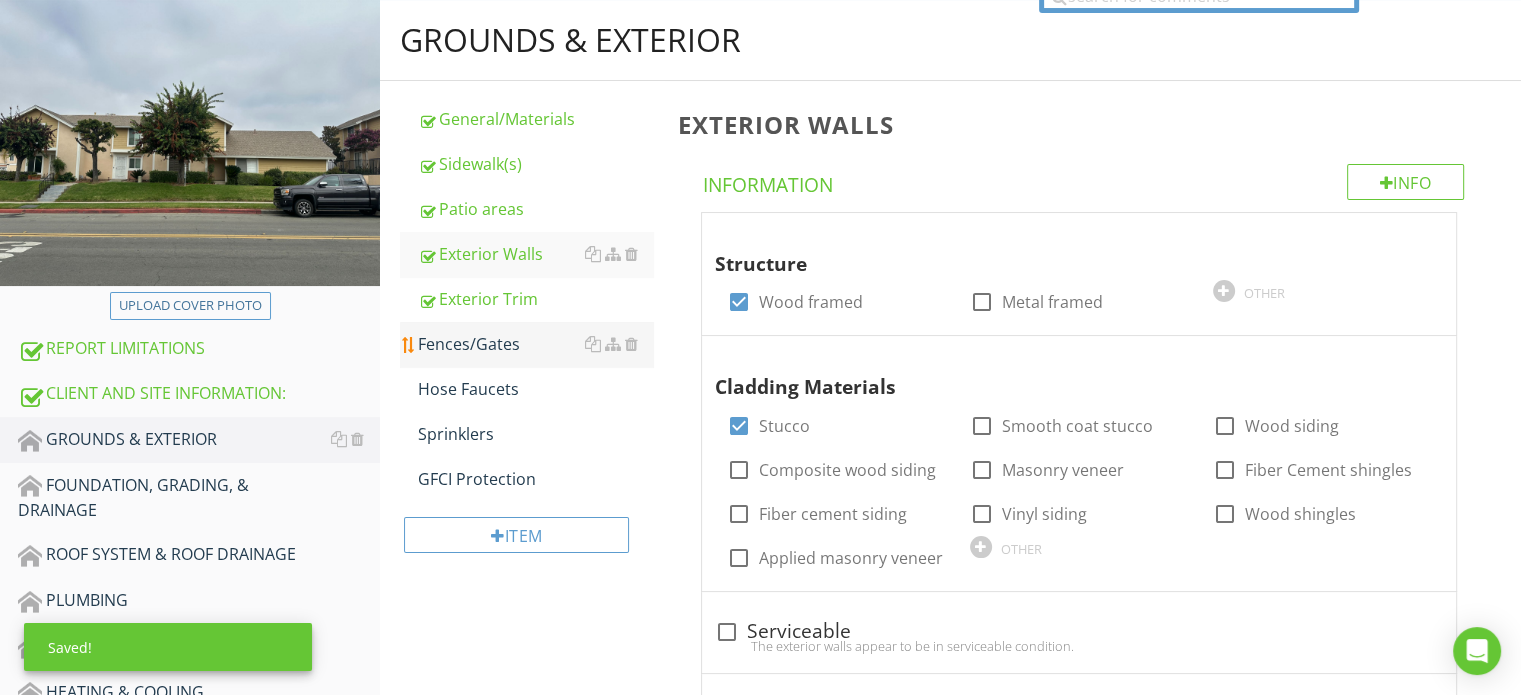 click on "Fences/Gates" at bounding box center (535, 344) 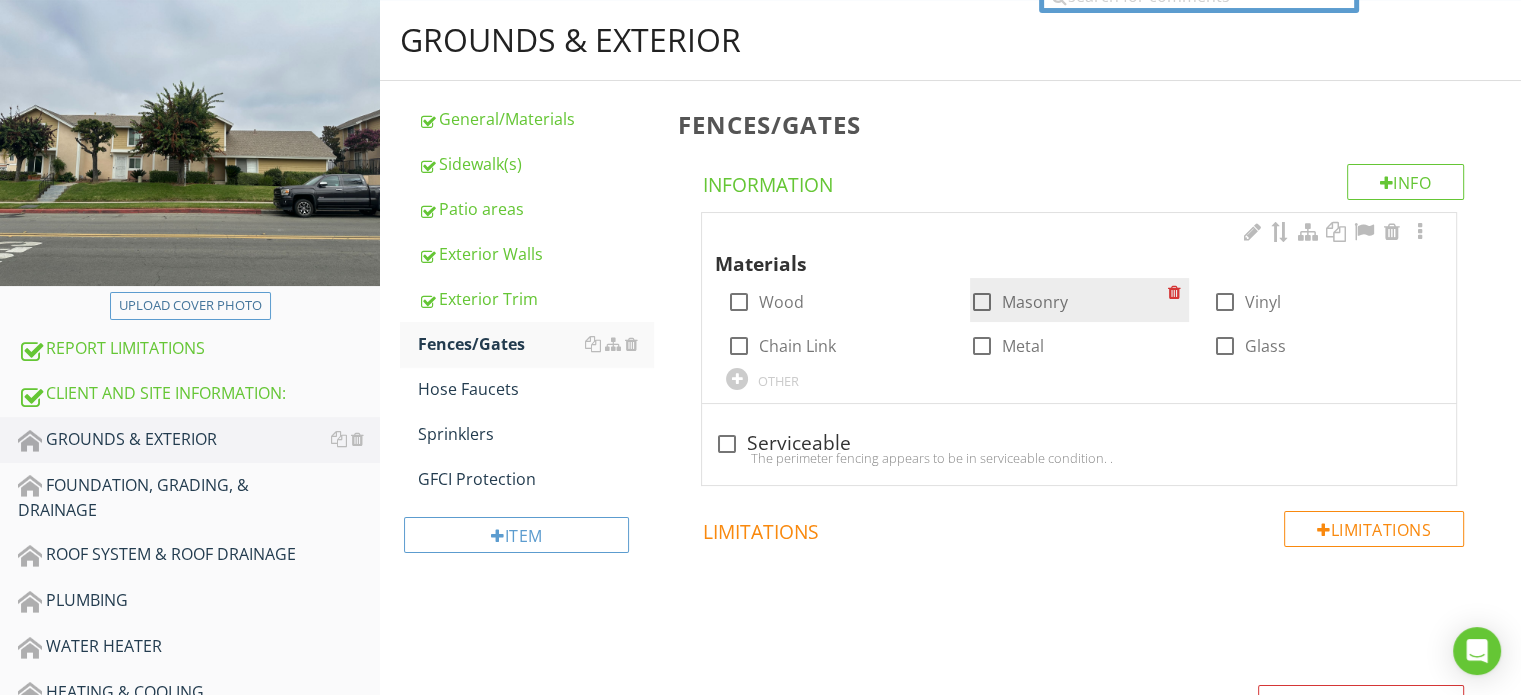 click on "Masonry" at bounding box center (1035, 302) 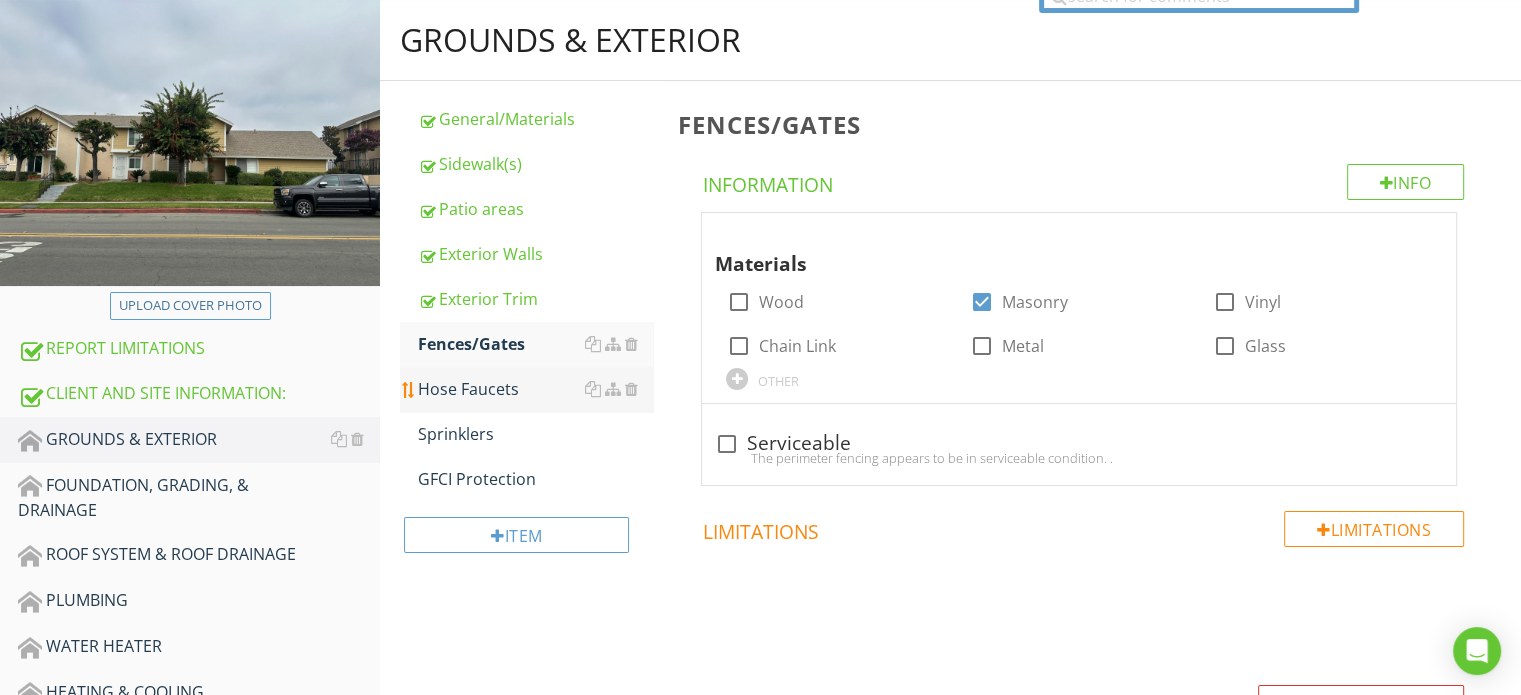 click on "Hose Faucets" at bounding box center [535, 389] 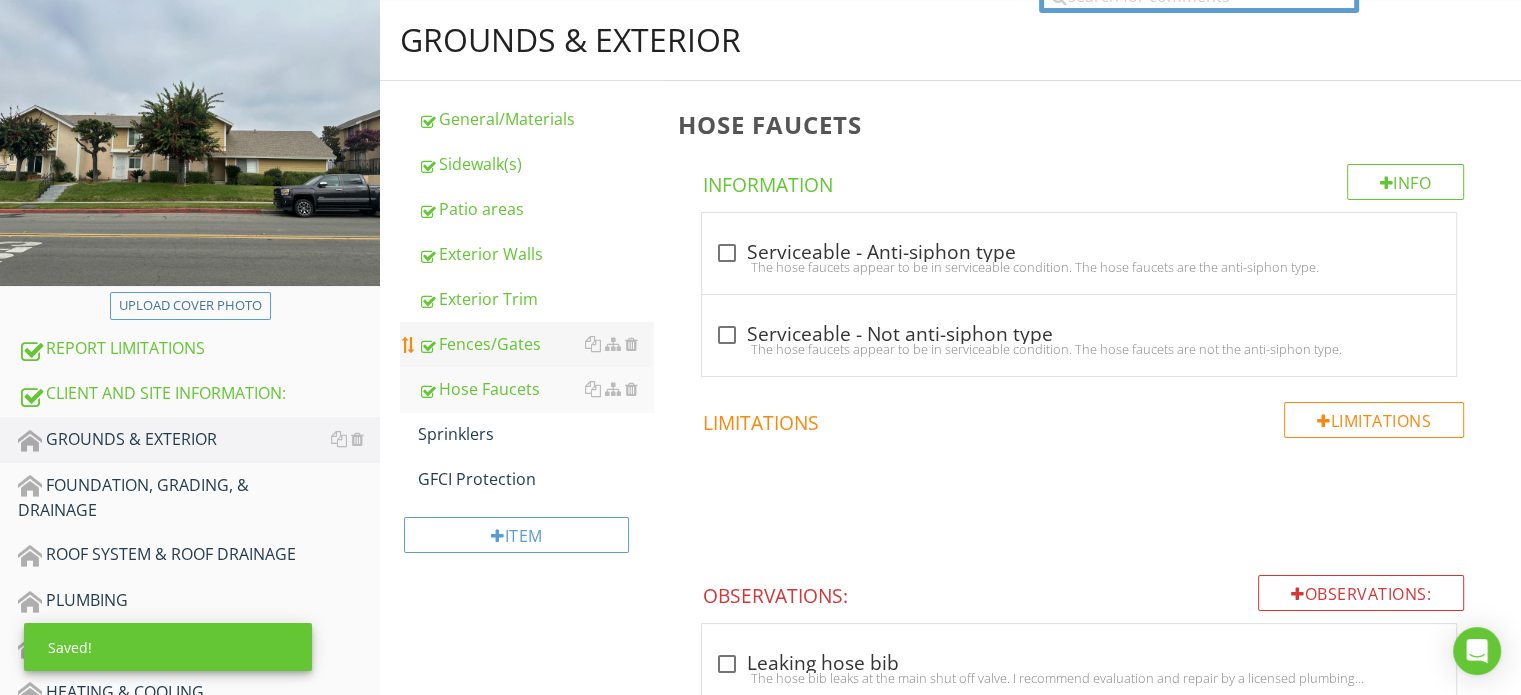 click on "Fences/Gates" at bounding box center [535, 344] 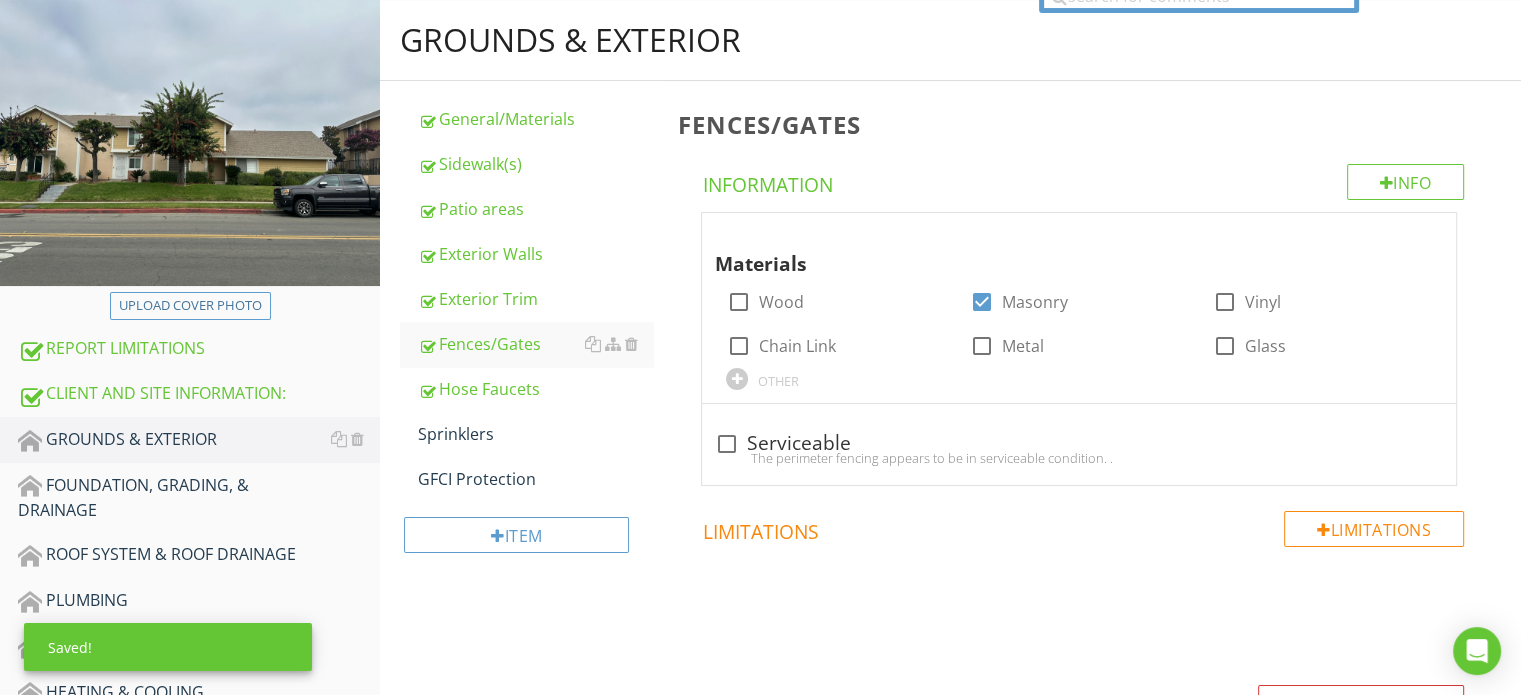 drag, startPoint x: 782, startPoint y: 423, endPoint x: 780, endPoint y: 433, distance: 10.198039 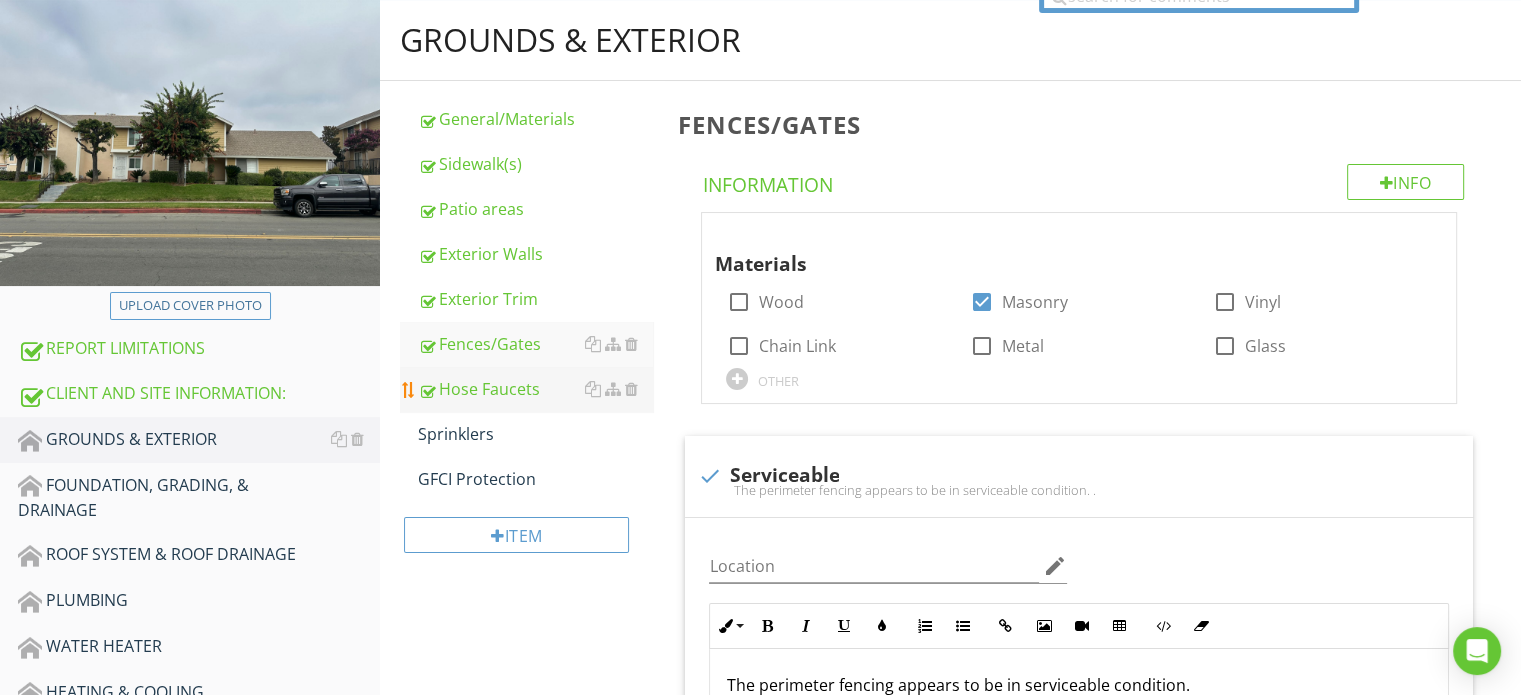 drag, startPoint x: 547, startPoint y: 412, endPoint x: 540, endPoint y: 393, distance: 20.248457 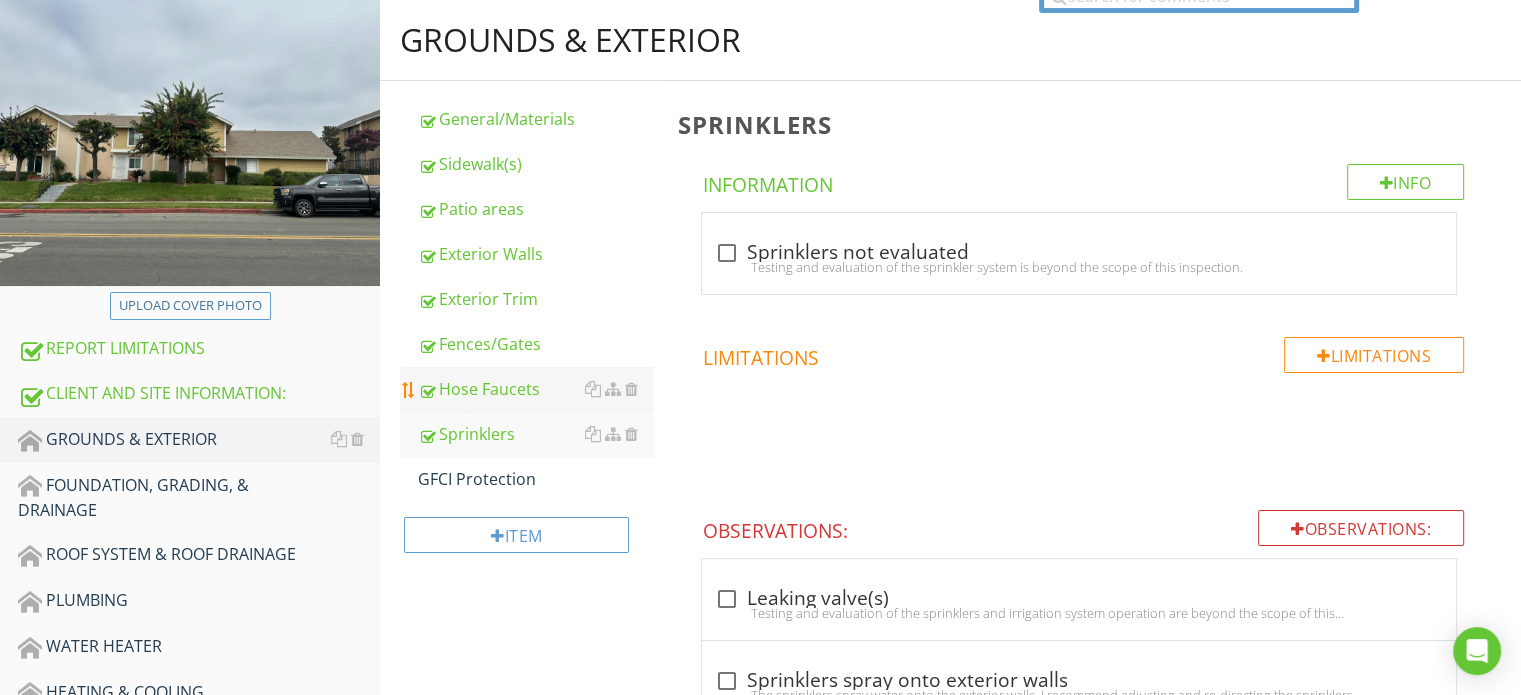 click on "Hose Faucets" at bounding box center (535, 389) 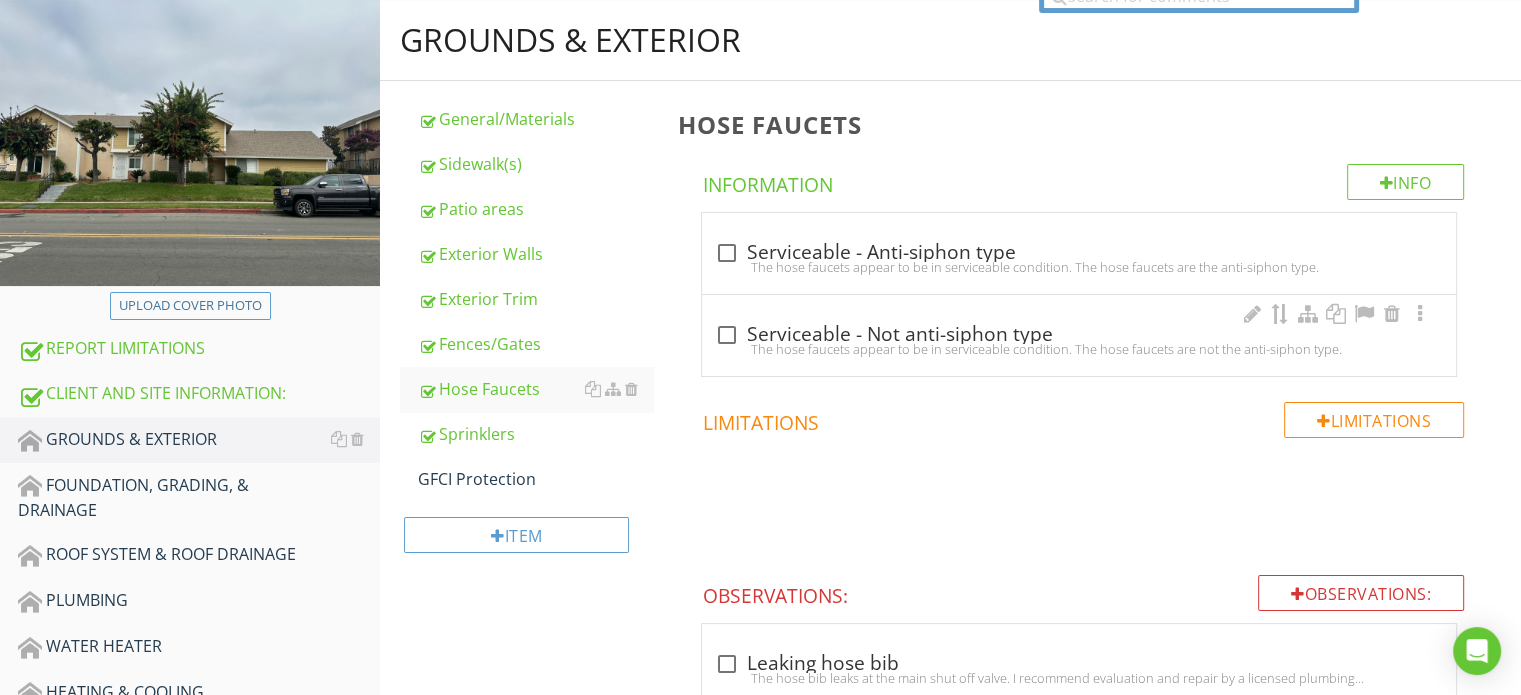 click on "check_box_outline_blank
Serviceable - Not anti-siphon type
The hose faucets appear to be in serviceable condition. The hose faucets are not the anti-siphon type." at bounding box center (1079, 335) 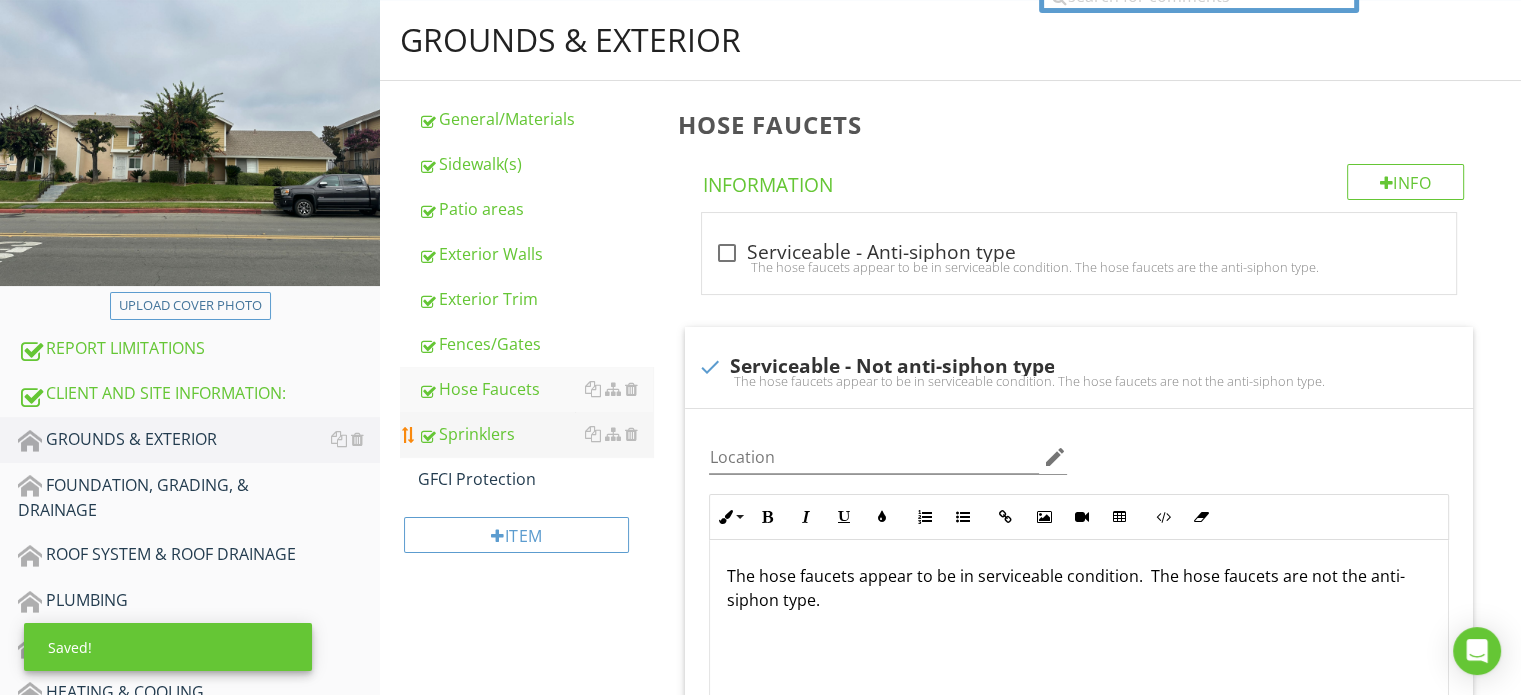 click on "Sprinklers" at bounding box center [535, 434] 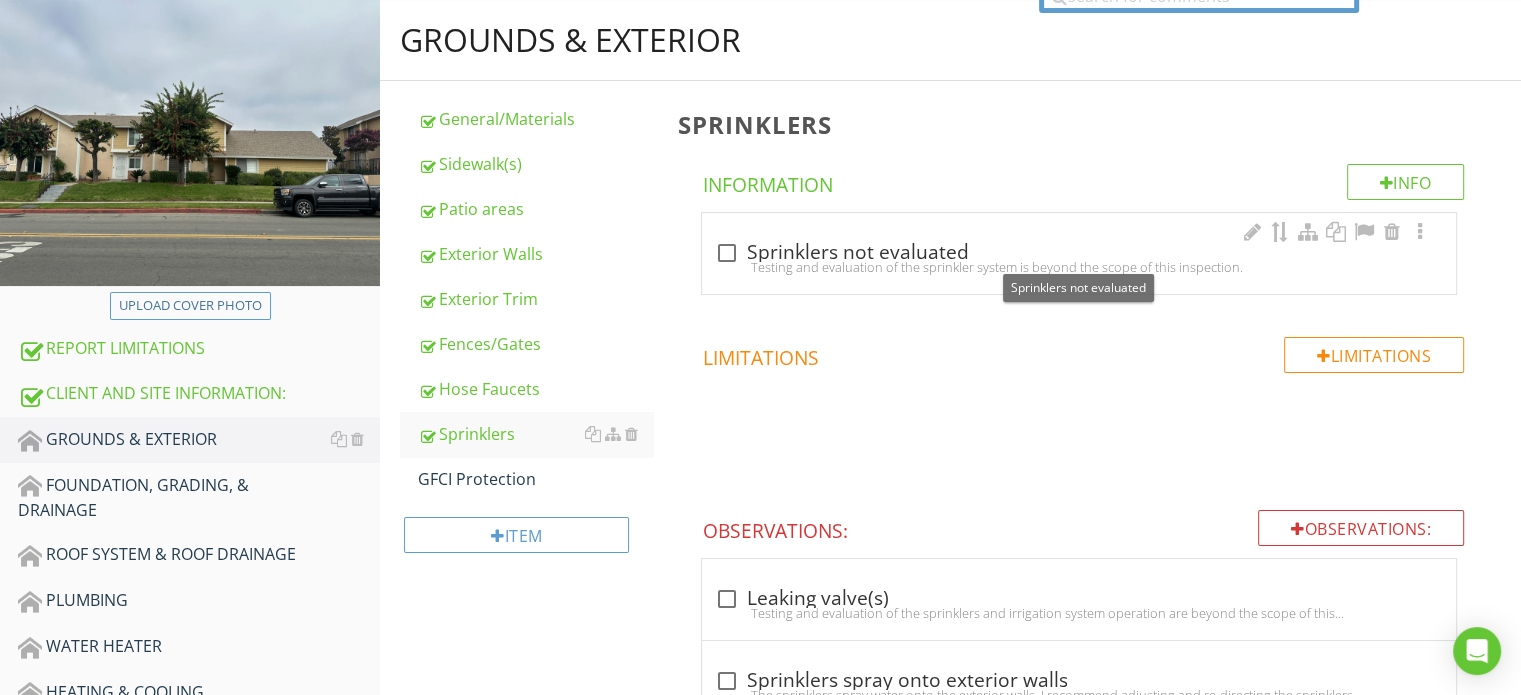 click at bounding box center (726, 253) 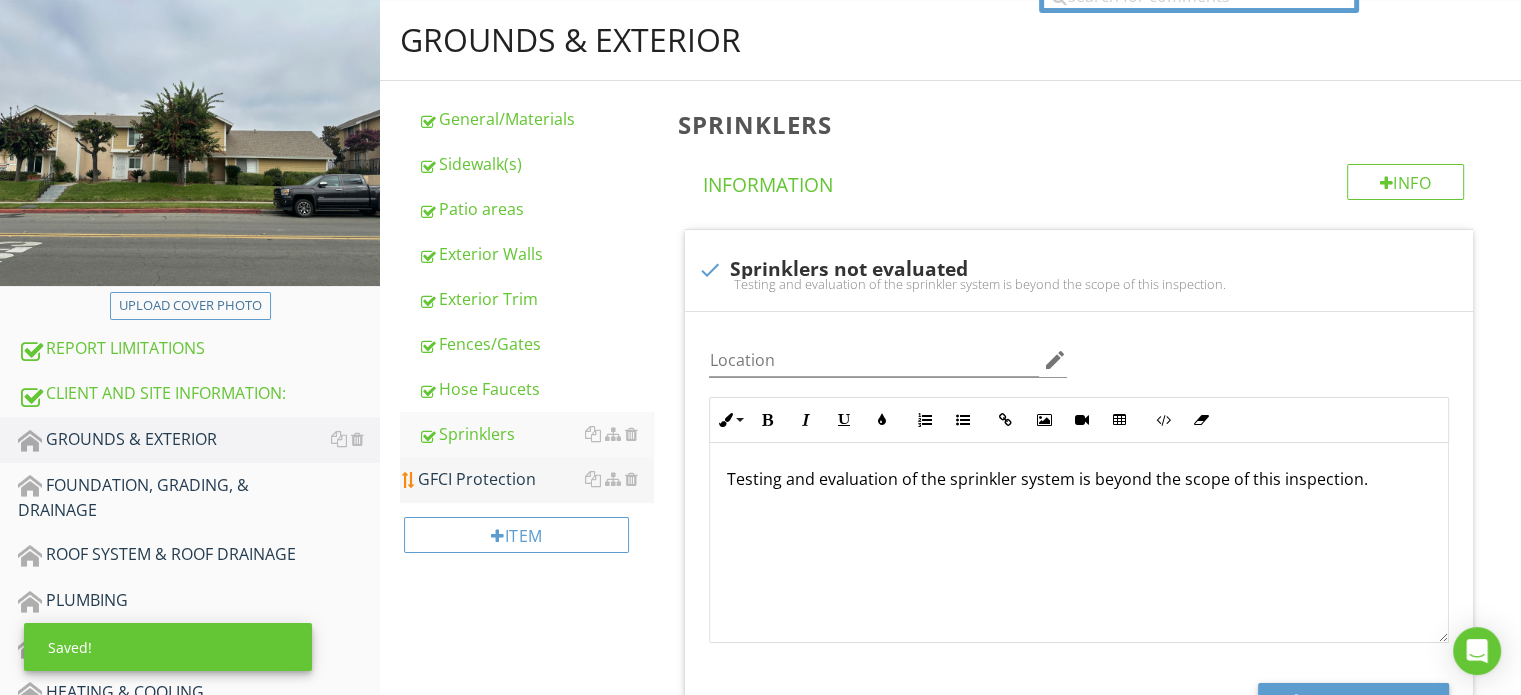 click on "GFCI Protection" at bounding box center [535, 479] 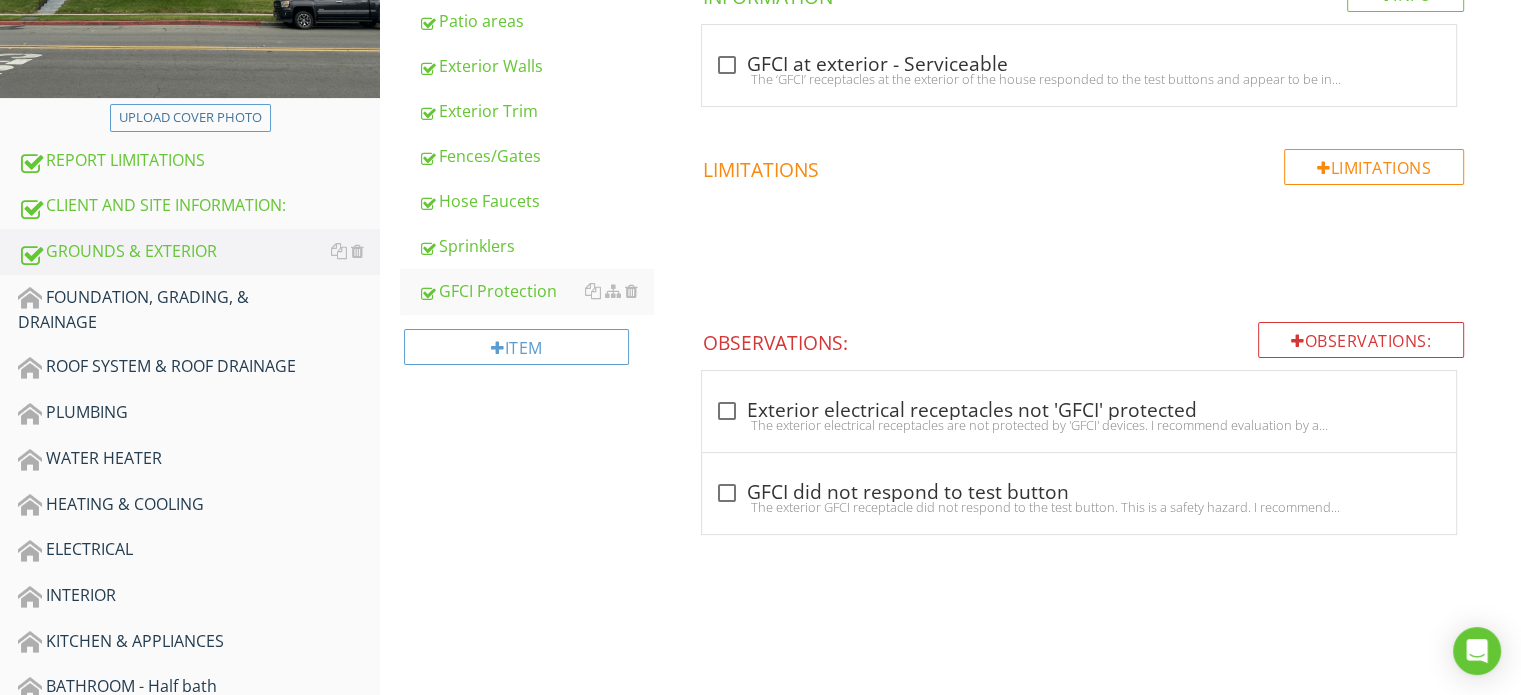 scroll, scrollTop: 500, scrollLeft: 0, axis: vertical 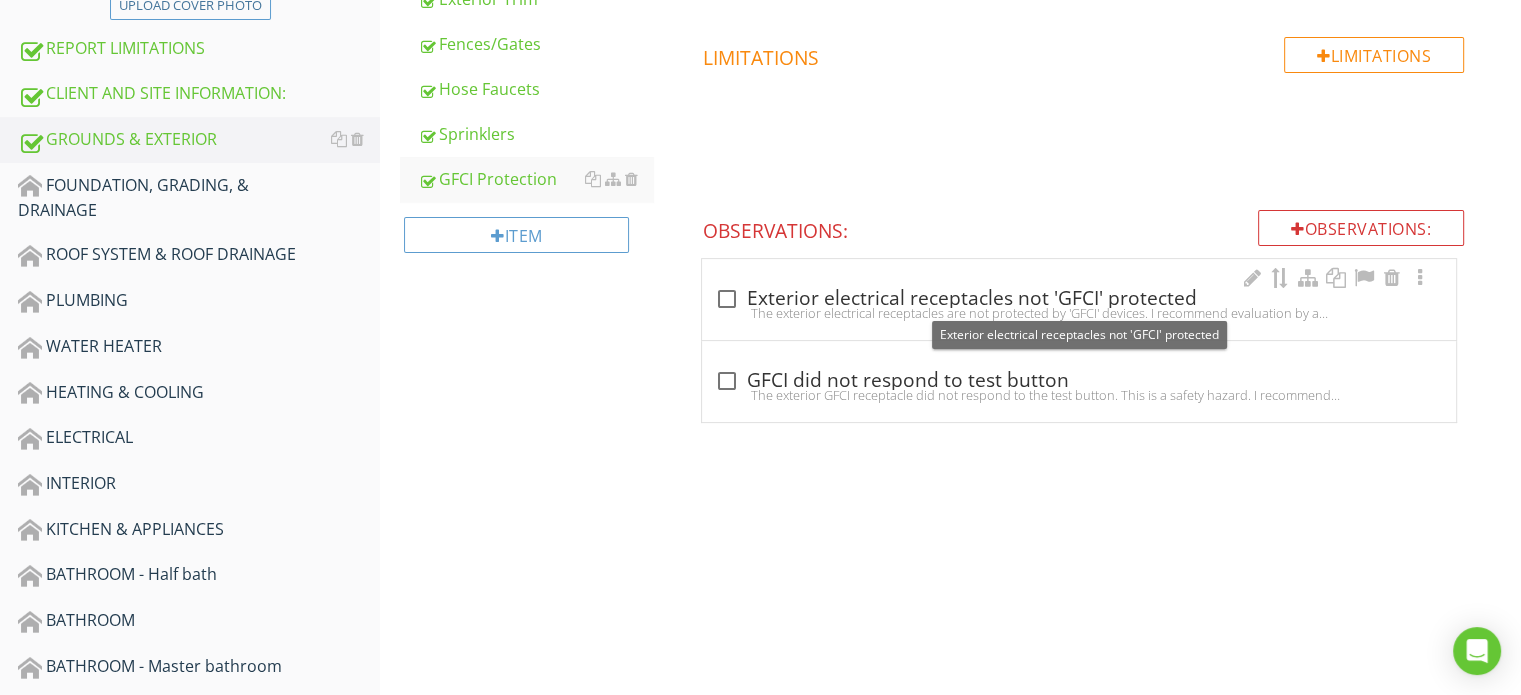 click on "check_box_outline_blank
Exterior electrical receptacles not 'GFCI' protected" at bounding box center (1079, 299) 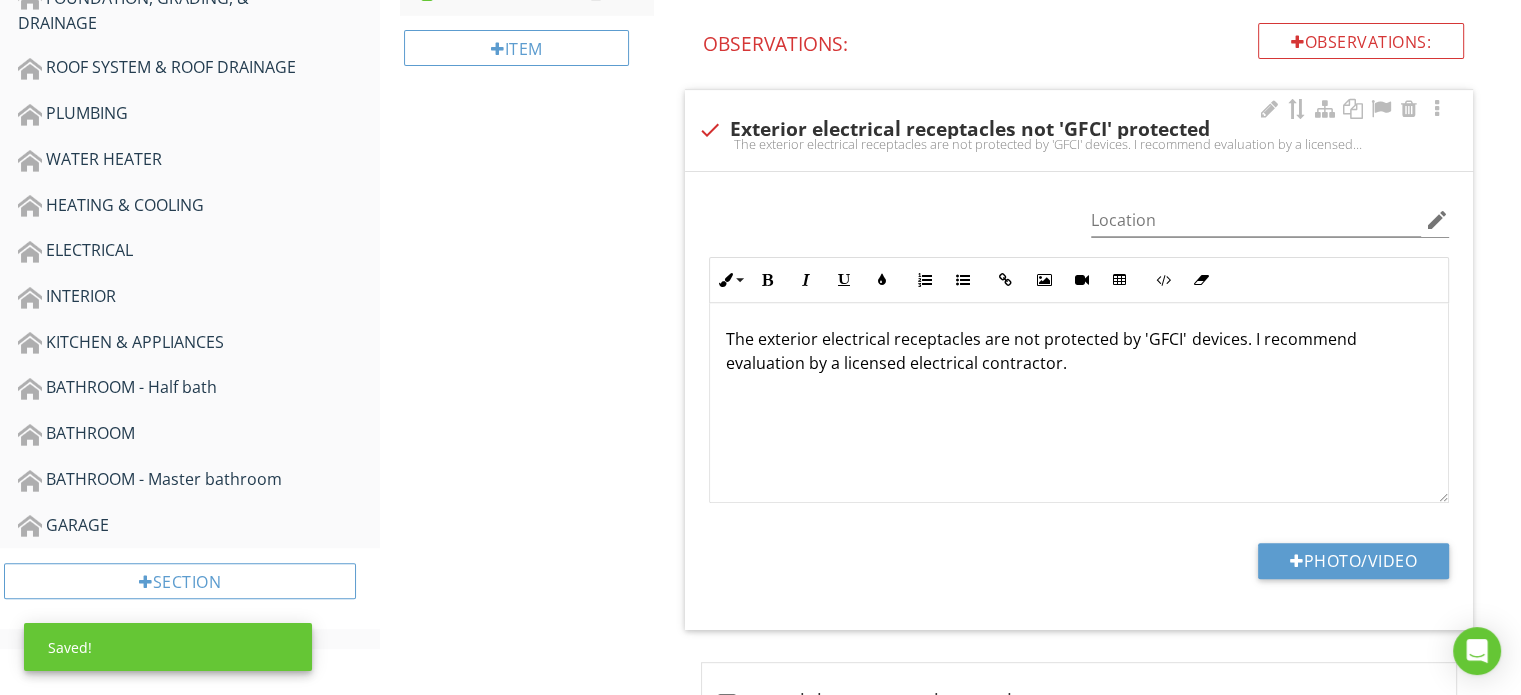 scroll, scrollTop: 784, scrollLeft: 0, axis: vertical 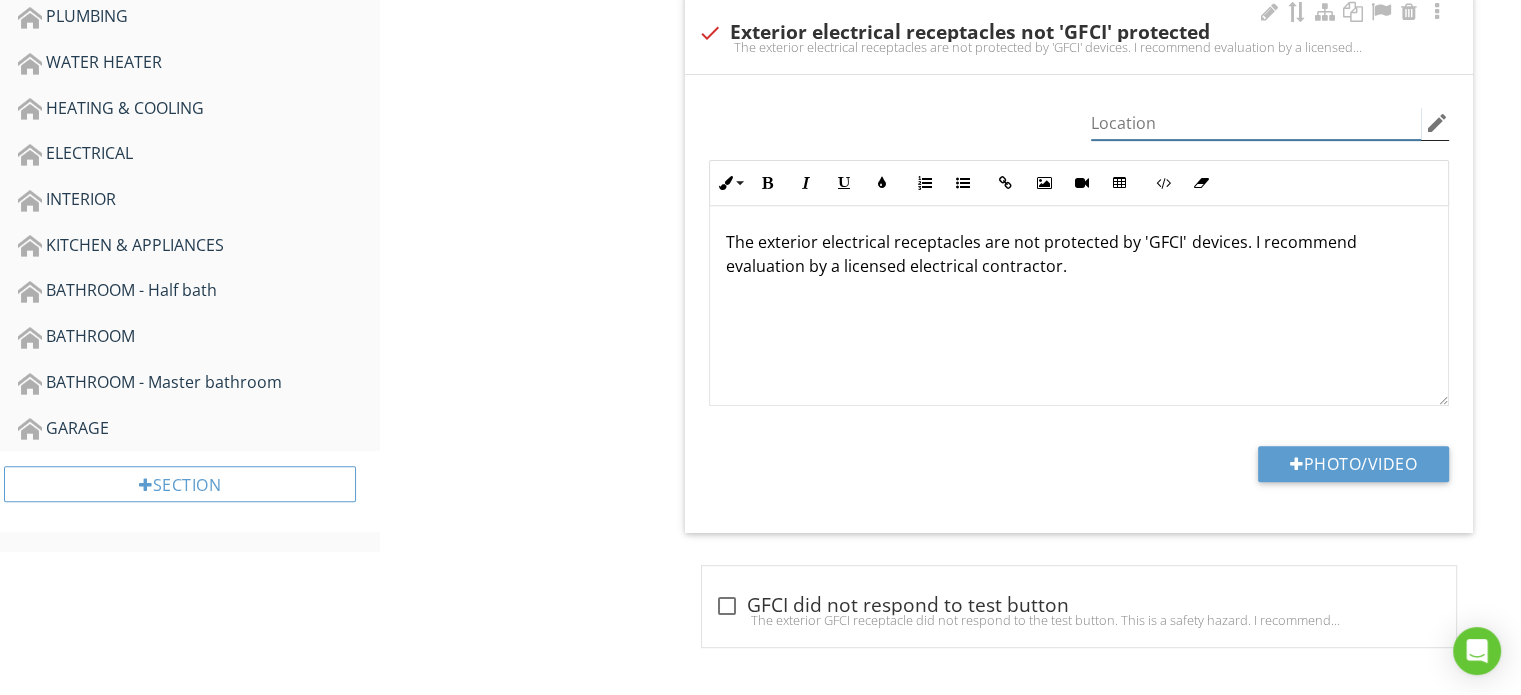 click at bounding box center (1256, 123) 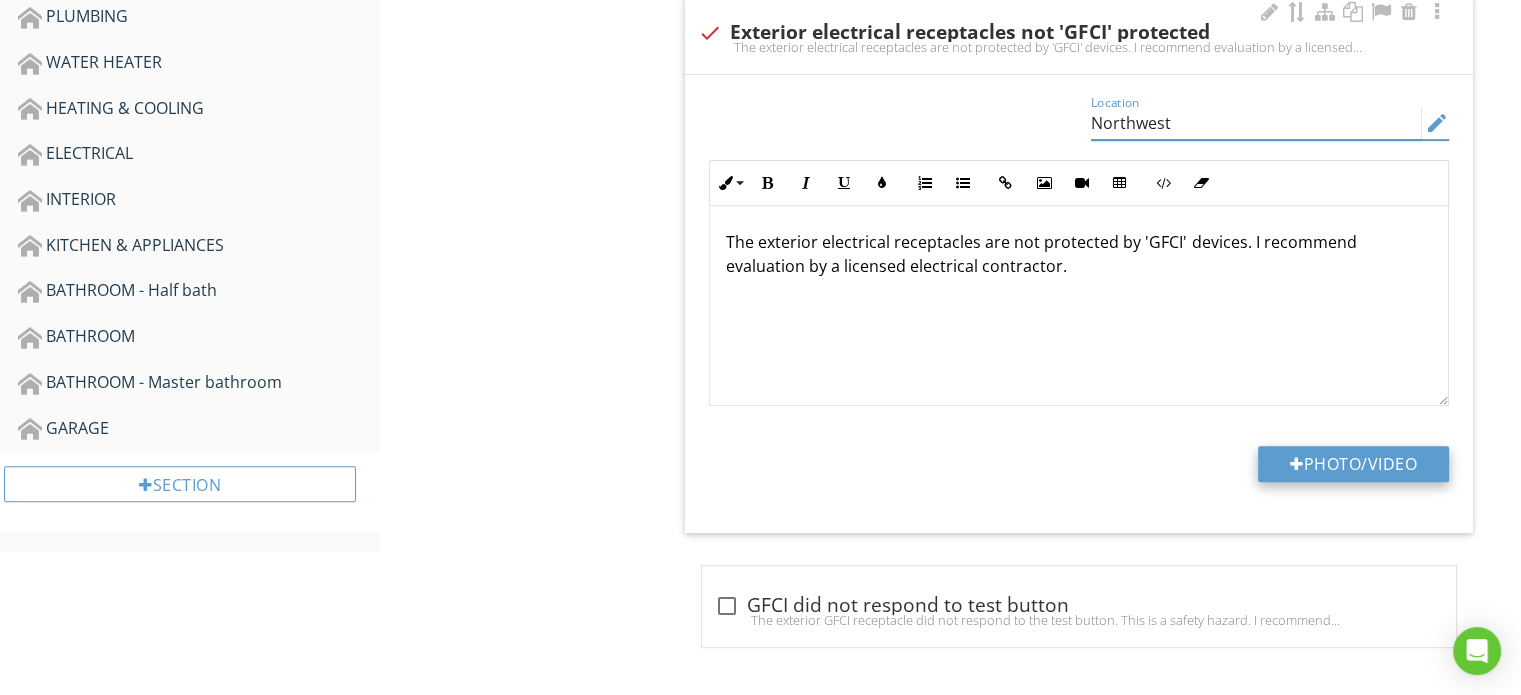 type on "Northwest" 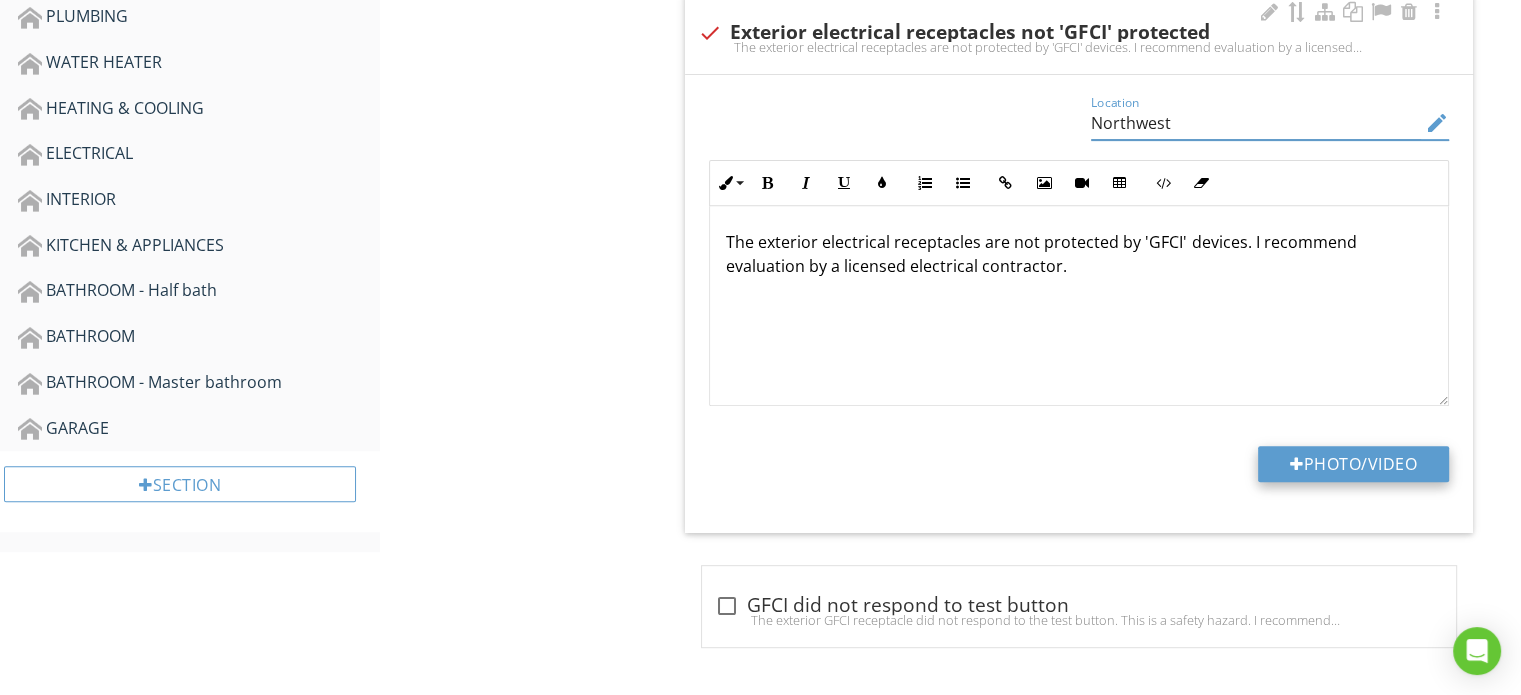 click on "Photo/Video" at bounding box center [1353, 464] 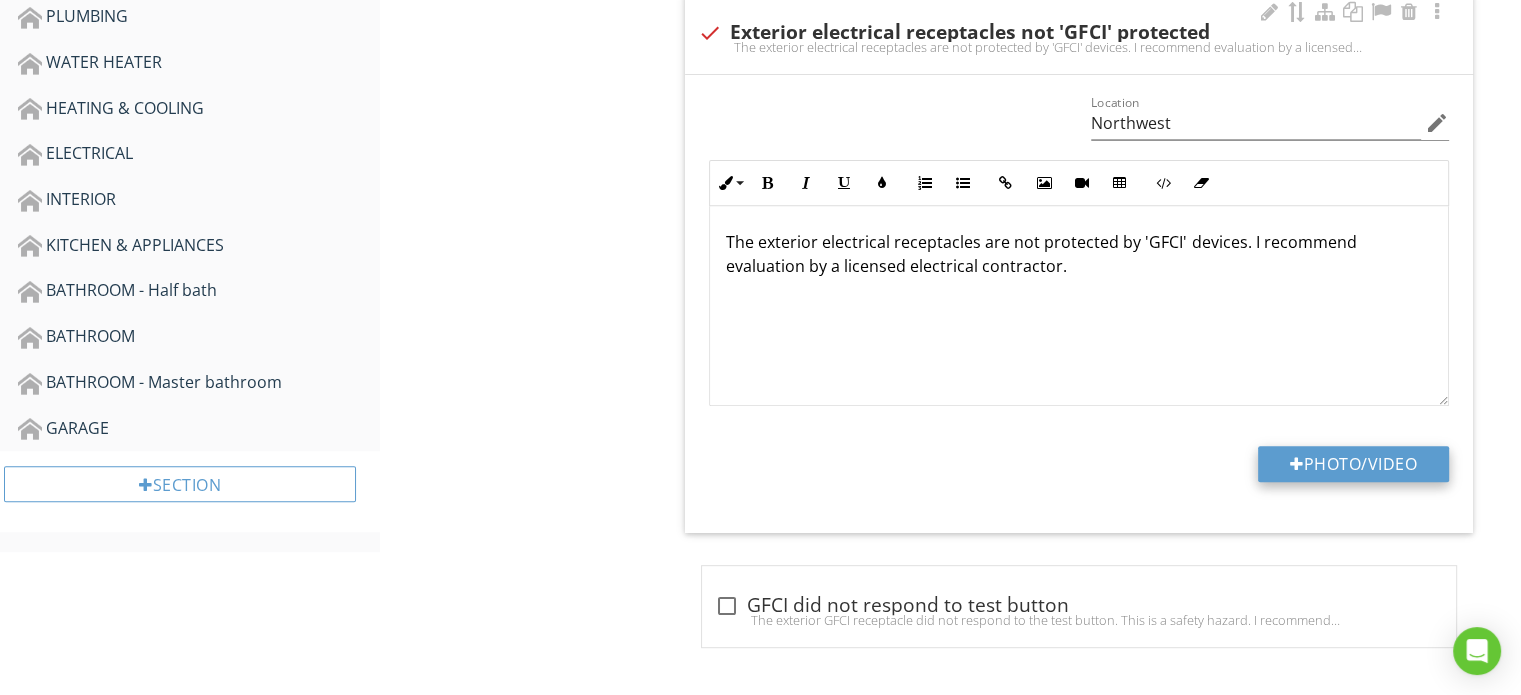 type on "C:\fakepath\IMG_0805.JPG" 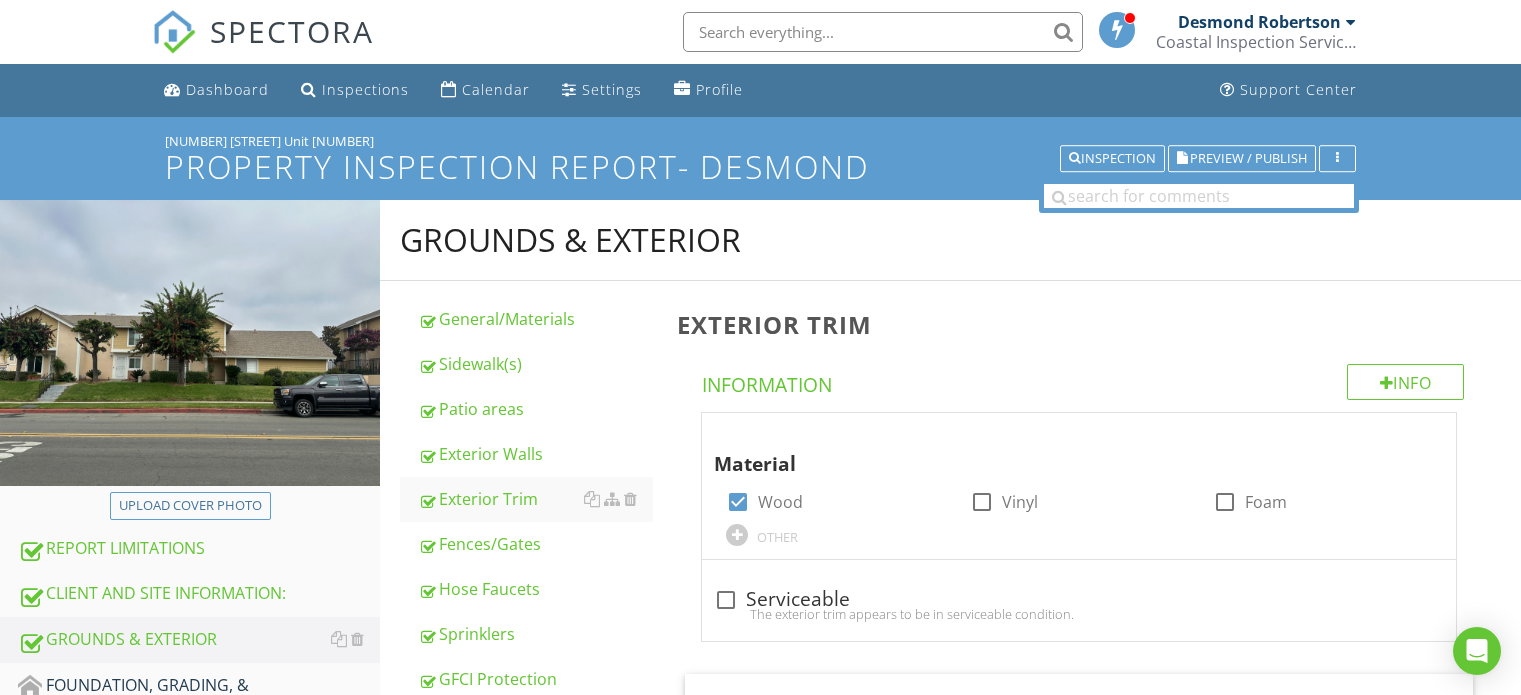 scroll, scrollTop: 370, scrollLeft: 0, axis: vertical 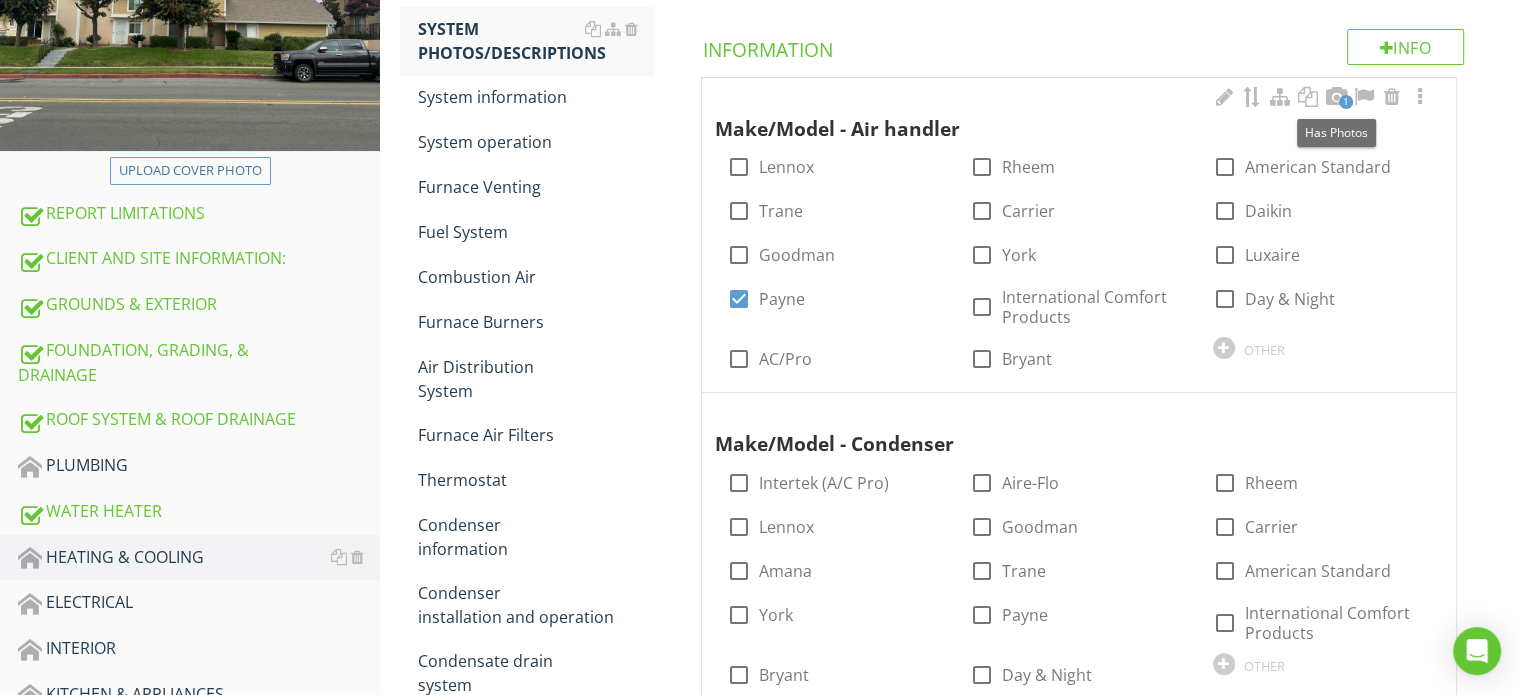 click on "1" at bounding box center (1346, 102) 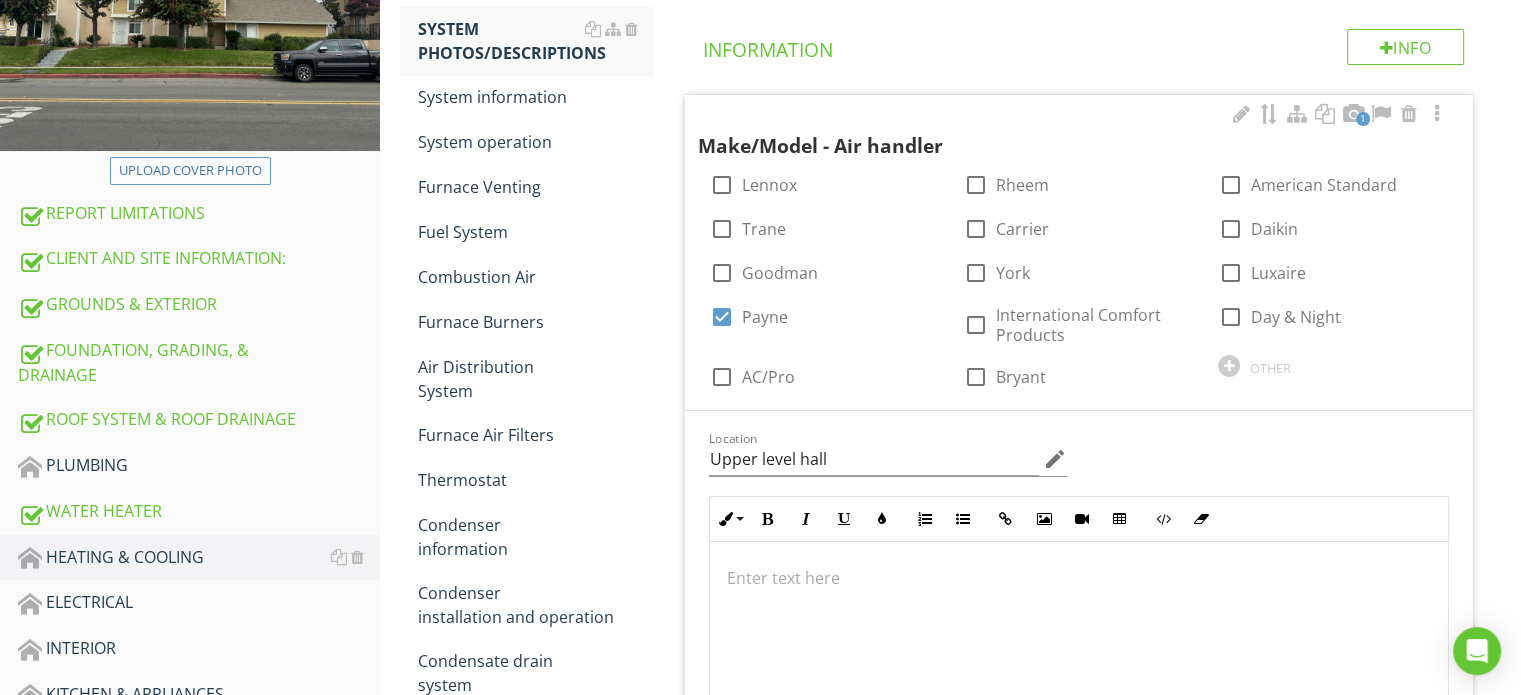 scroll, scrollTop: 835, scrollLeft: 0, axis: vertical 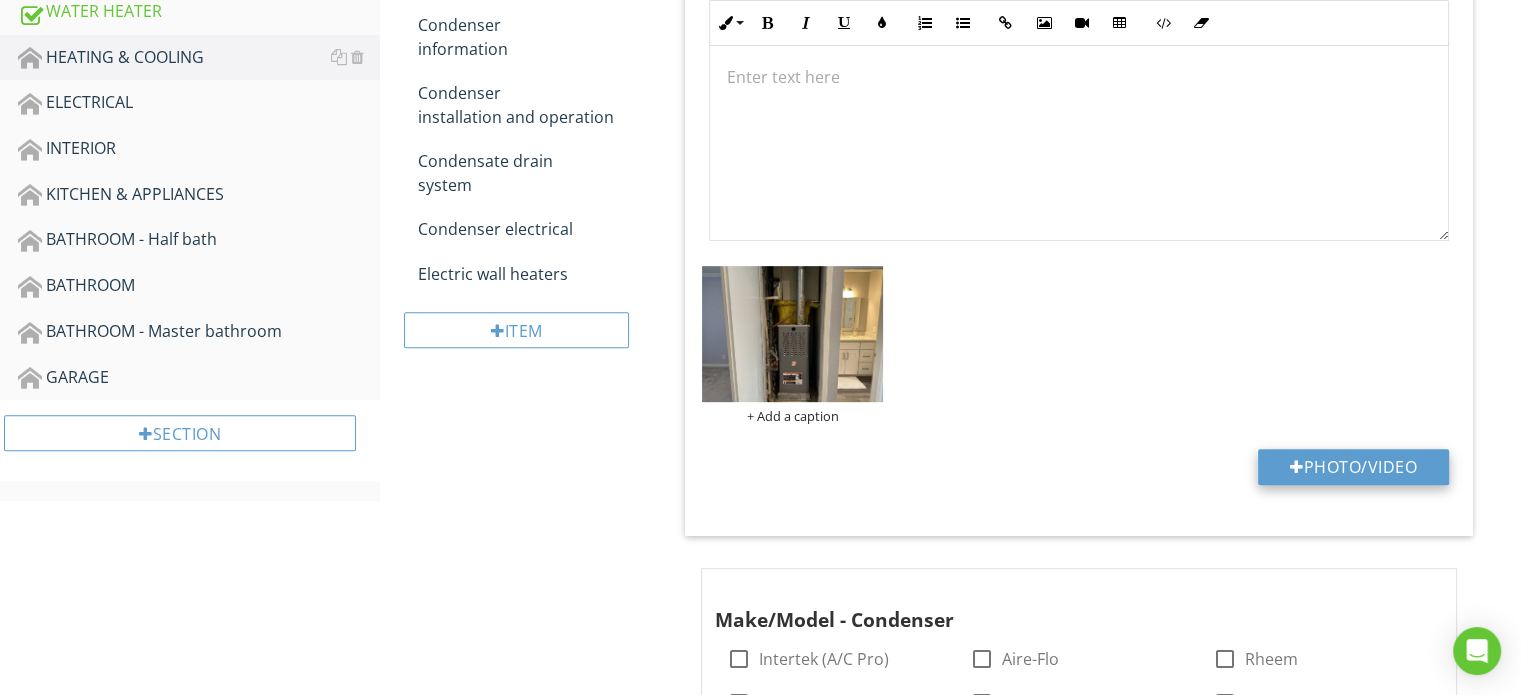 click on "Photo/Video" at bounding box center (1353, 467) 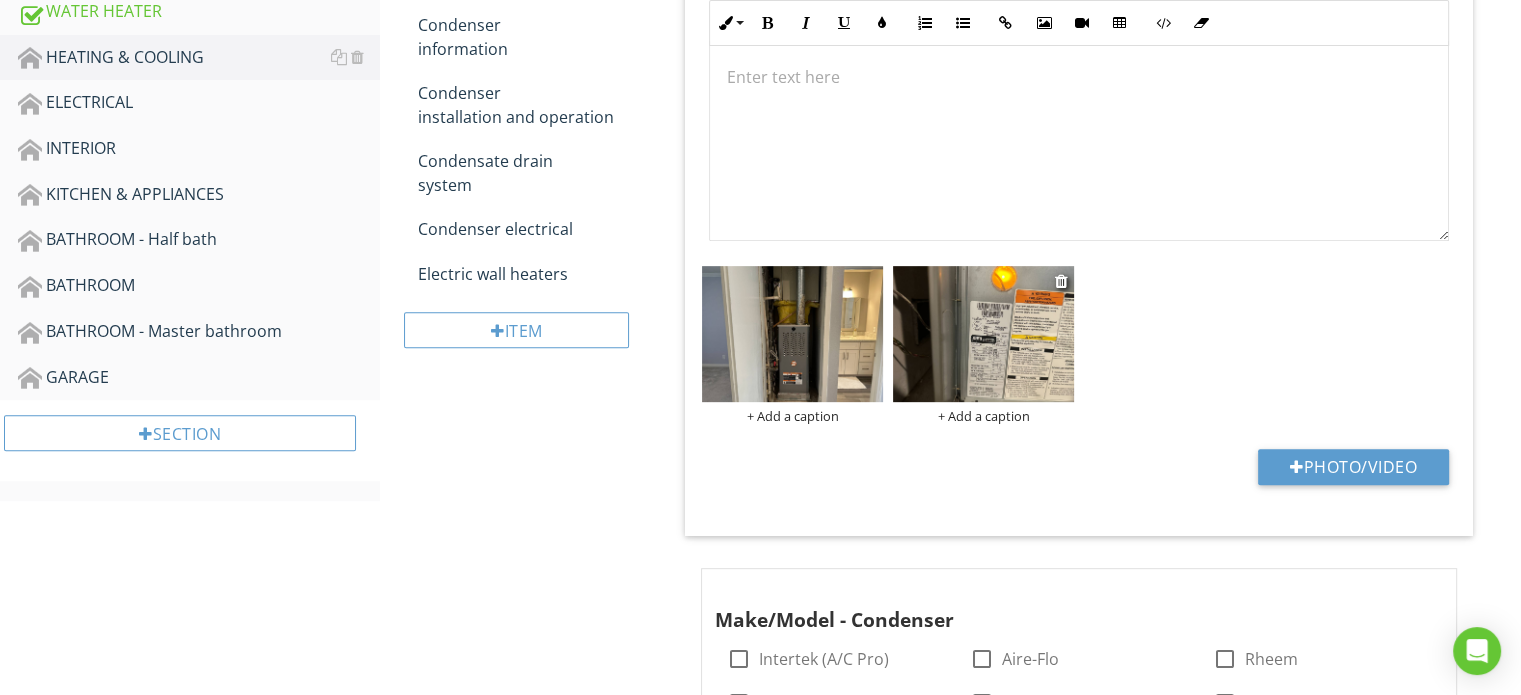 click at bounding box center [983, 334] 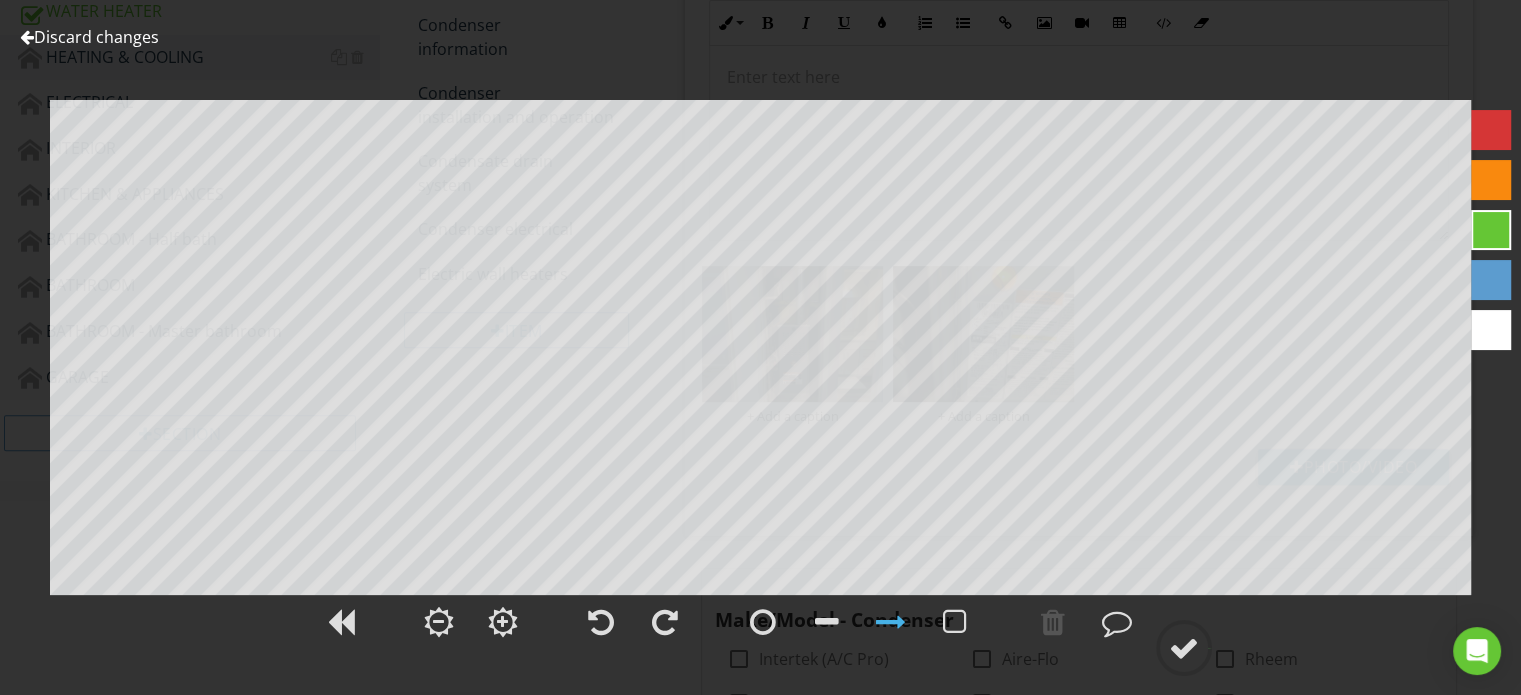 click on "Discard changes" at bounding box center [89, 37] 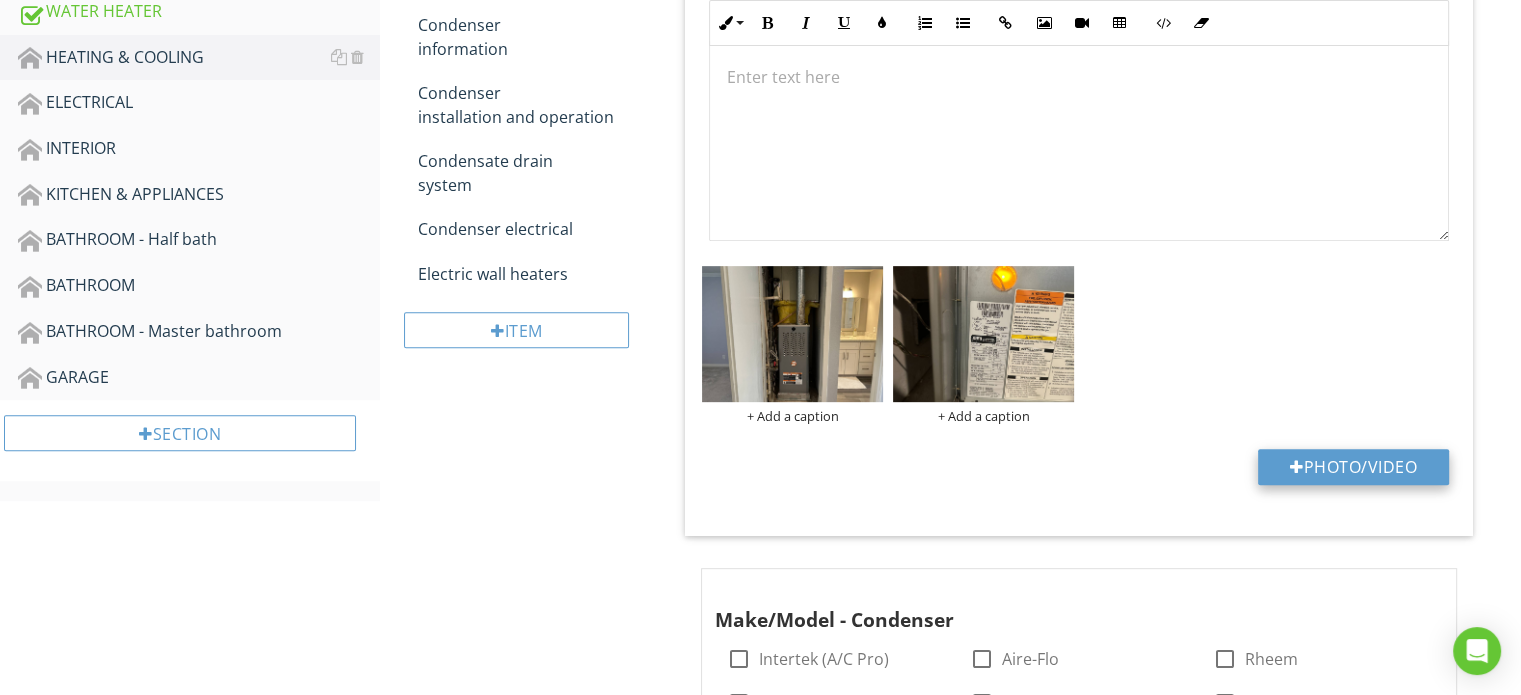 click on "Photo/Video" at bounding box center (1353, 467) 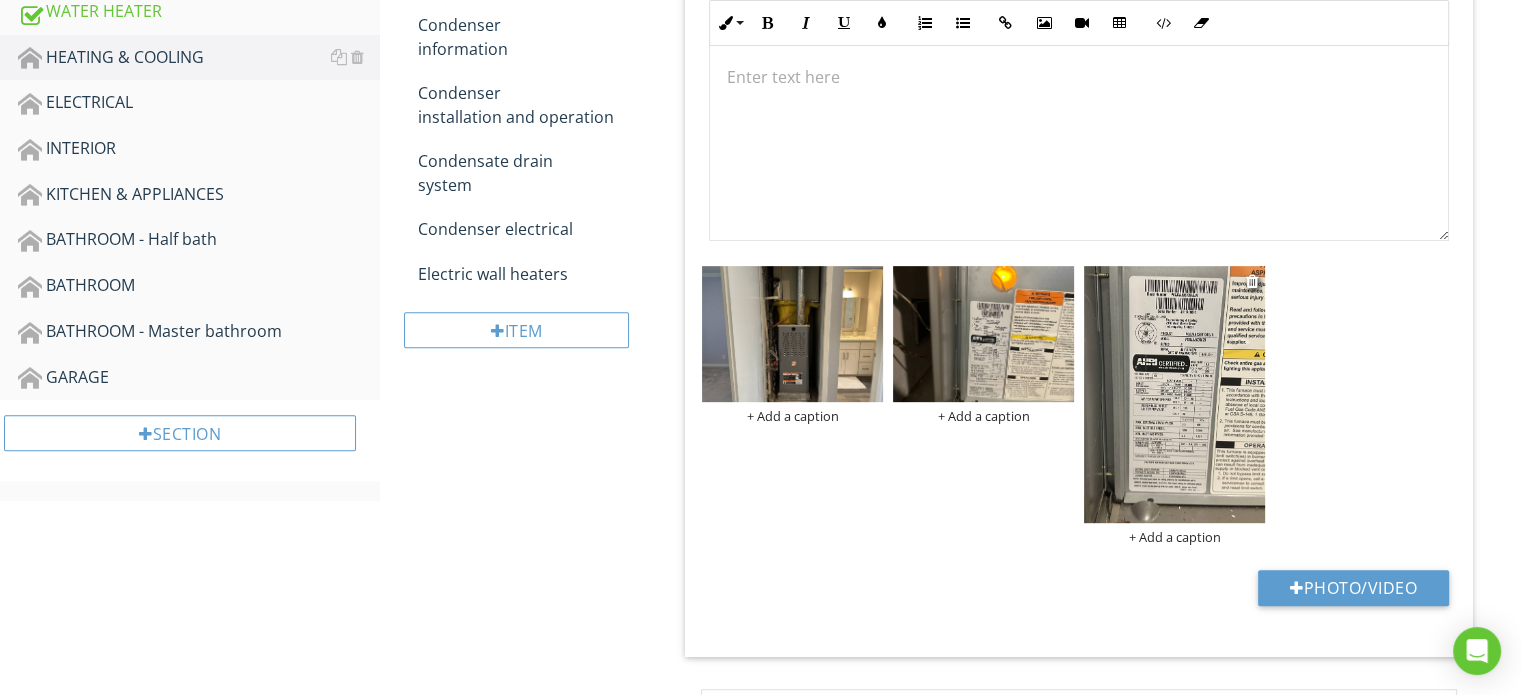 click at bounding box center (1174, 394) 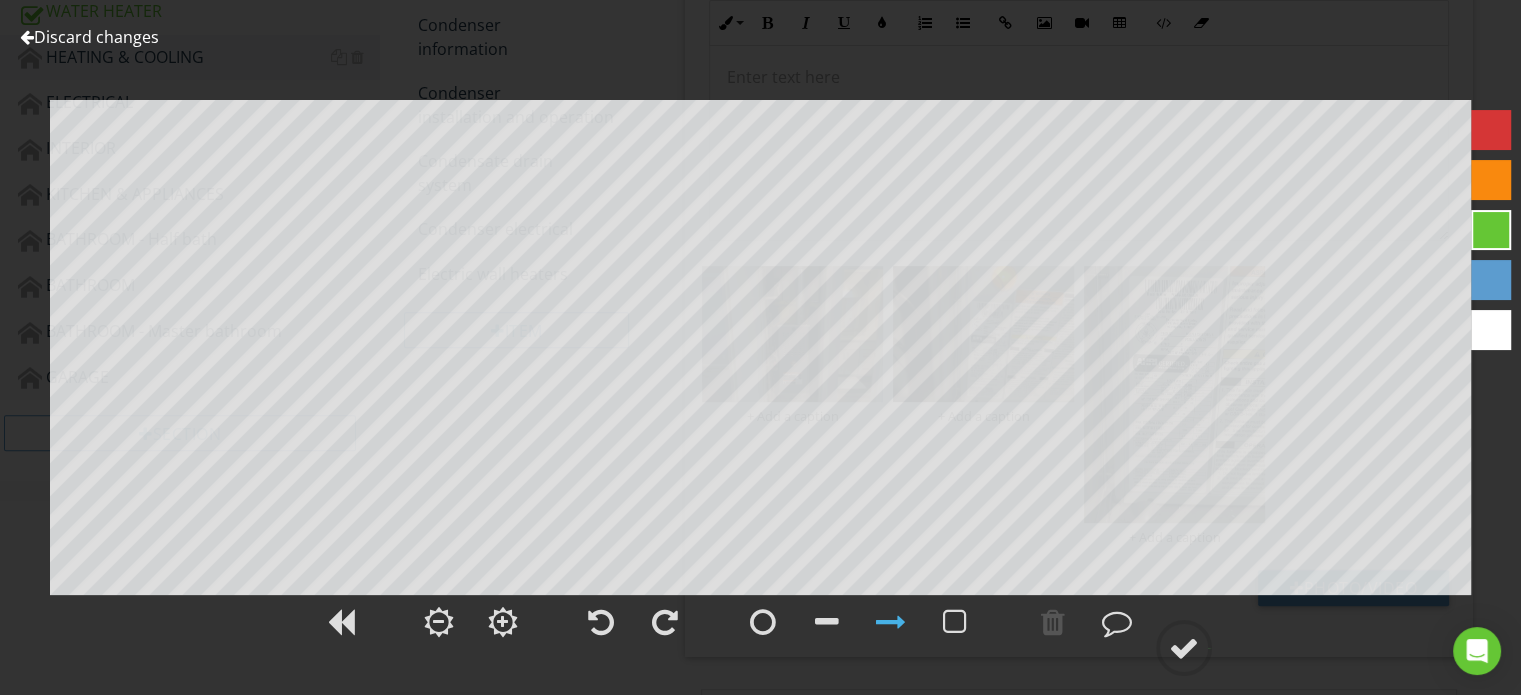 click on "Discard changes" at bounding box center [89, 37] 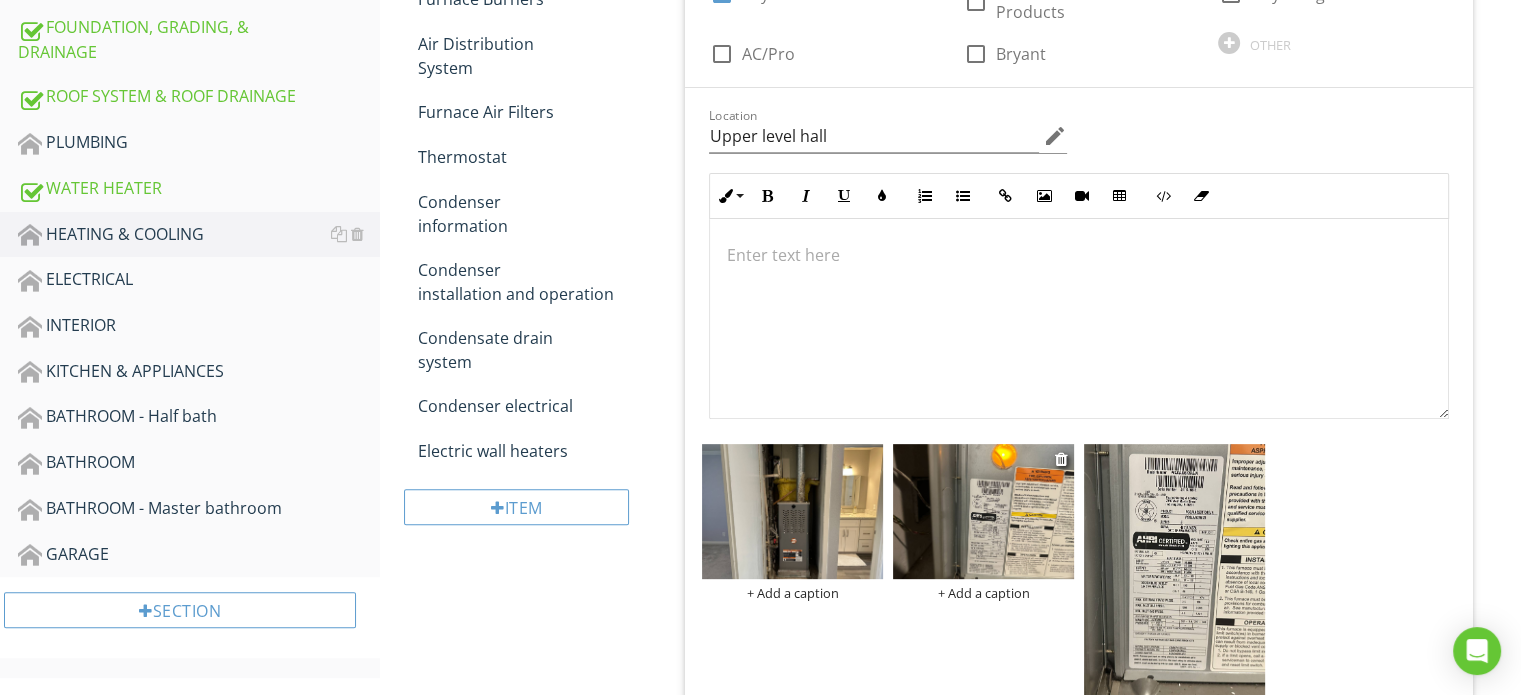 scroll, scrollTop: 835, scrollLeft: 0, axis: vertical 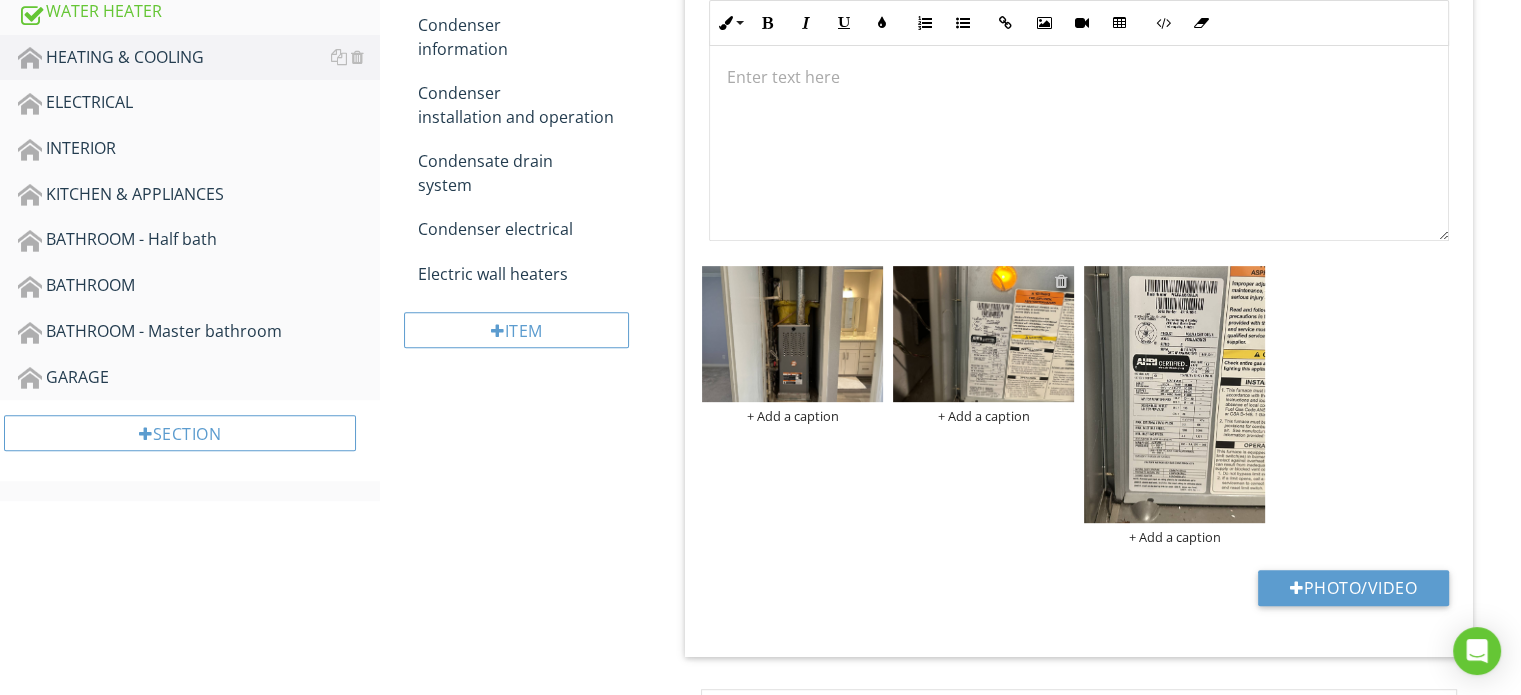 click at bounding box center (1061, 281) 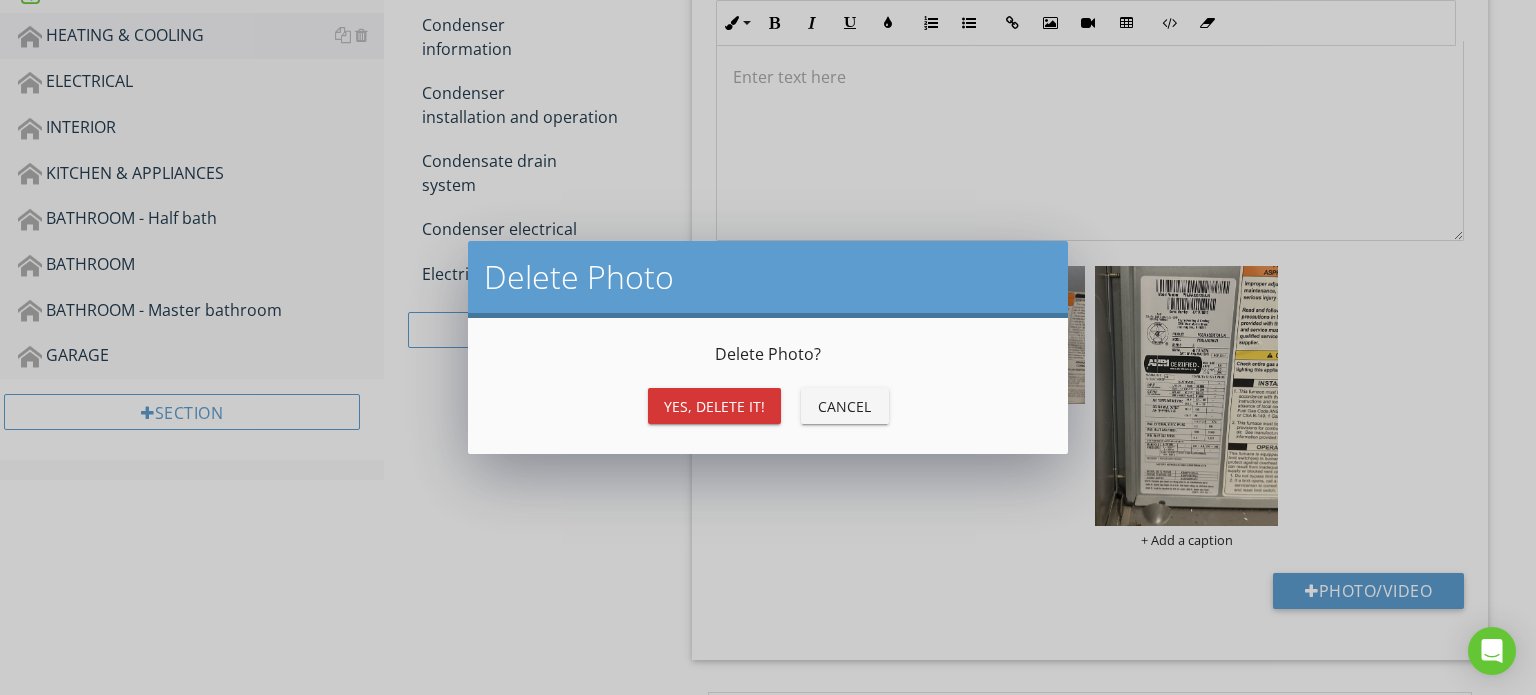 click on "Yes, Delete it!" at bounding box center (714, 406) 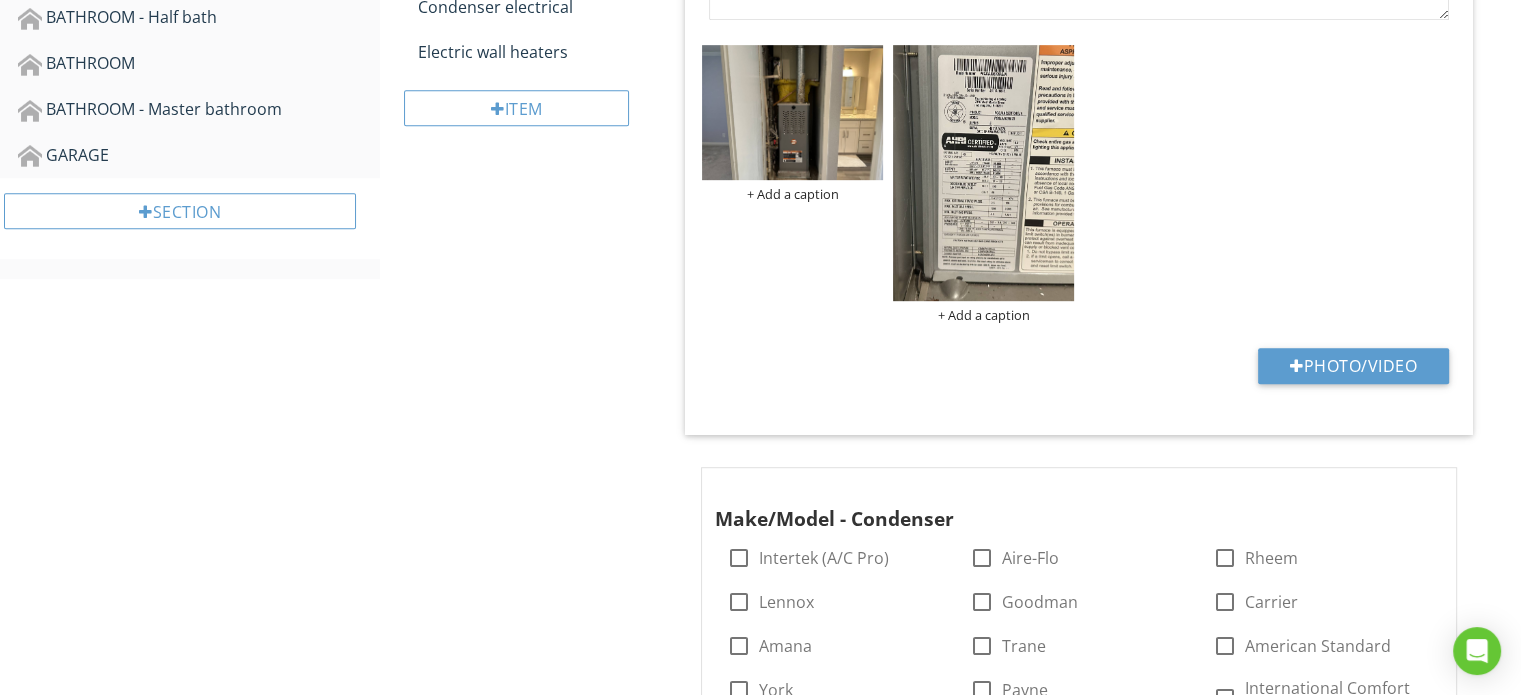 scroll, scrollTop: 1267, scrollLeft: 0, axis: vertical 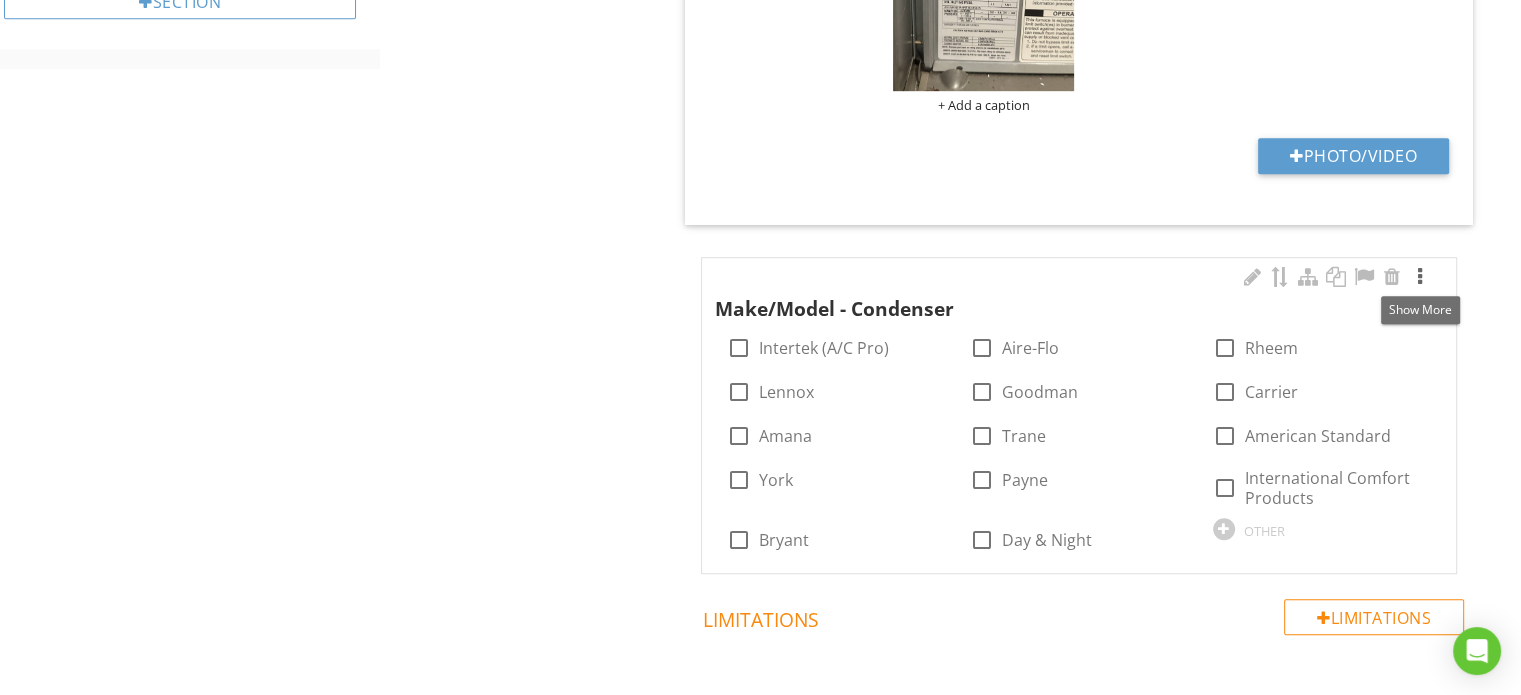 click at bounding box center (1420, 277) 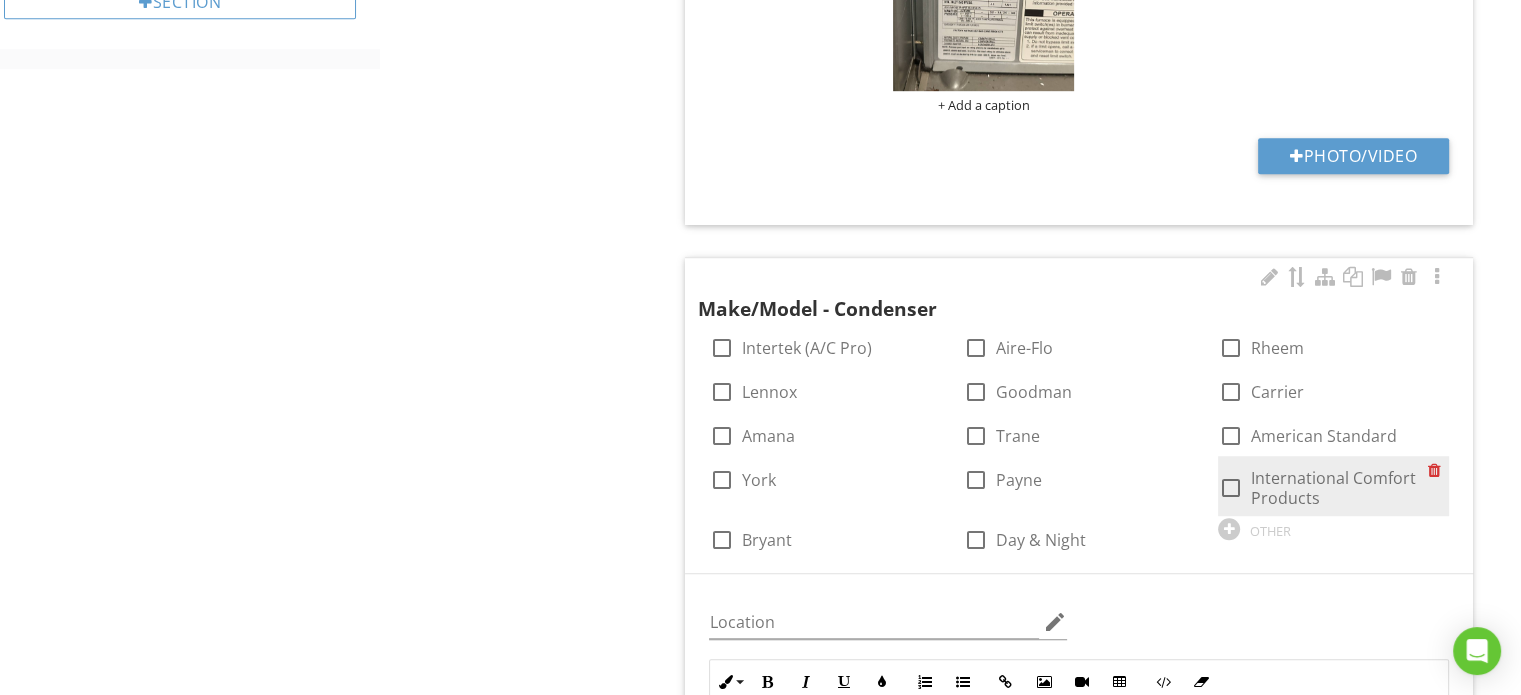 scroll, scrollTop: 1832, scrollLeft: 0, axis: vertical 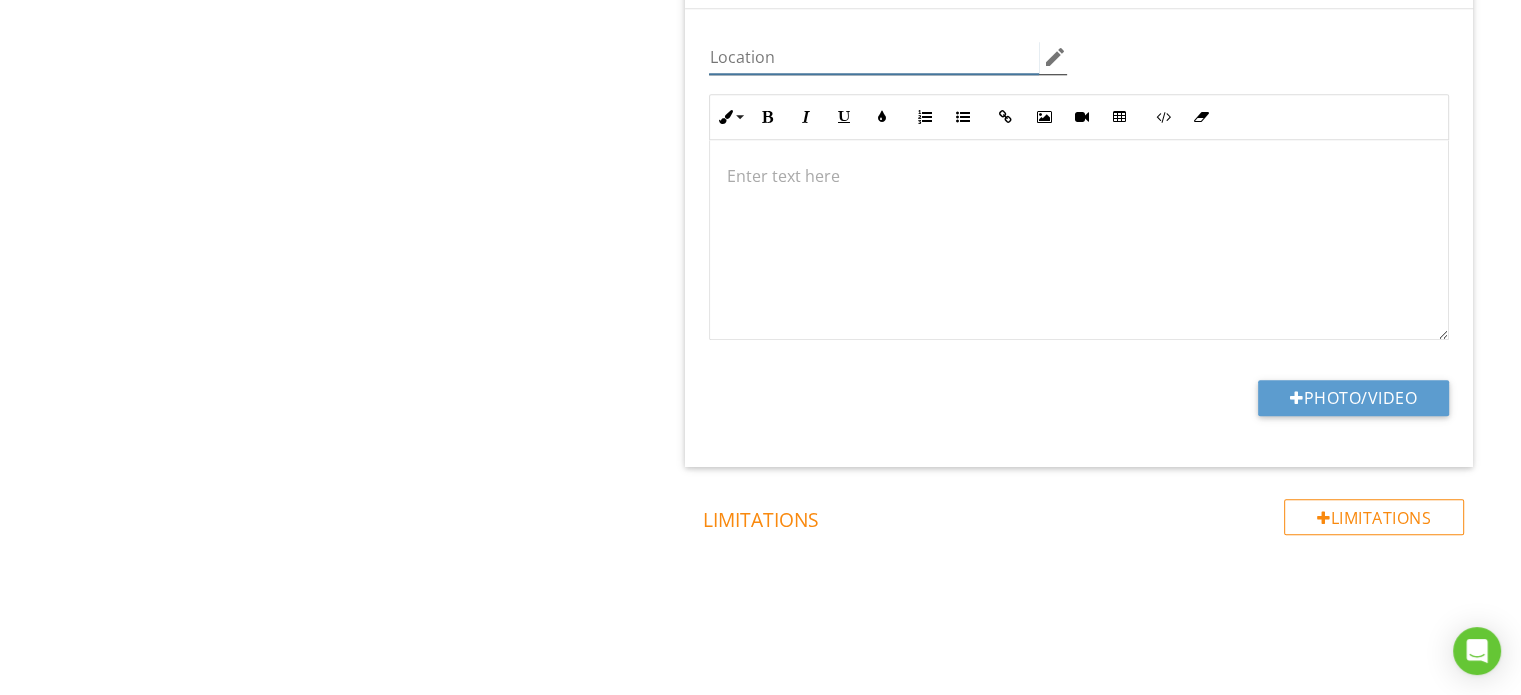 click at bounding box center [874, 57] 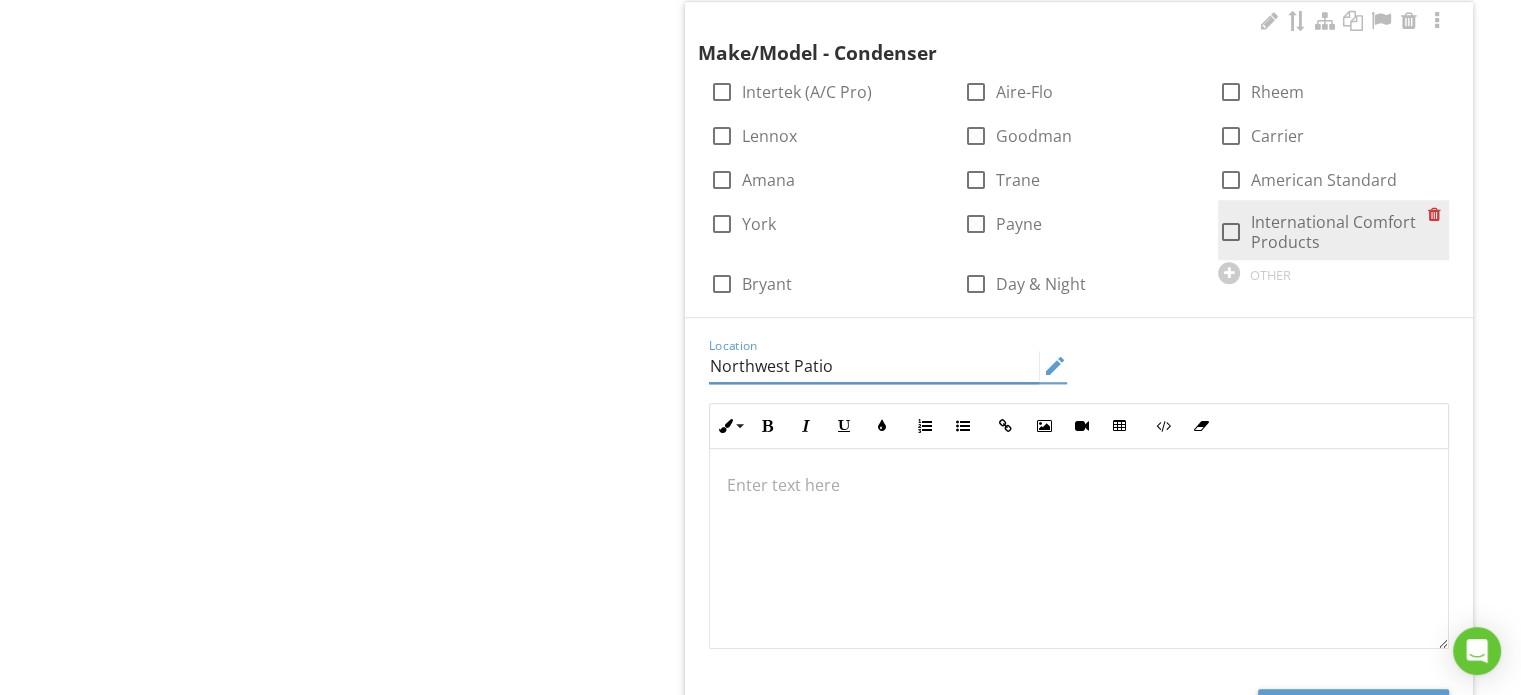 scroll, scrollTop: 1732, scrollLeft: 0, axis: vertical 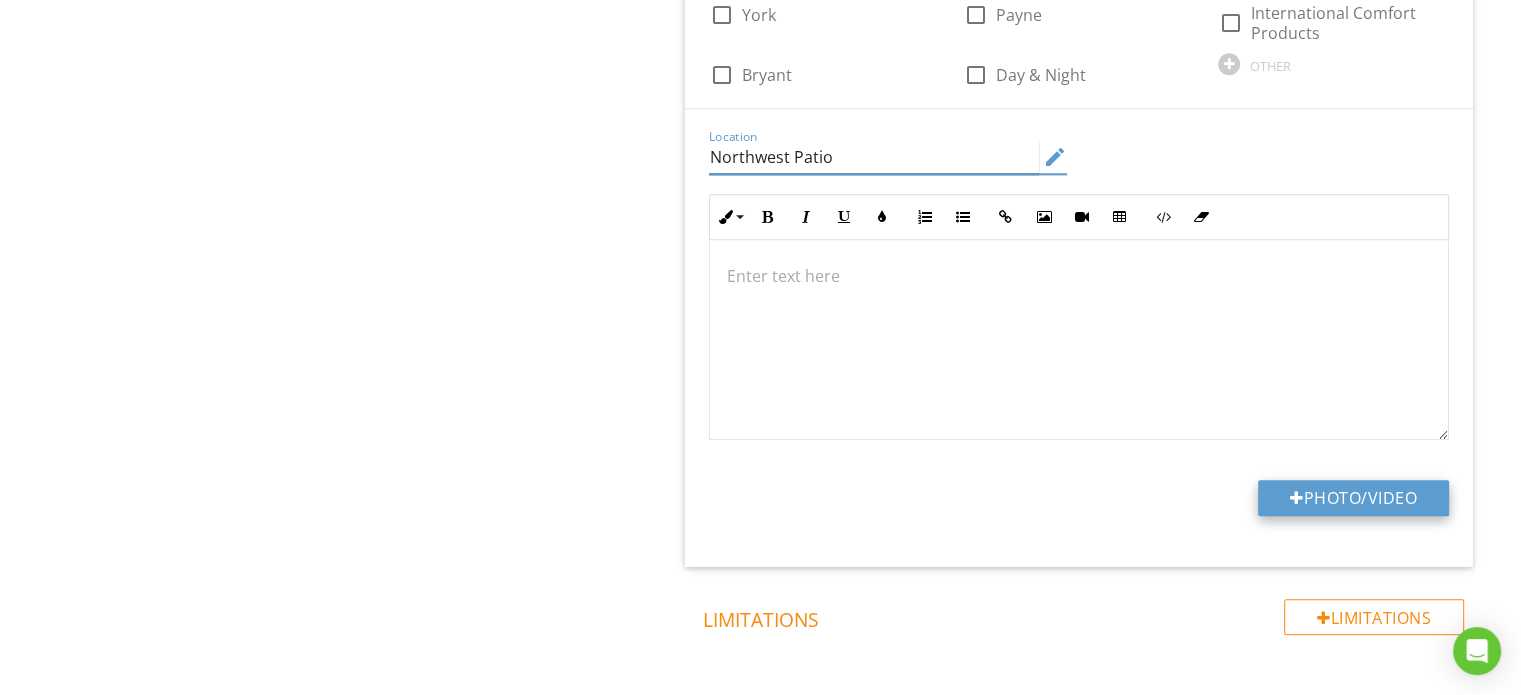 type on "Northwest Patio" 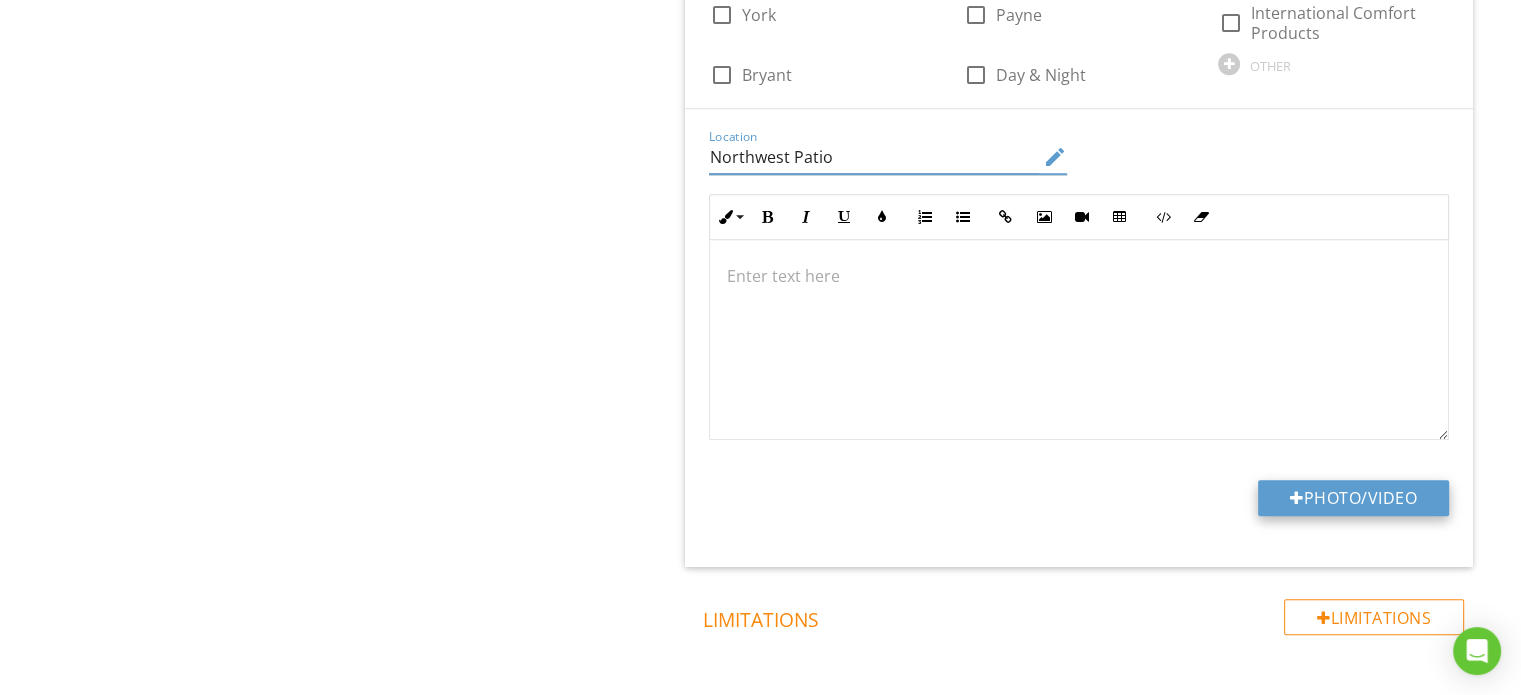 click on "Photo/Video" at bounding box center (1353, 498) 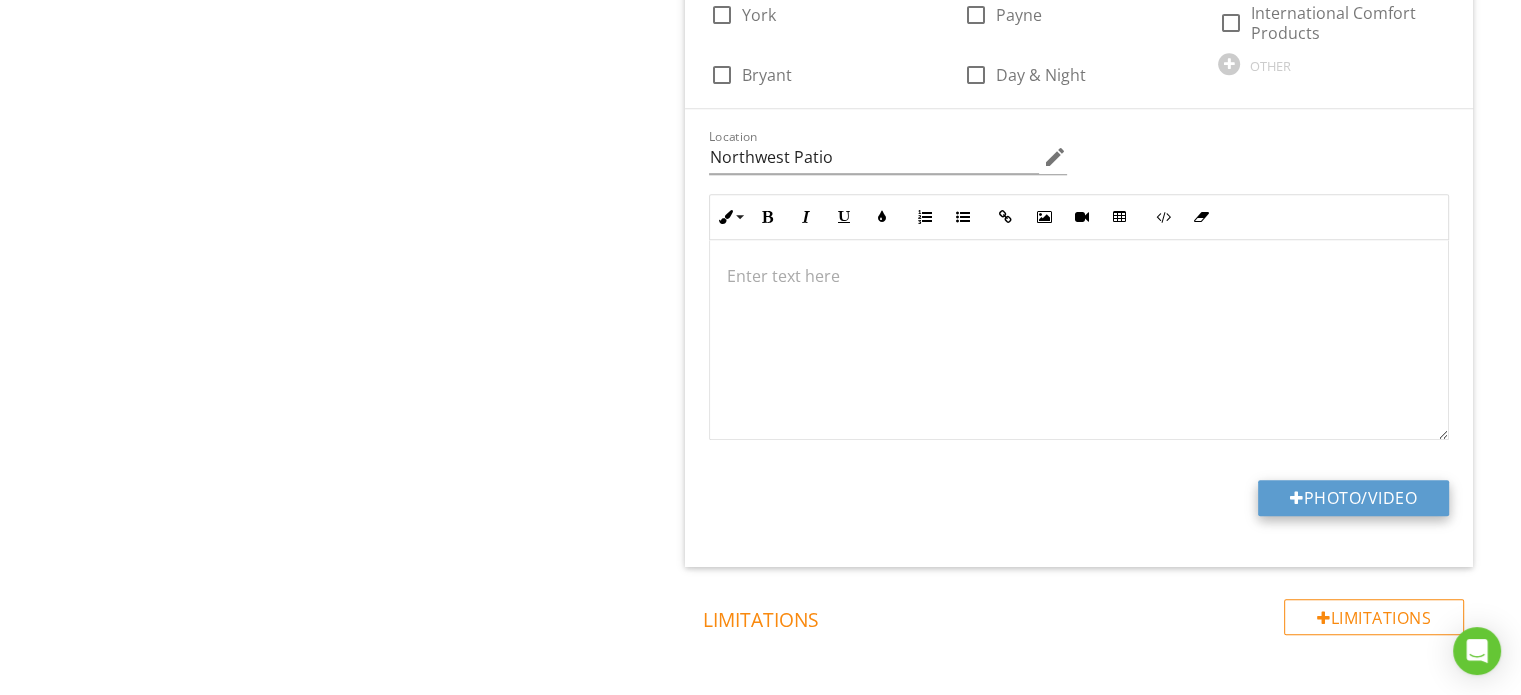 type on "C:\fakepath\IMG_0793.JPG" 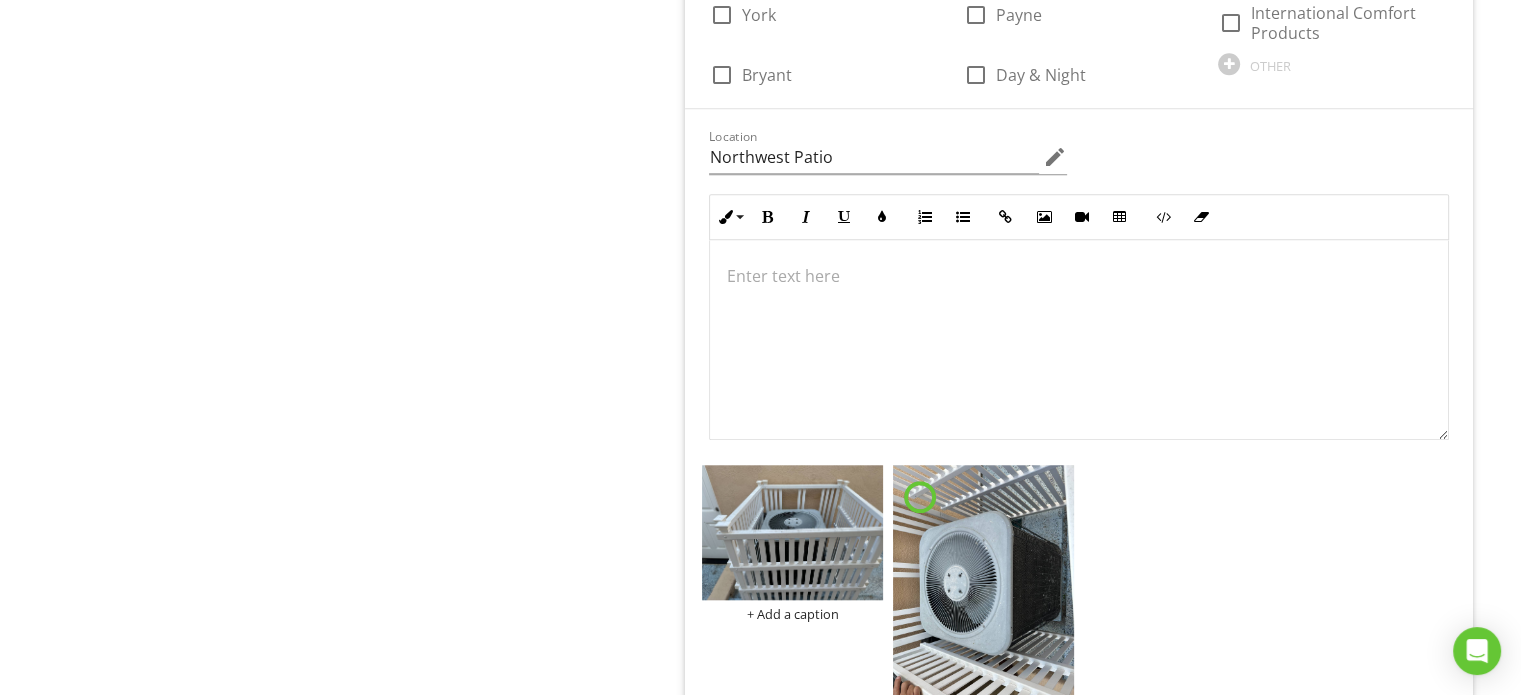 click on "+ Add a caption" at bounding box center (1079, 588) 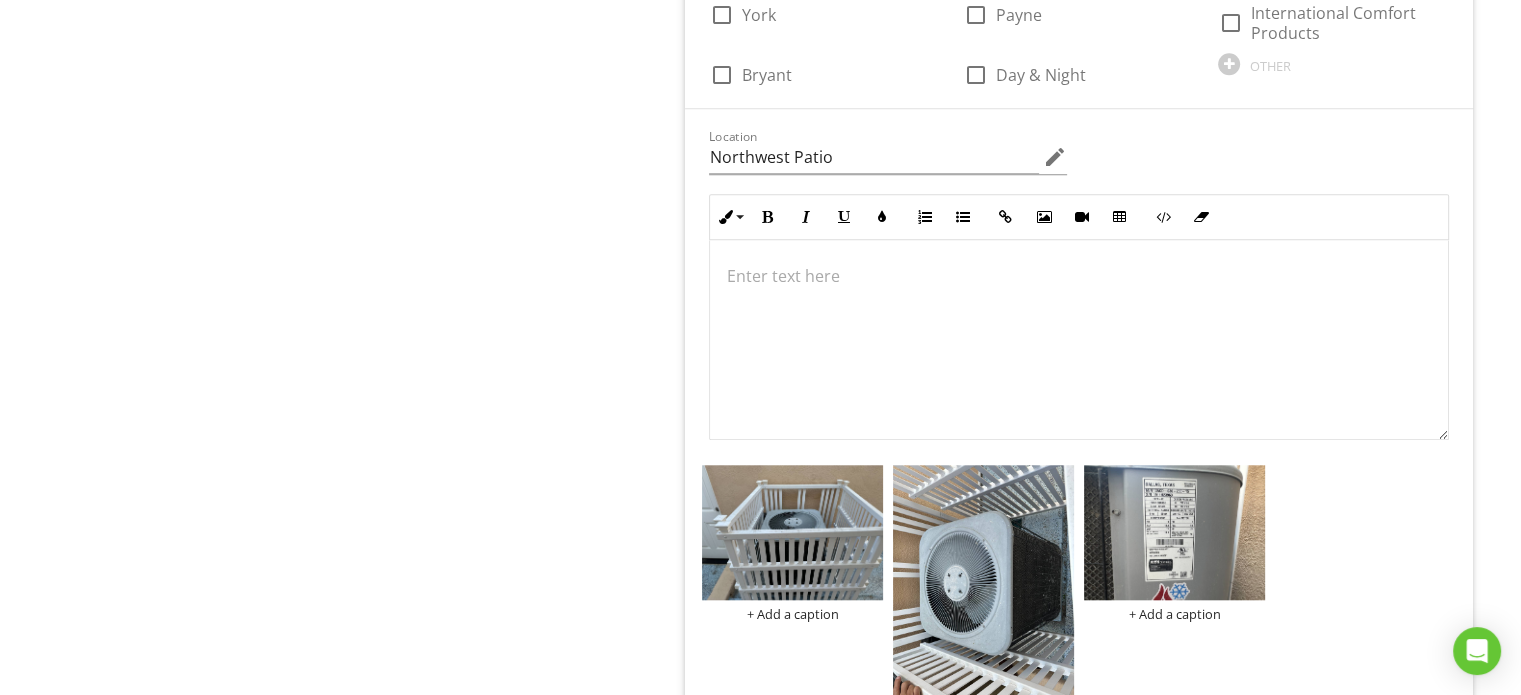 click at bounding box center (983, 585) 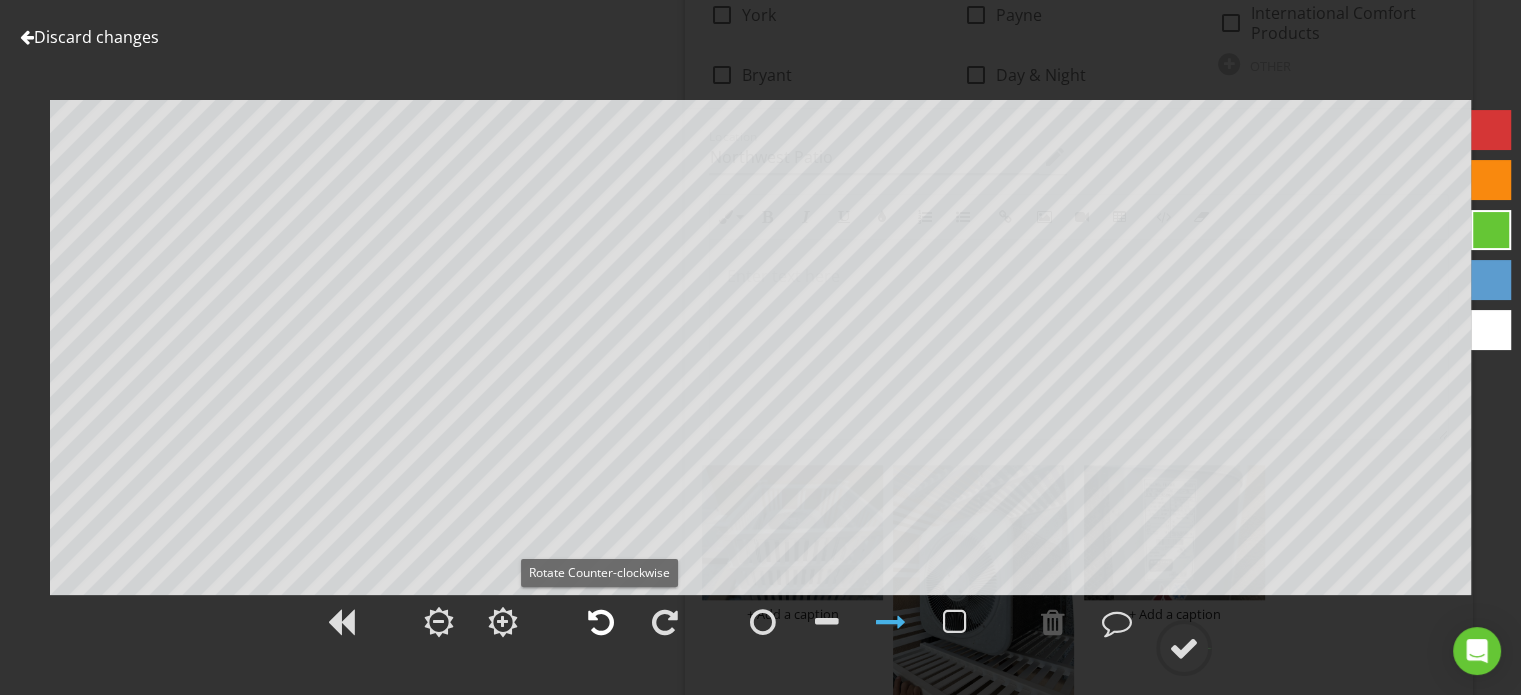 click at bounding box center (601, 622) 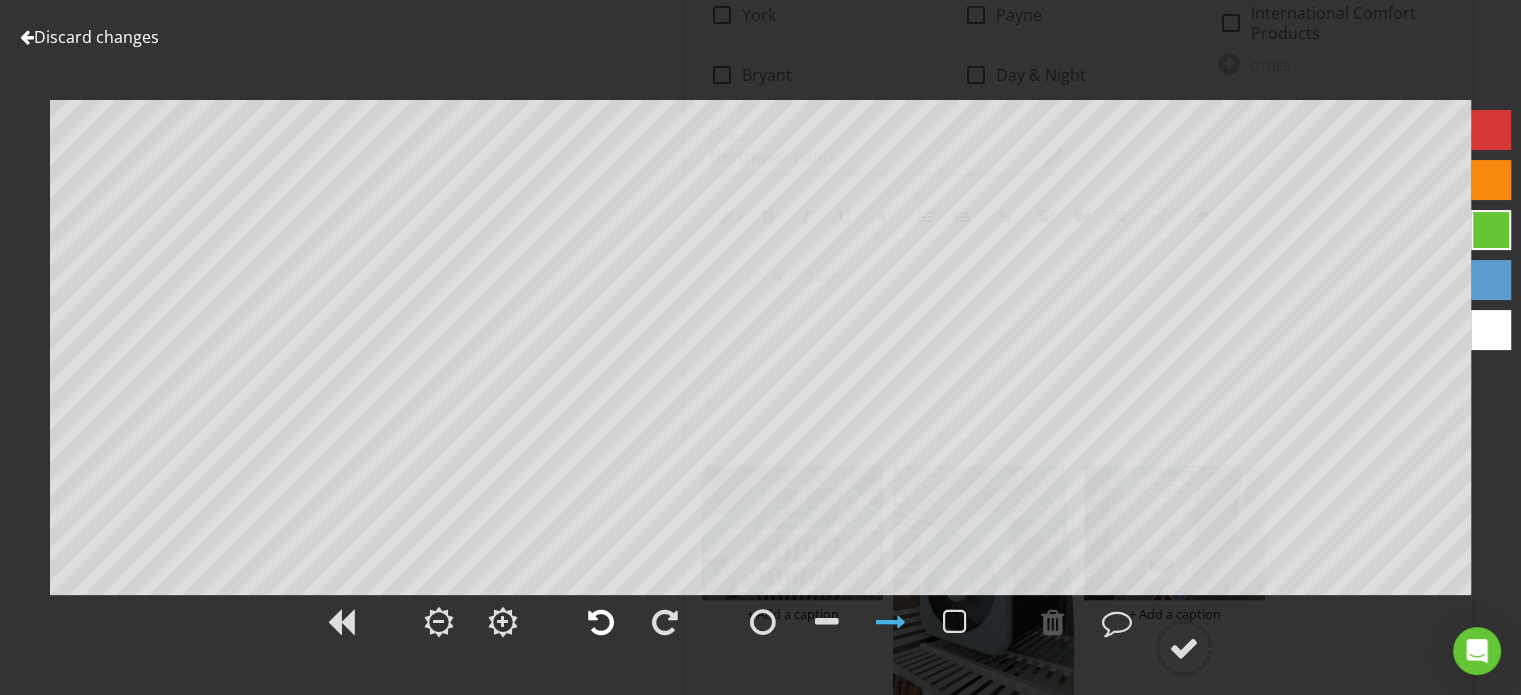 click at bounding box center [601, 622] 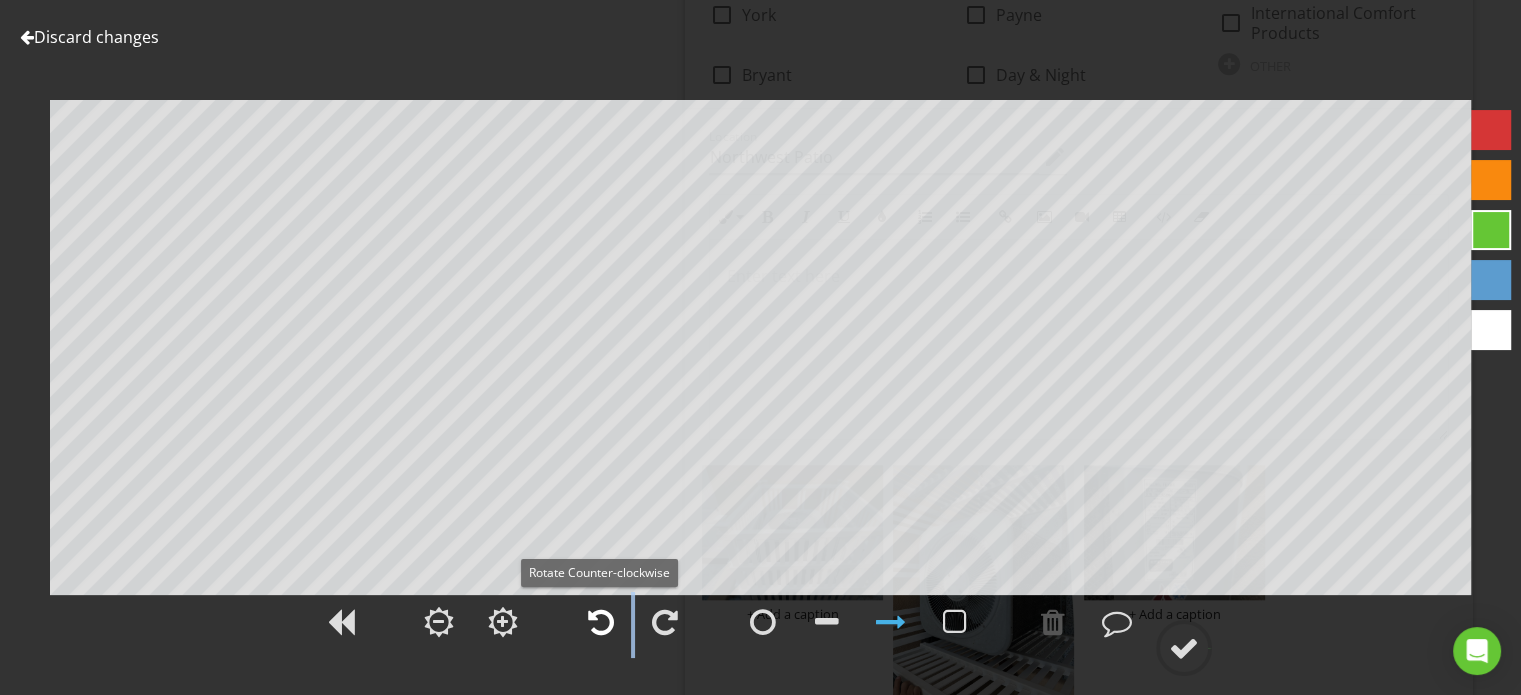 click at bounding box center (601, 622) 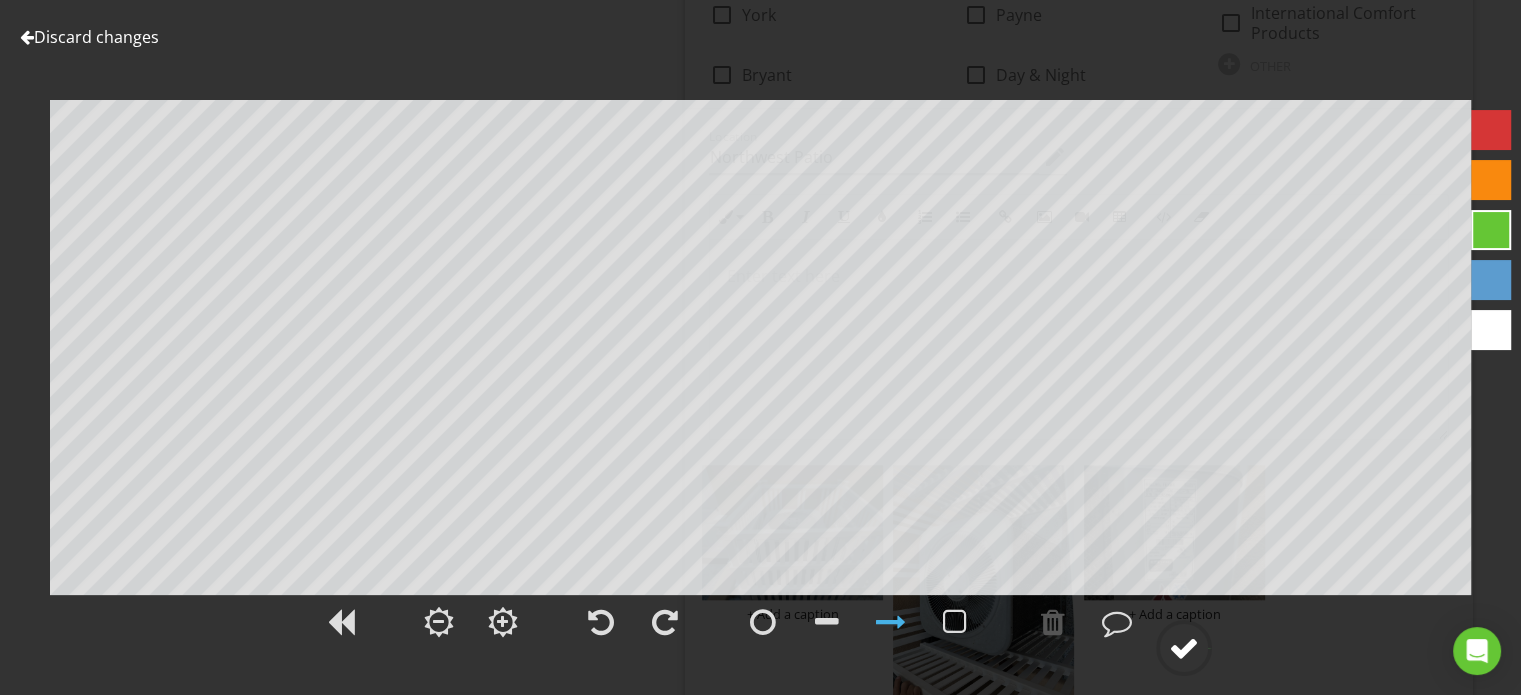 click 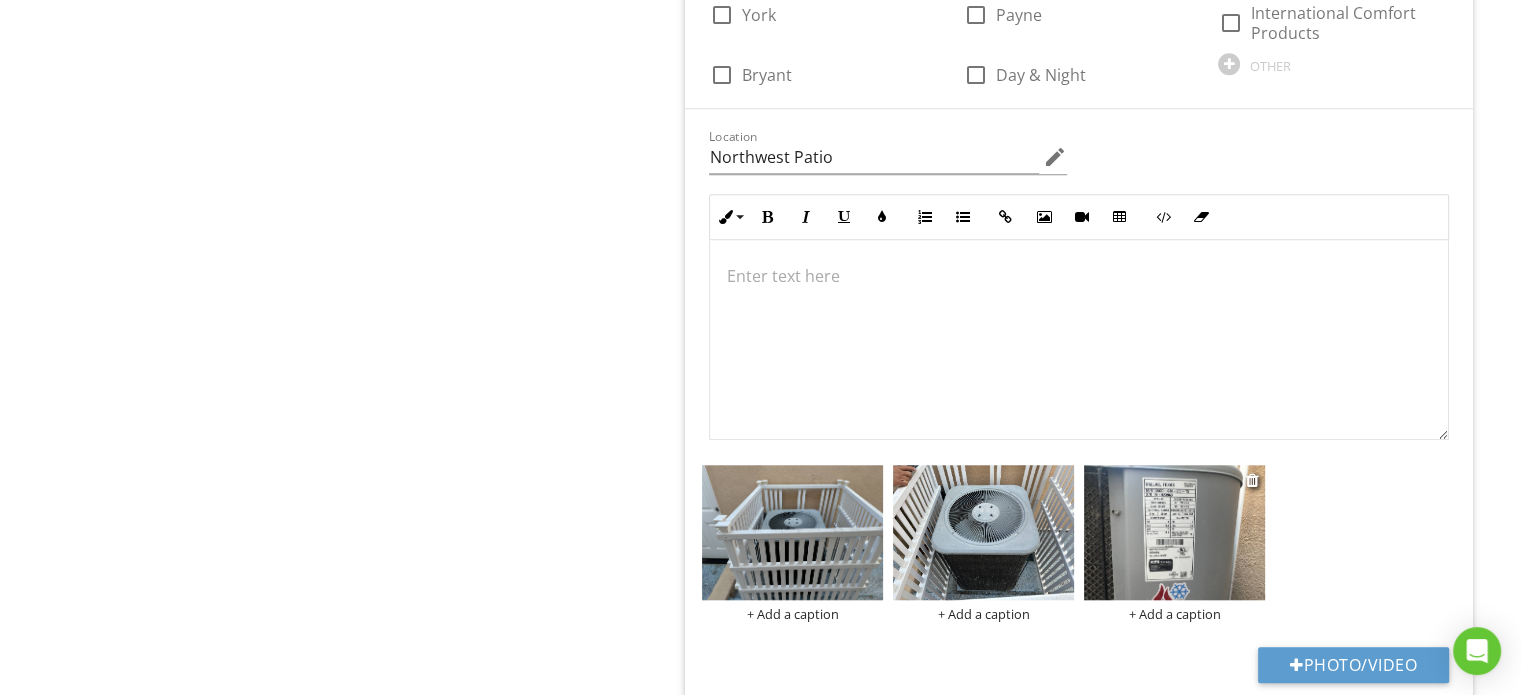 click at bounding box center (1174, 533) 